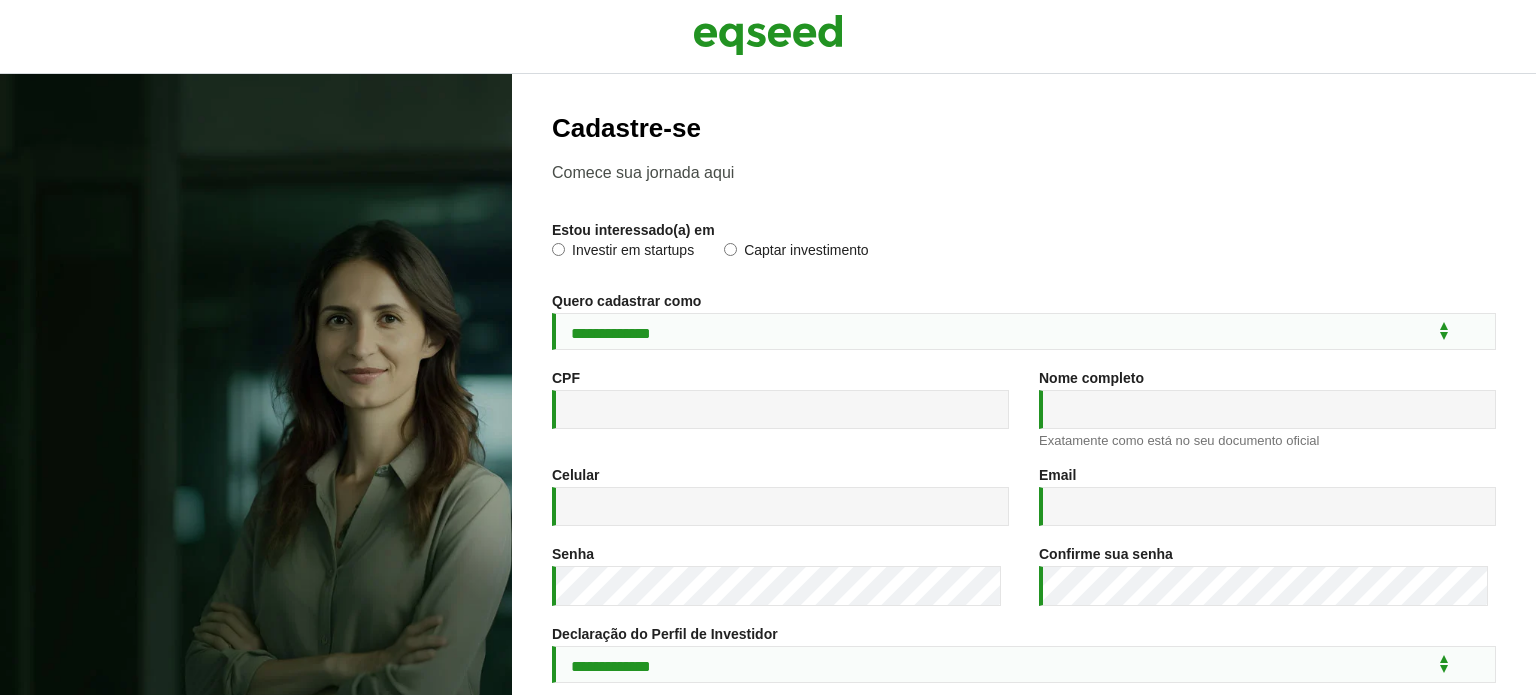 scroll, scrollTop: 0, scrollLeft: 0, axis: both 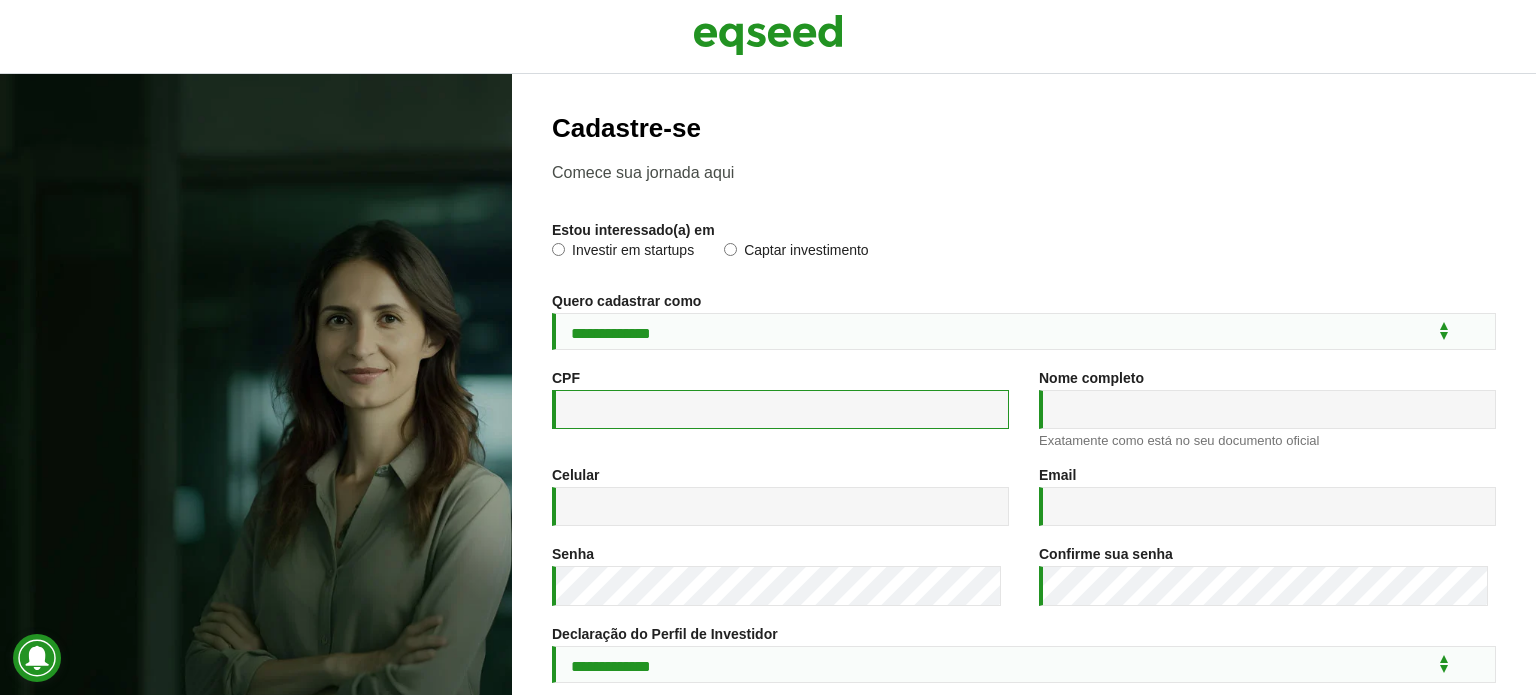 click on "CPF  *" at bounding box center [780, 409] 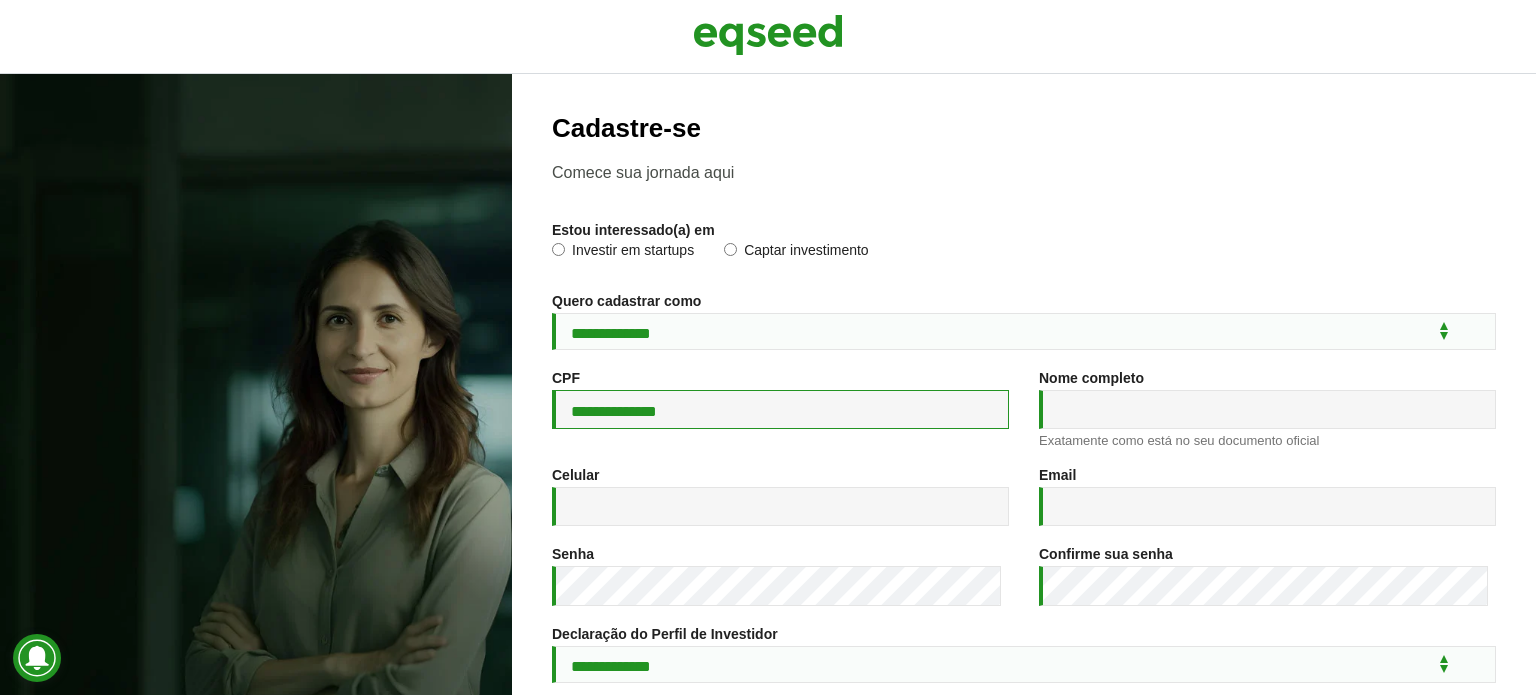 type on "**********" 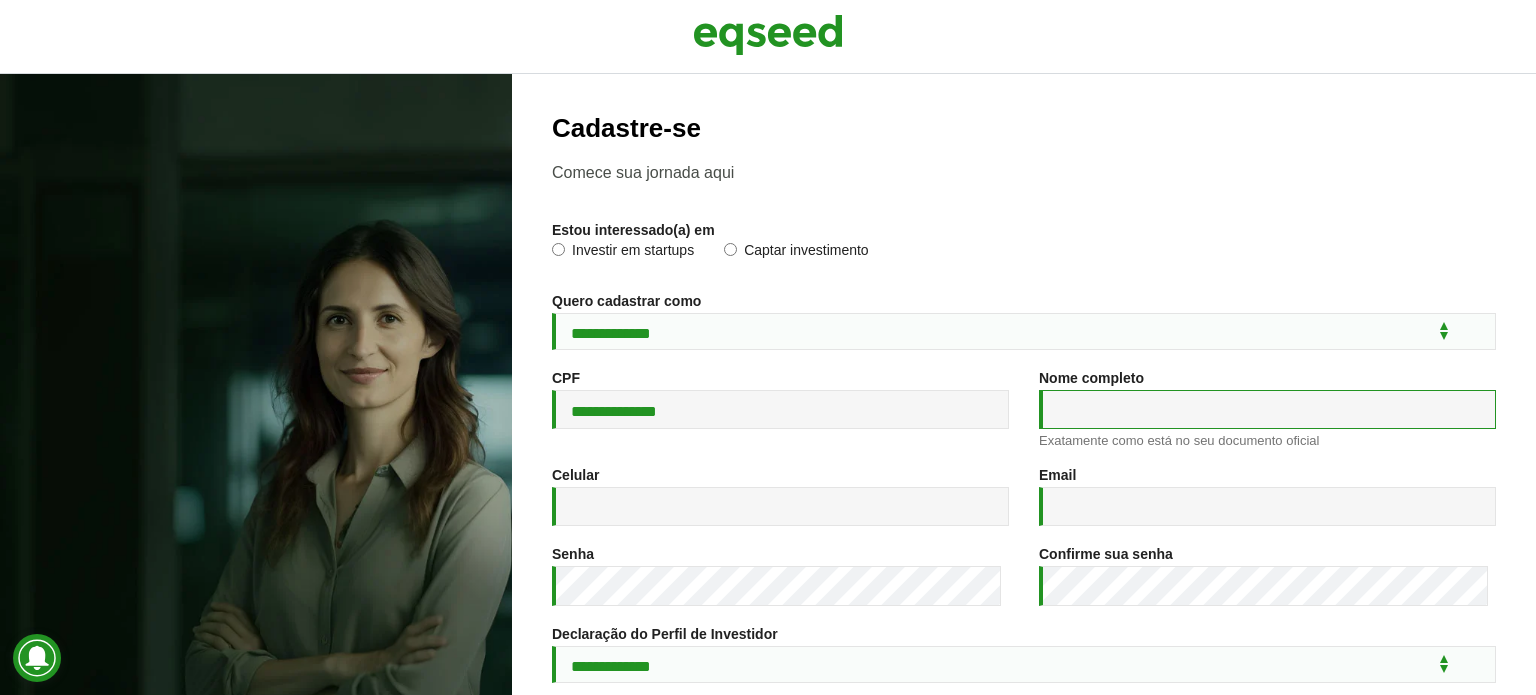 click on "Nome completo  *" at bounding box center [1267, 409] 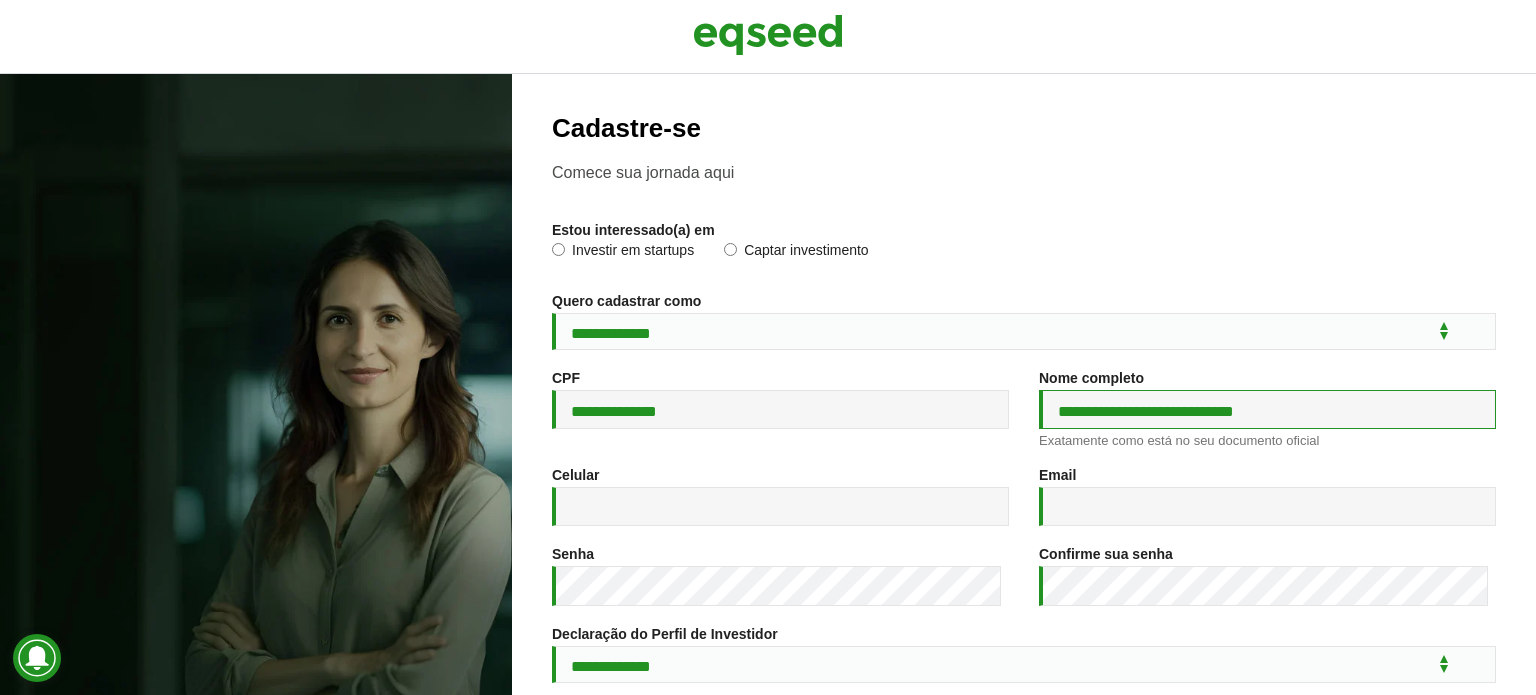 type on "**********" 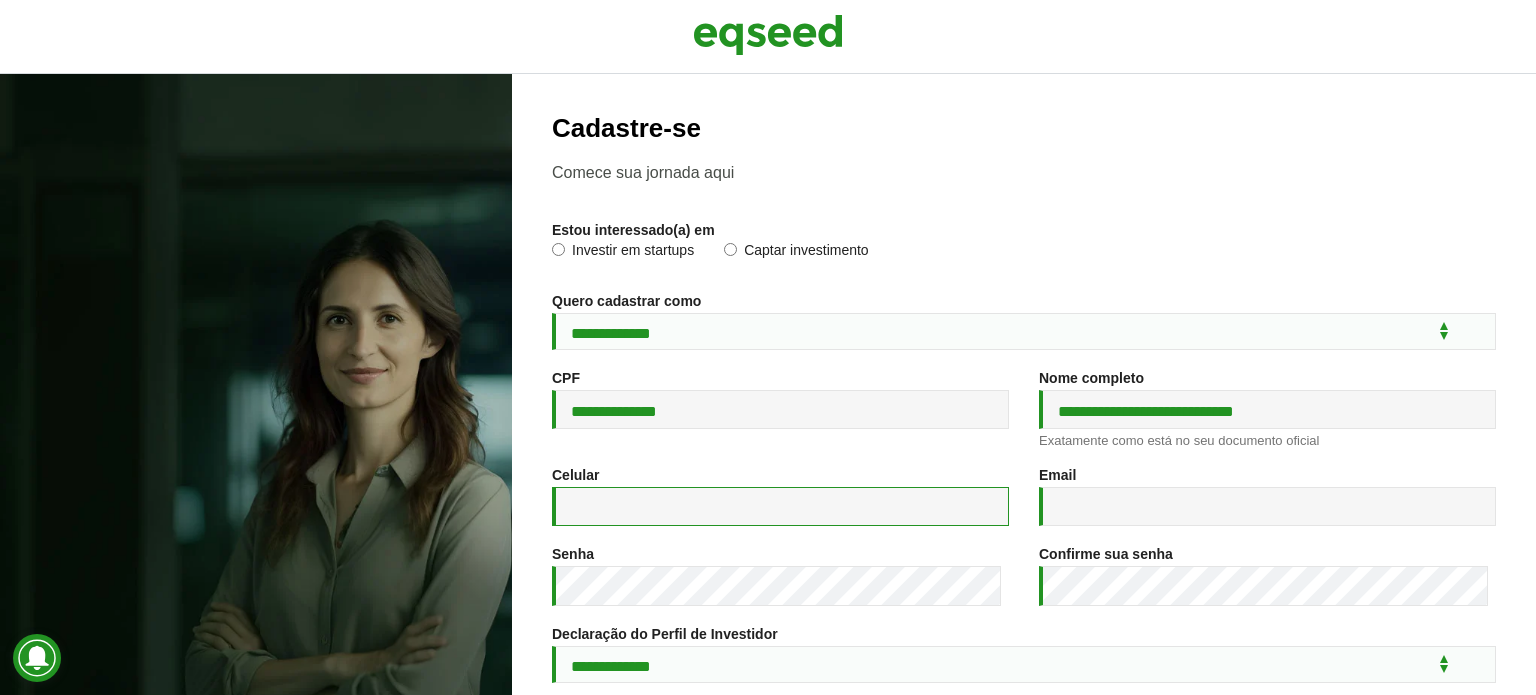 click on "Celular  *" at bounding box center [780, 506] 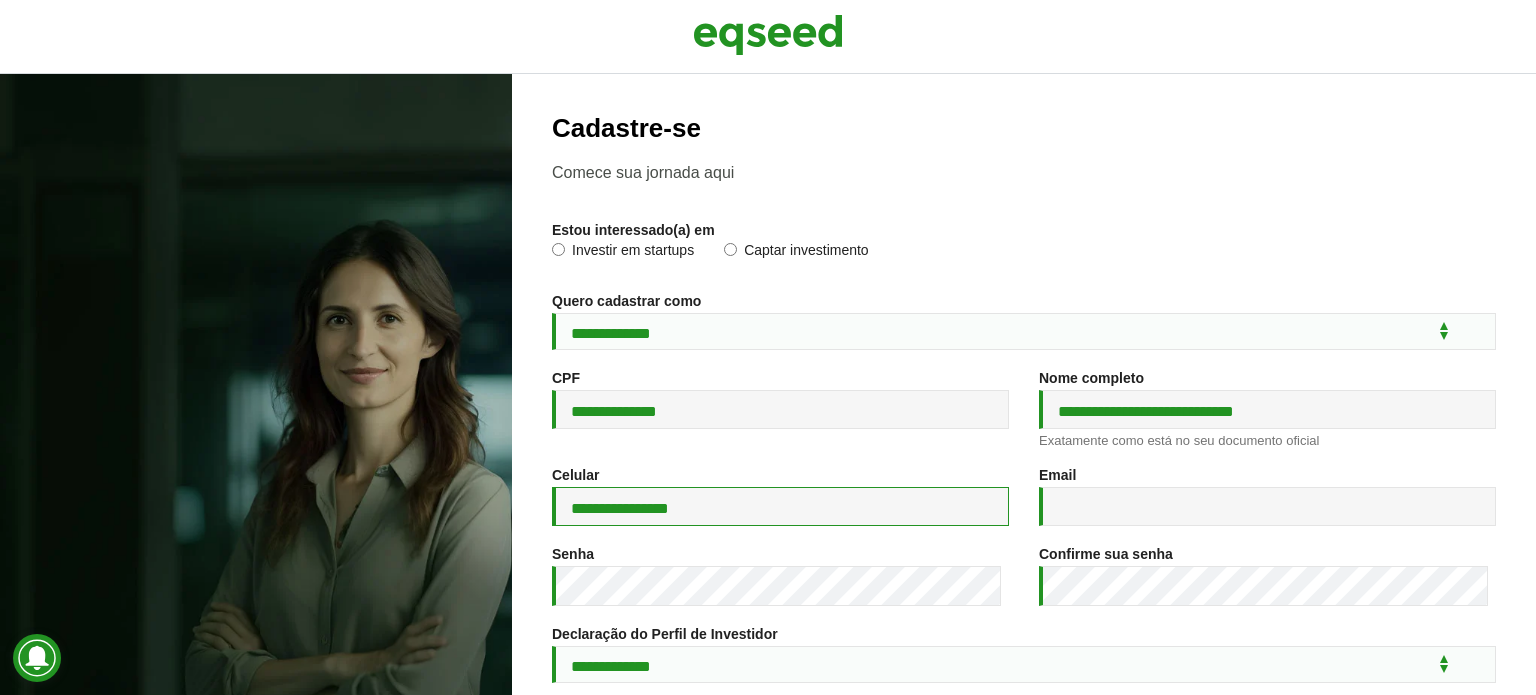 type on "**********" 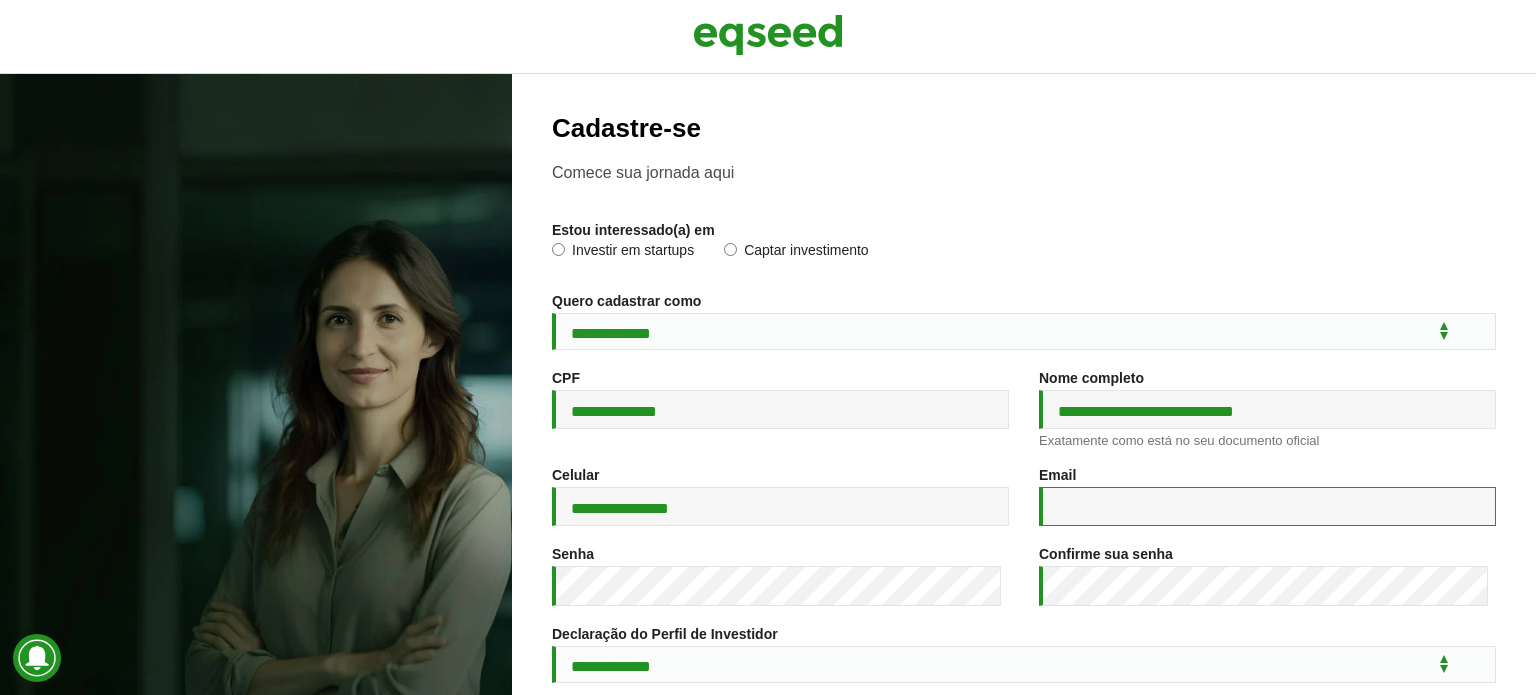 click on "Email  *" at bounding box center (1267, 506) 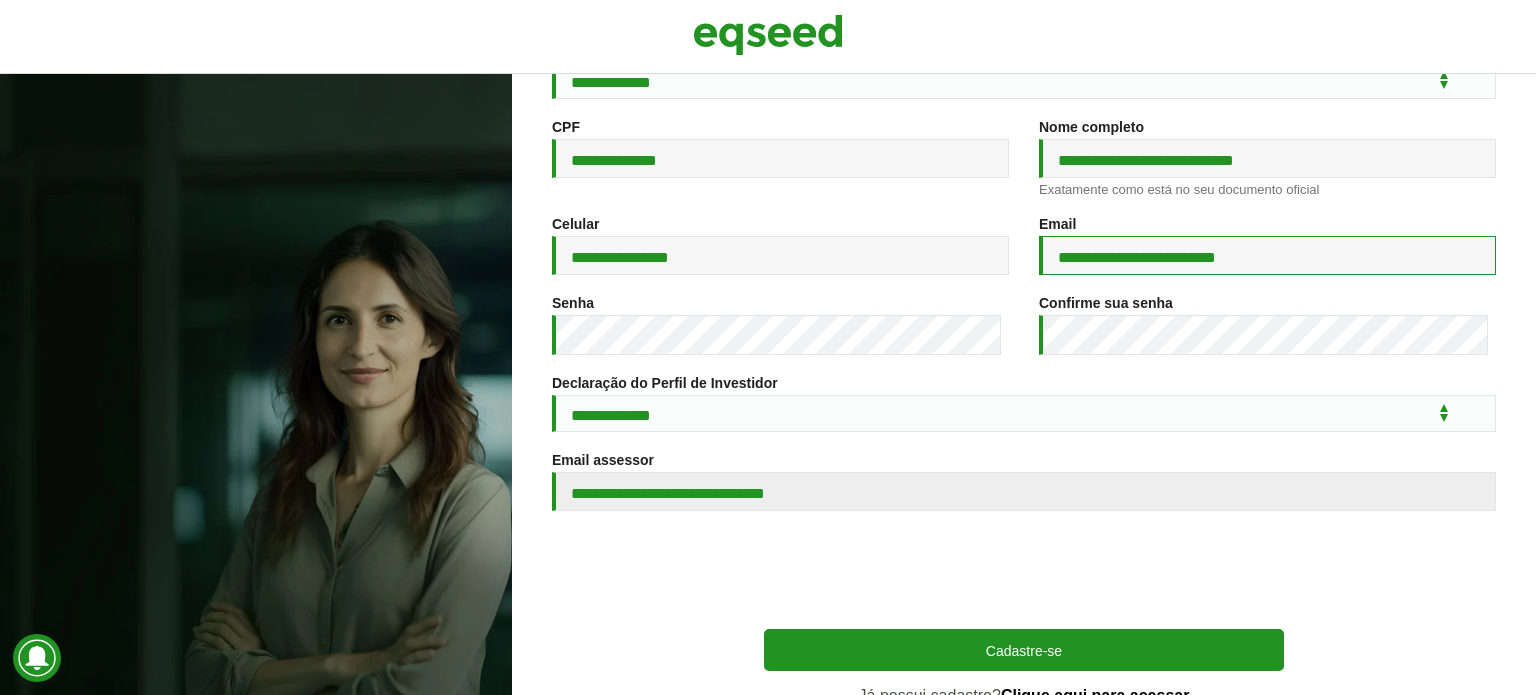 scroll, scrollTop: 304, scrollLeft: 0, axis: vertical 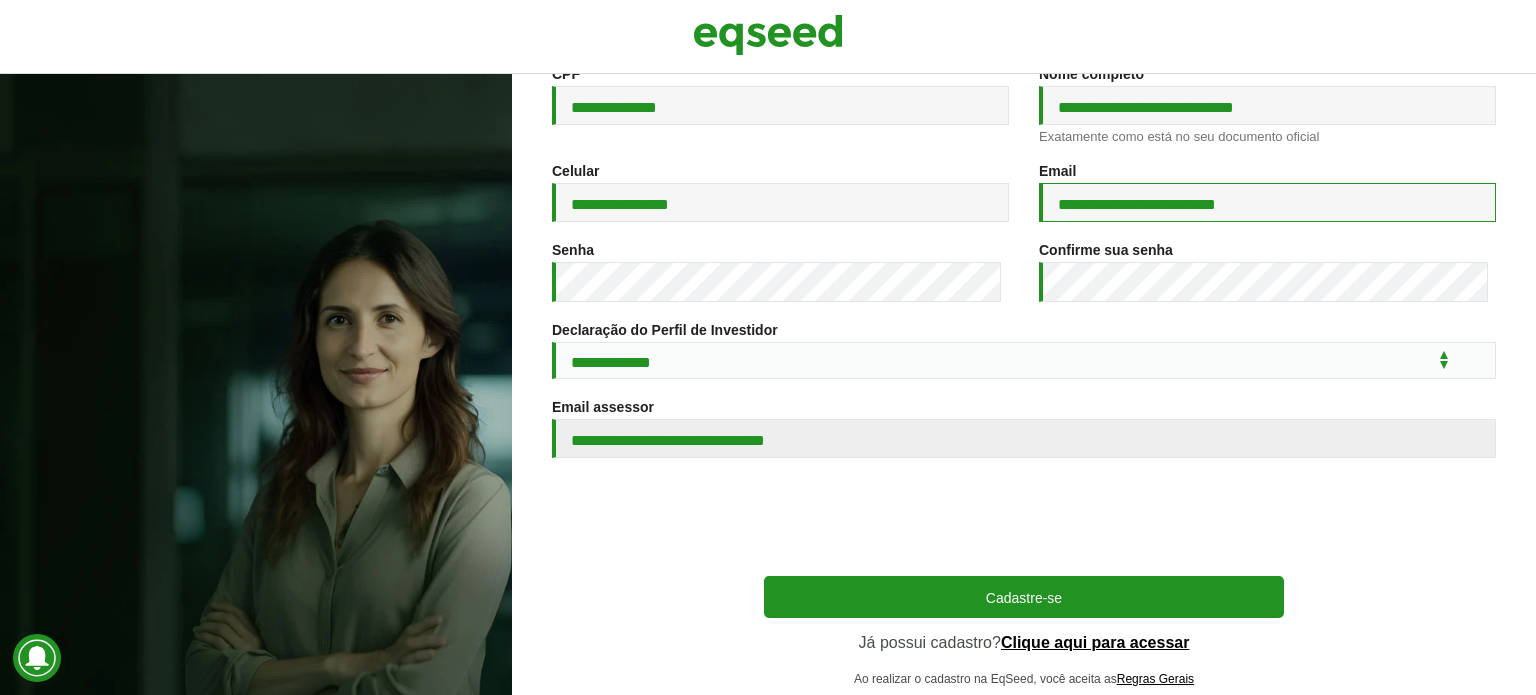 type on "**********" 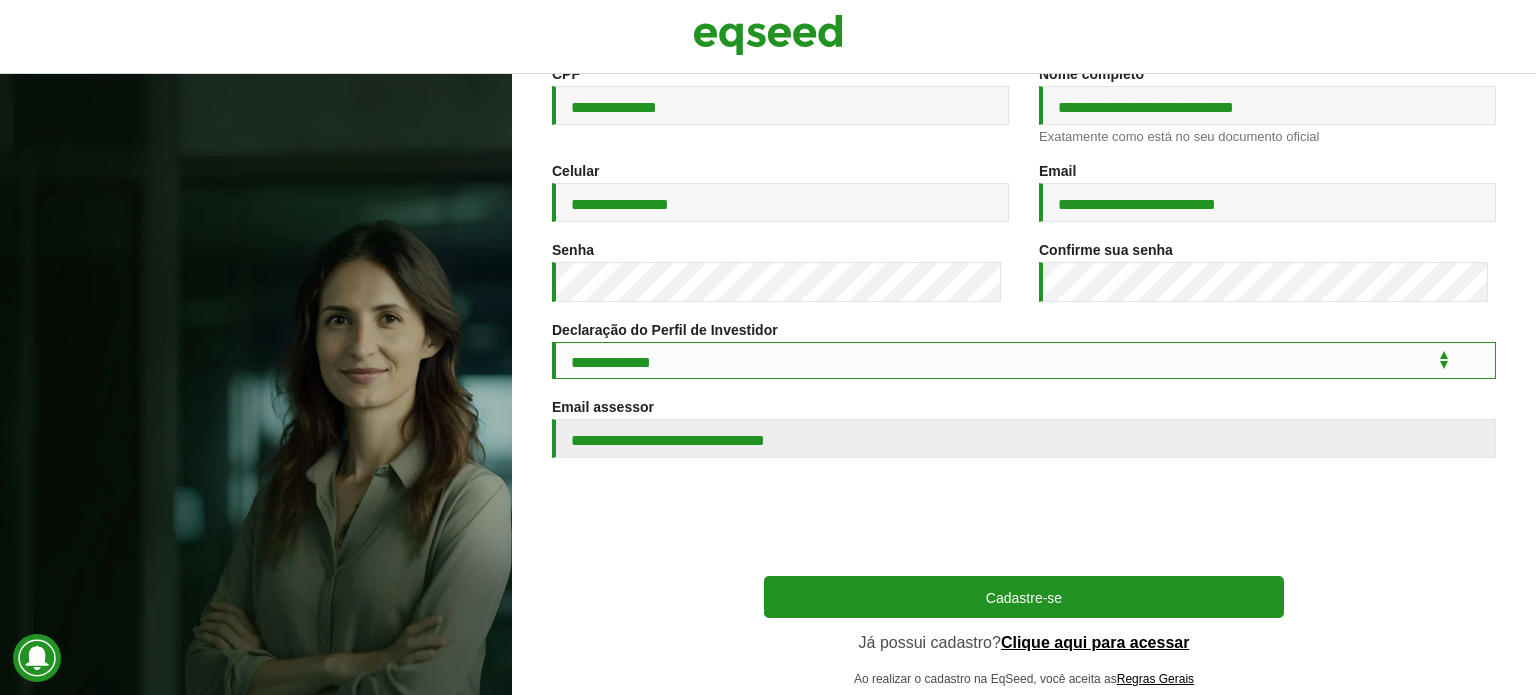 click on "**********" at bounding box center (1024, 360) 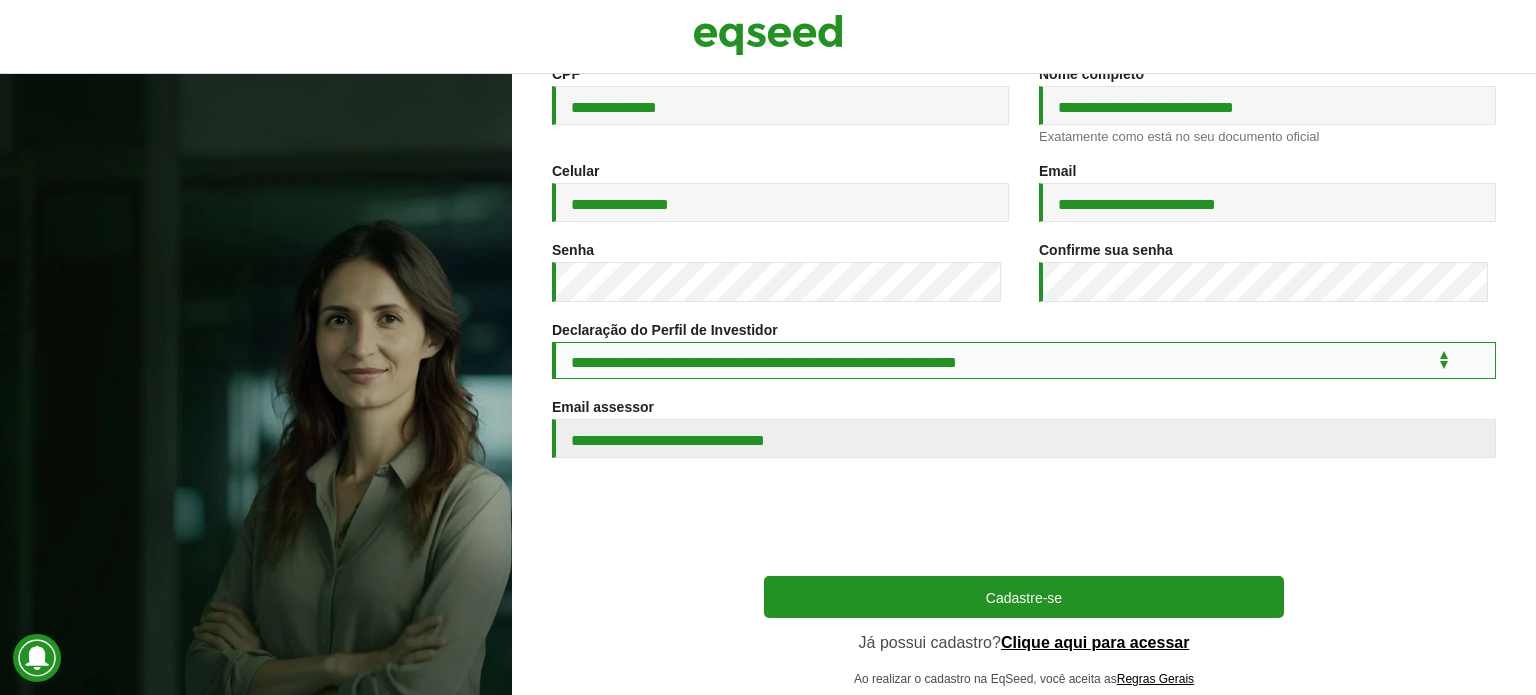 click on "**********" at bounding box center (1024, 360) 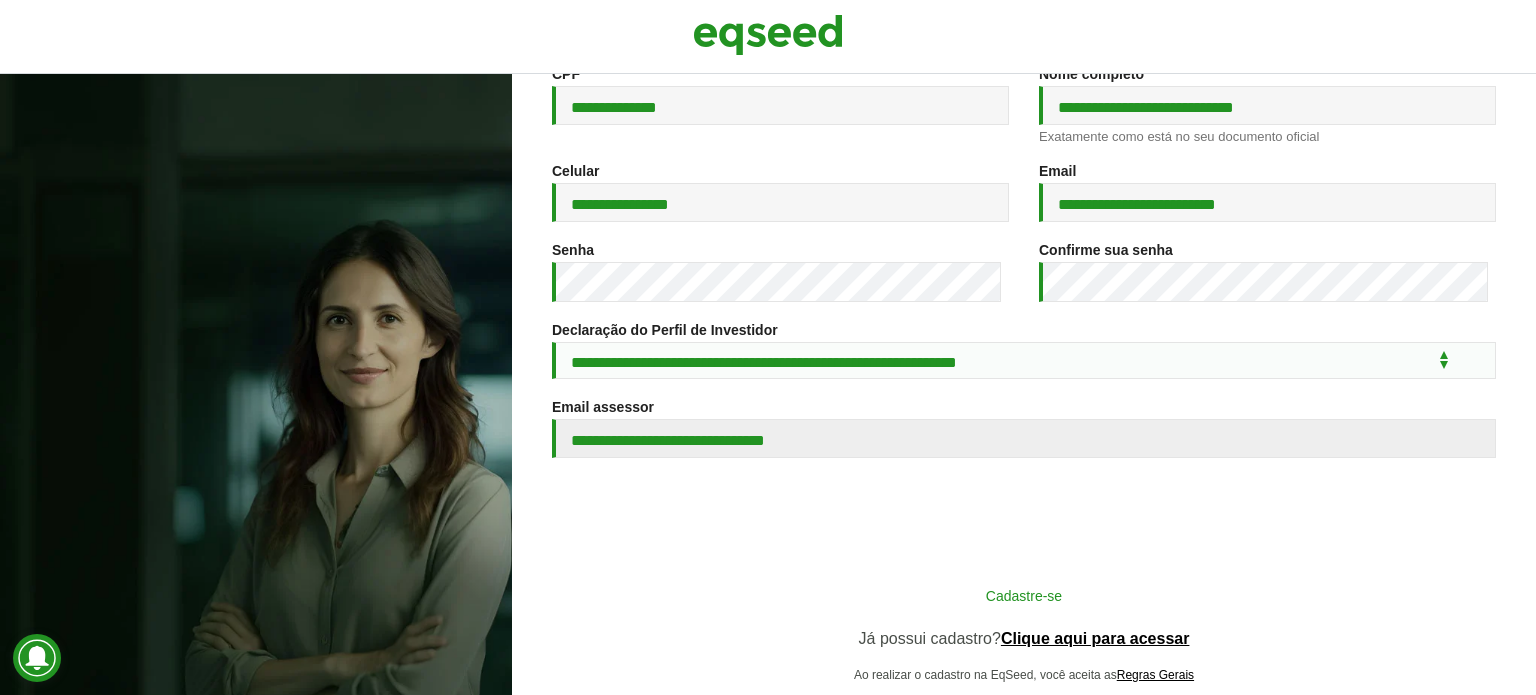 click on "Cadastre-se" at bounding box center (1024, 595) 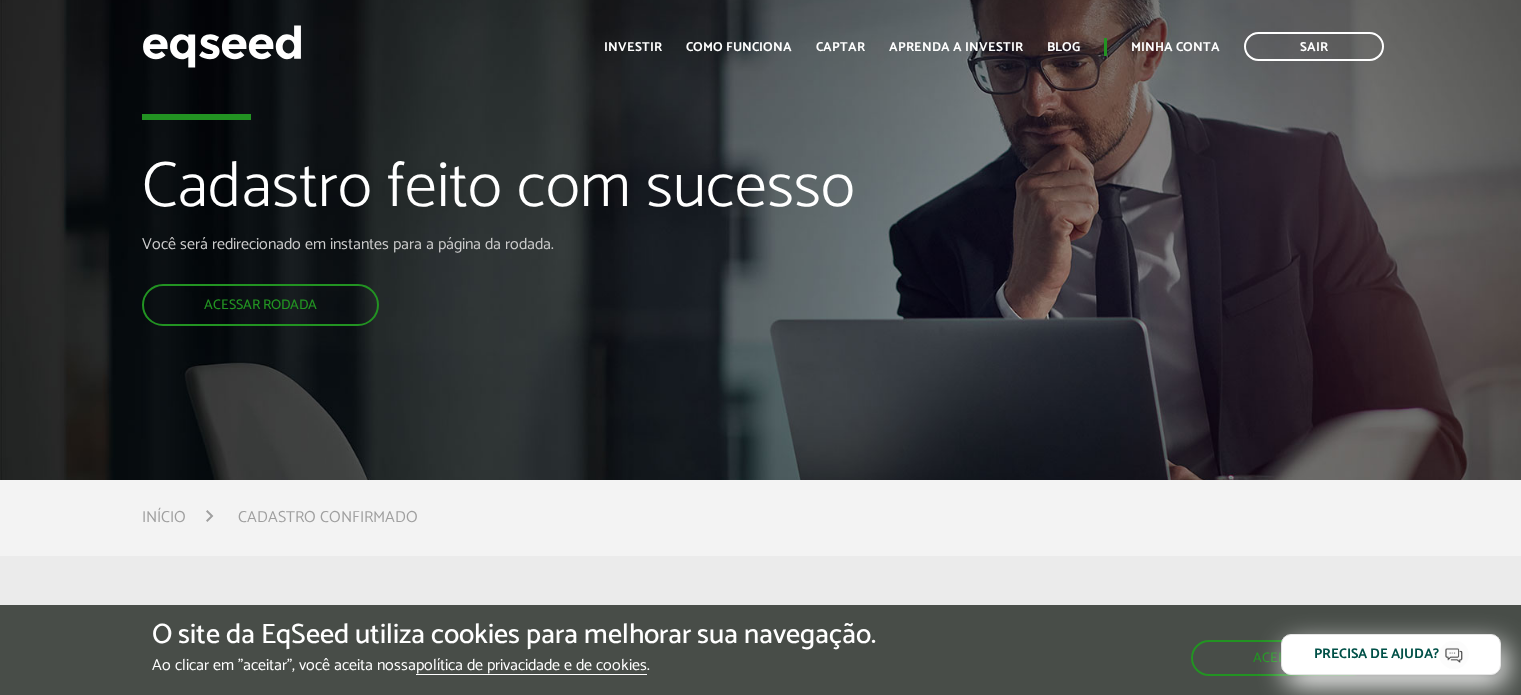 scroll, scrollTop: 0, scrollLeft: 0, axis: both 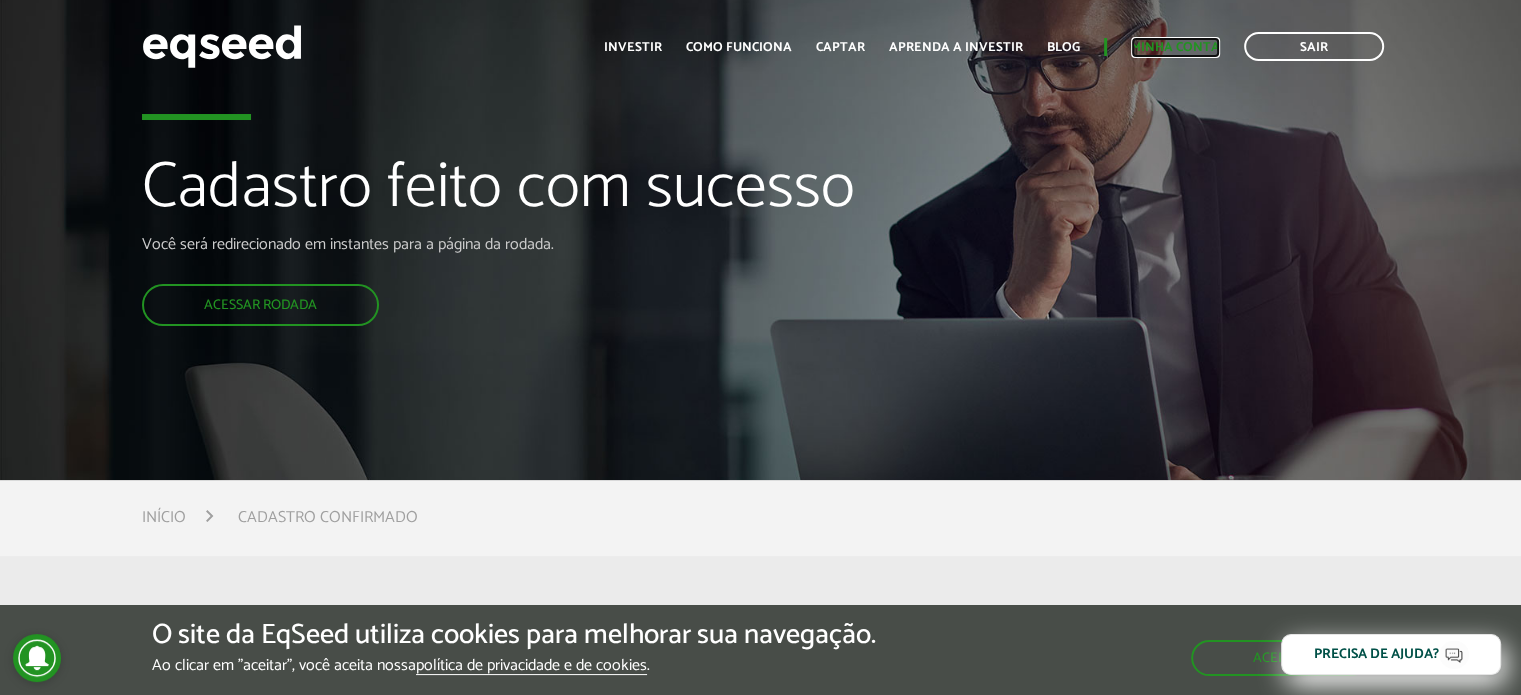 click on "Minha conta" at bounding box center (1175, 47) 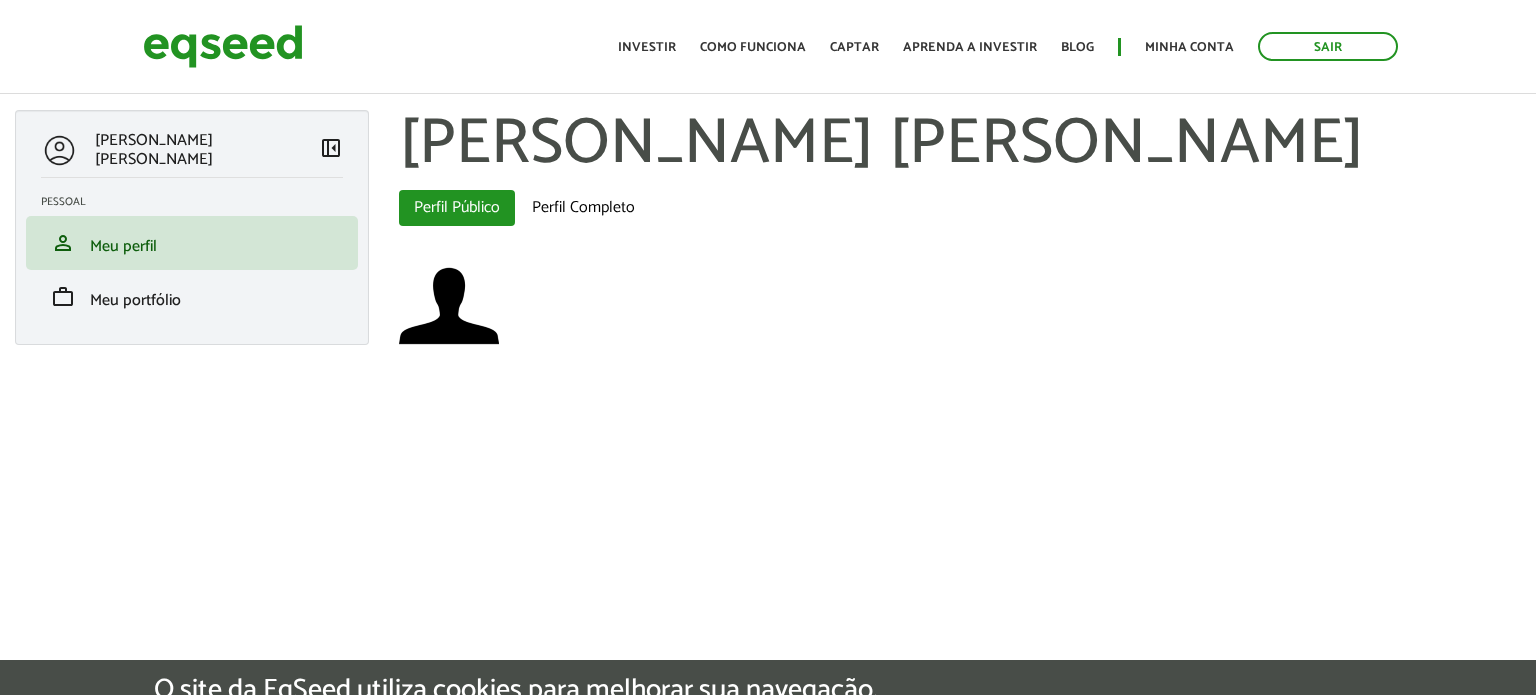 scroll, scrollTop: 0, scrollLeft: 0, axis: both 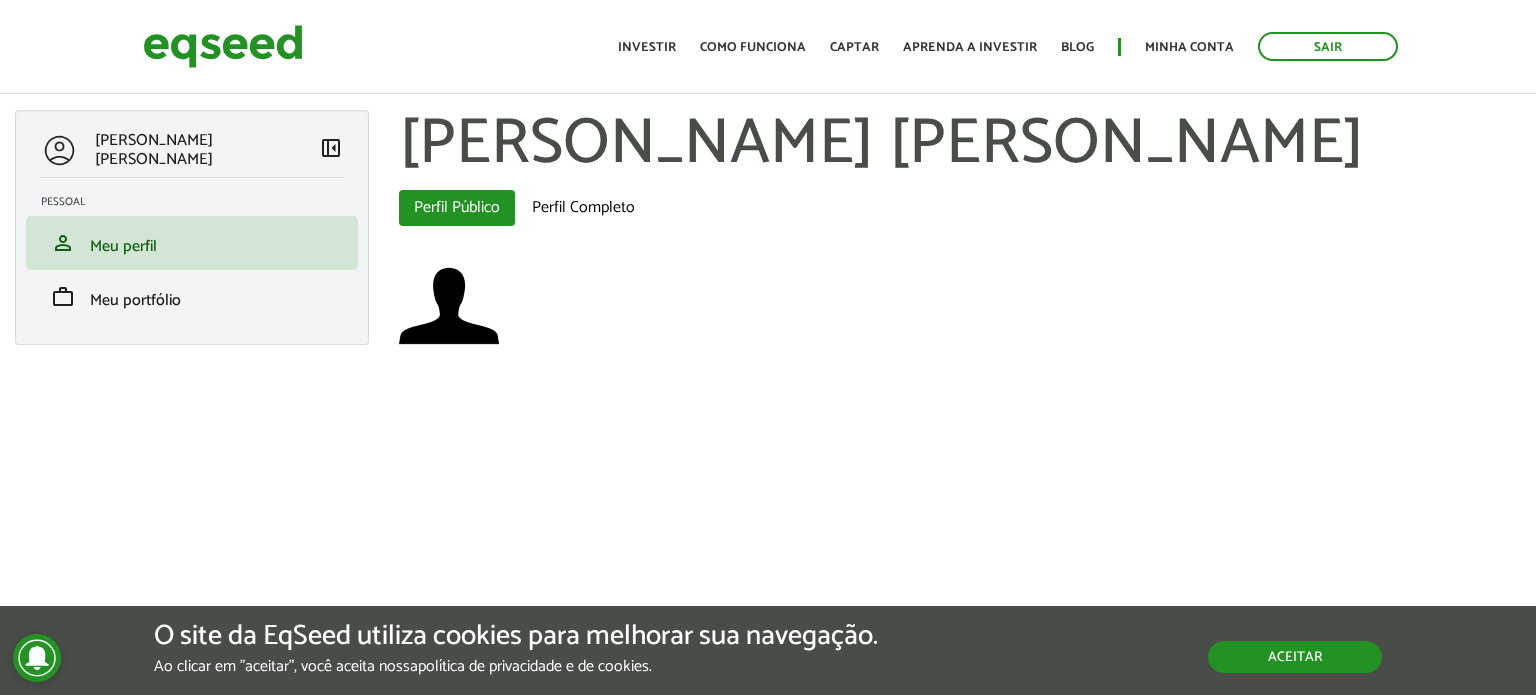 click on "Aceitar" at bounding box center (1295, 657) 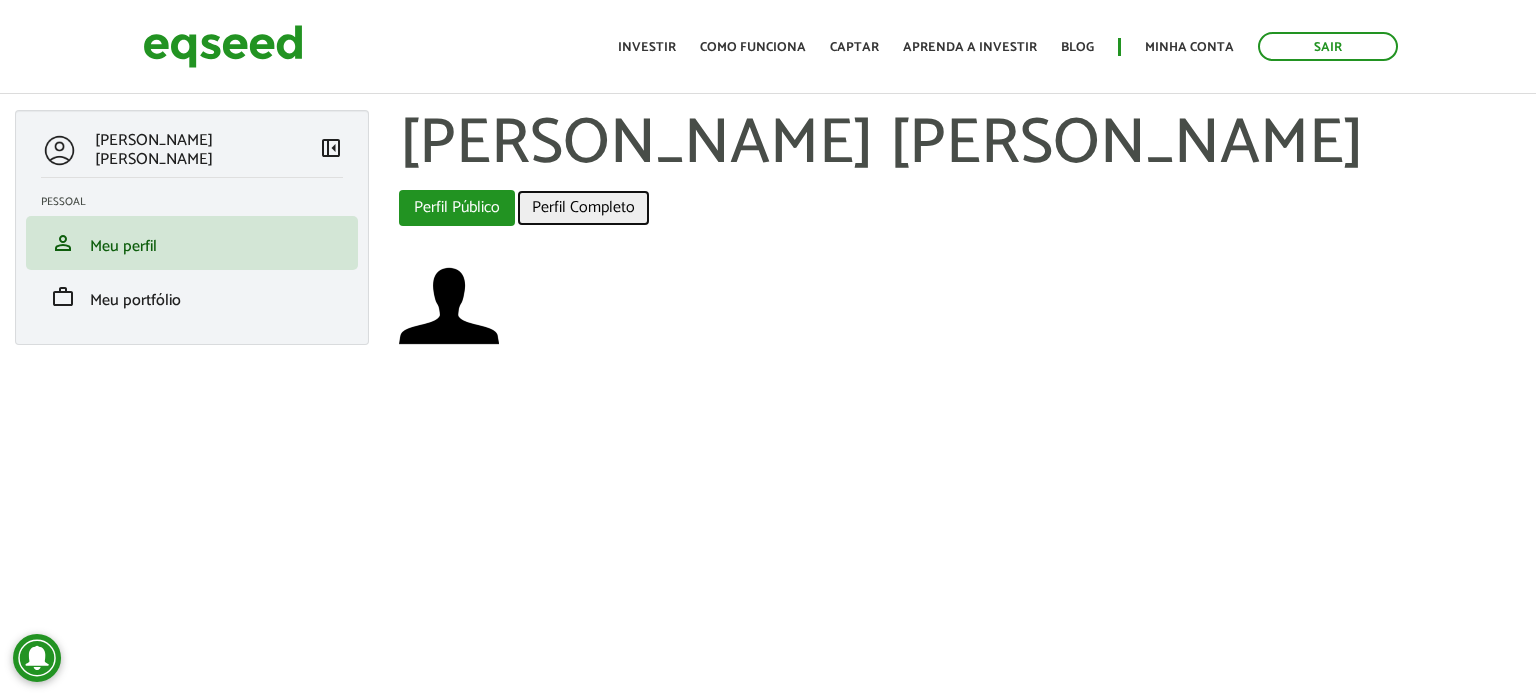click on "Perfil Completo" at bounding box center (583, 208) 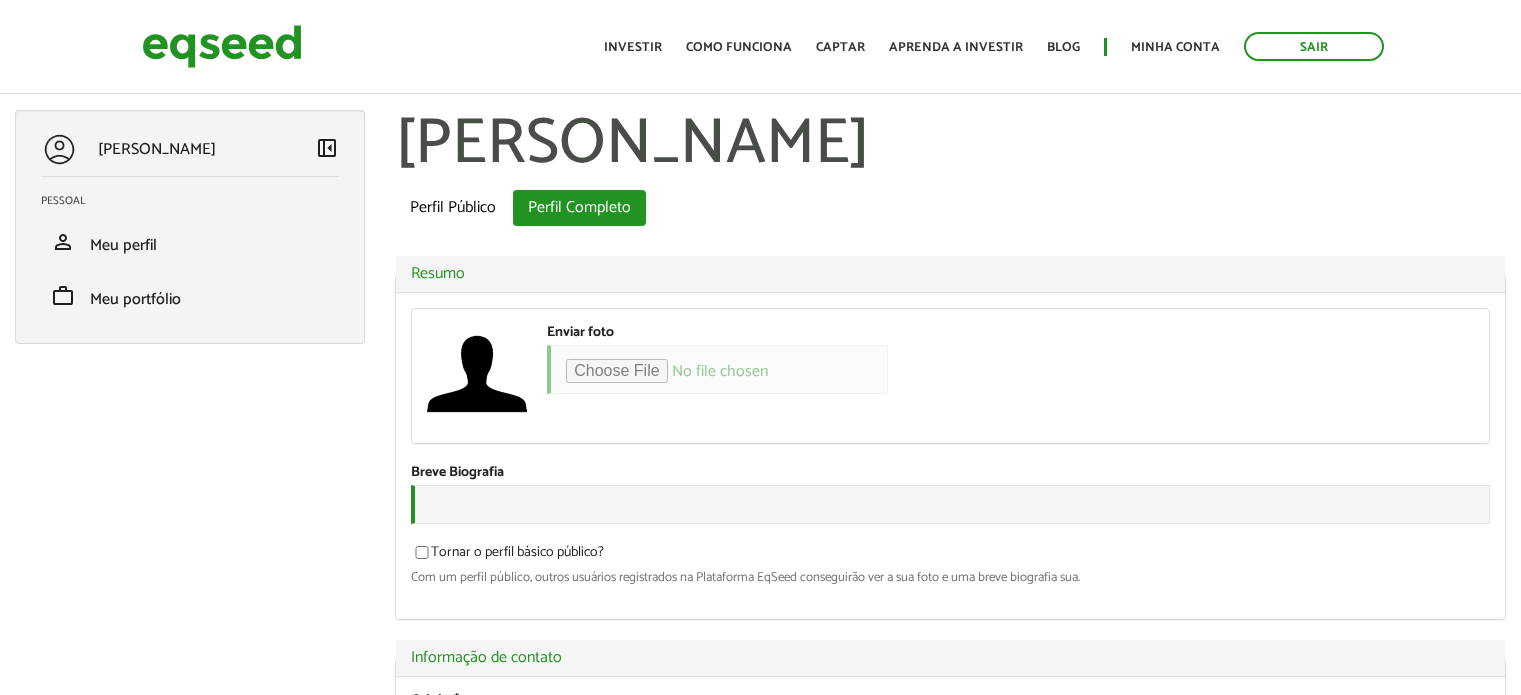 scroll, scrollTop: 0, scrollLeft: 0, axis: both 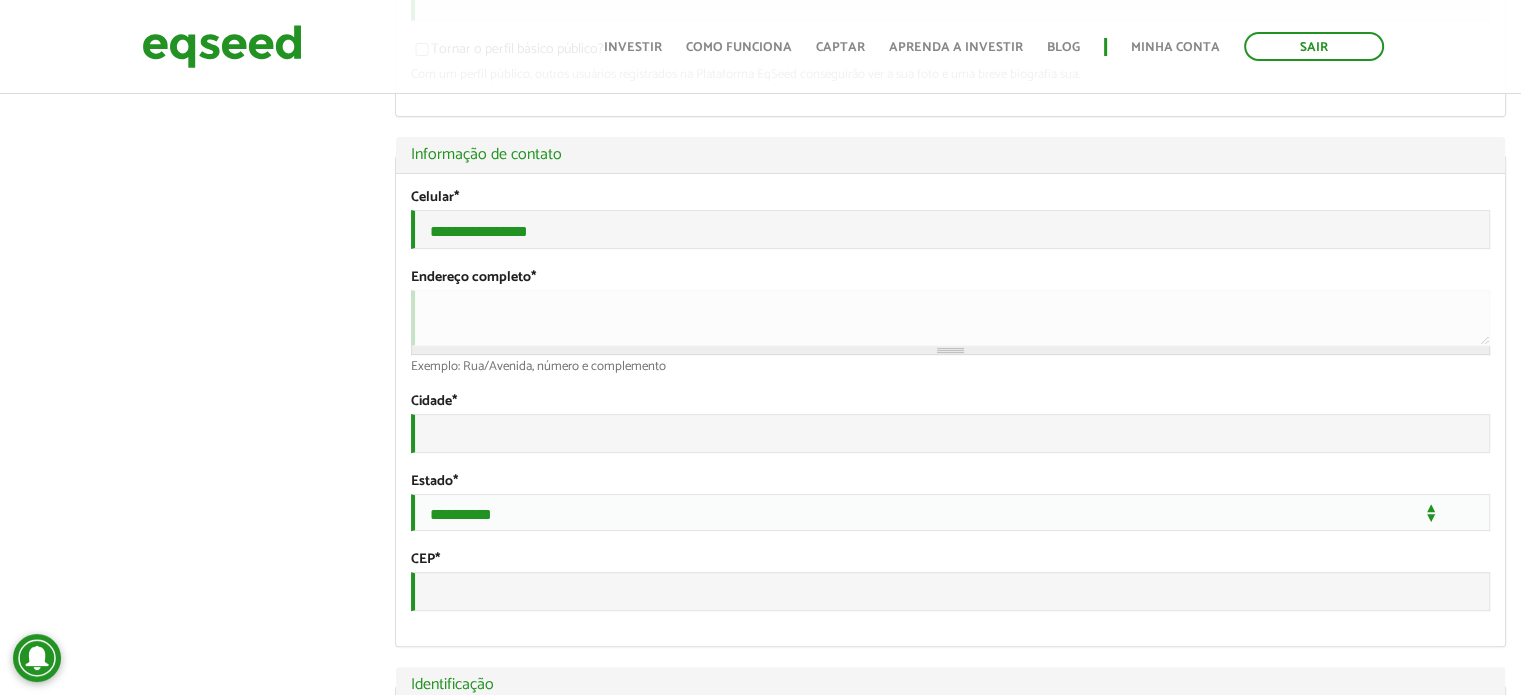 click at bounding box center (950, 350) 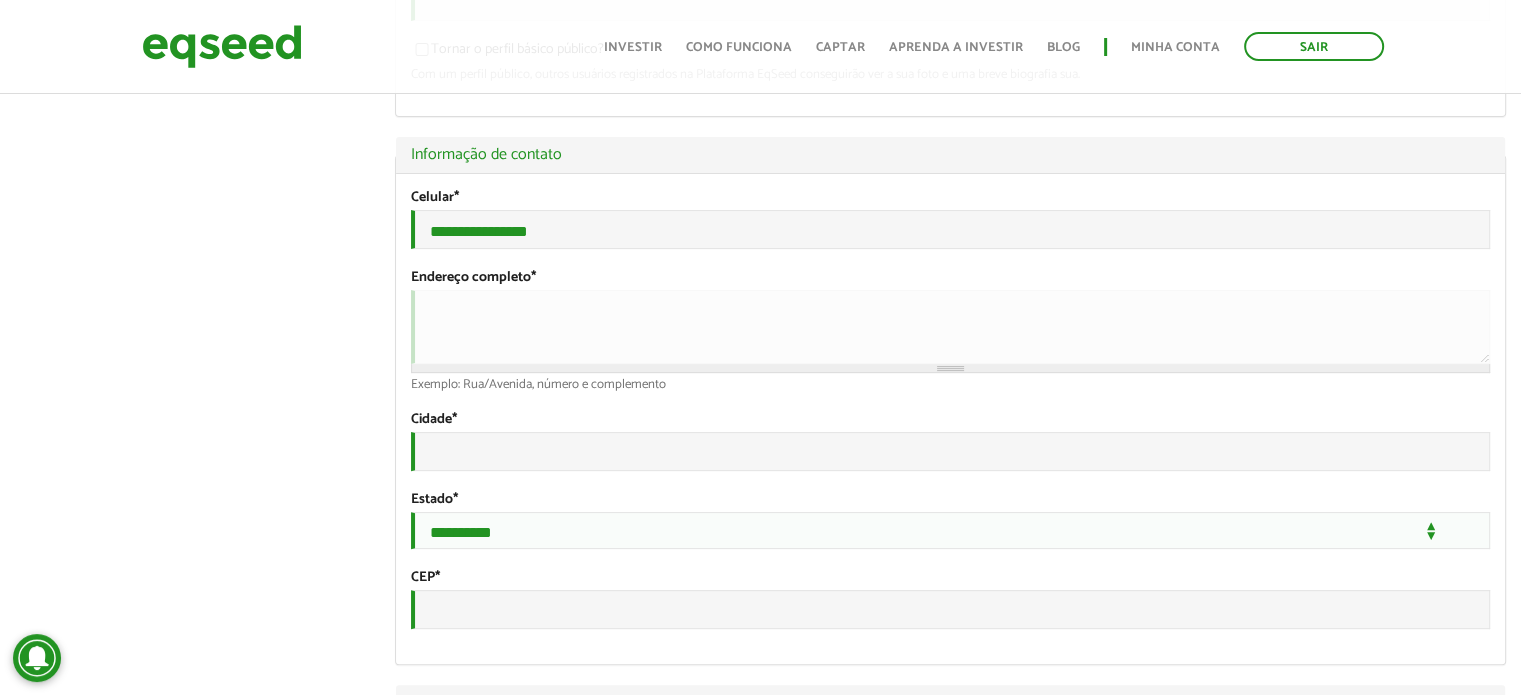 click at bounding box center [950, 368] 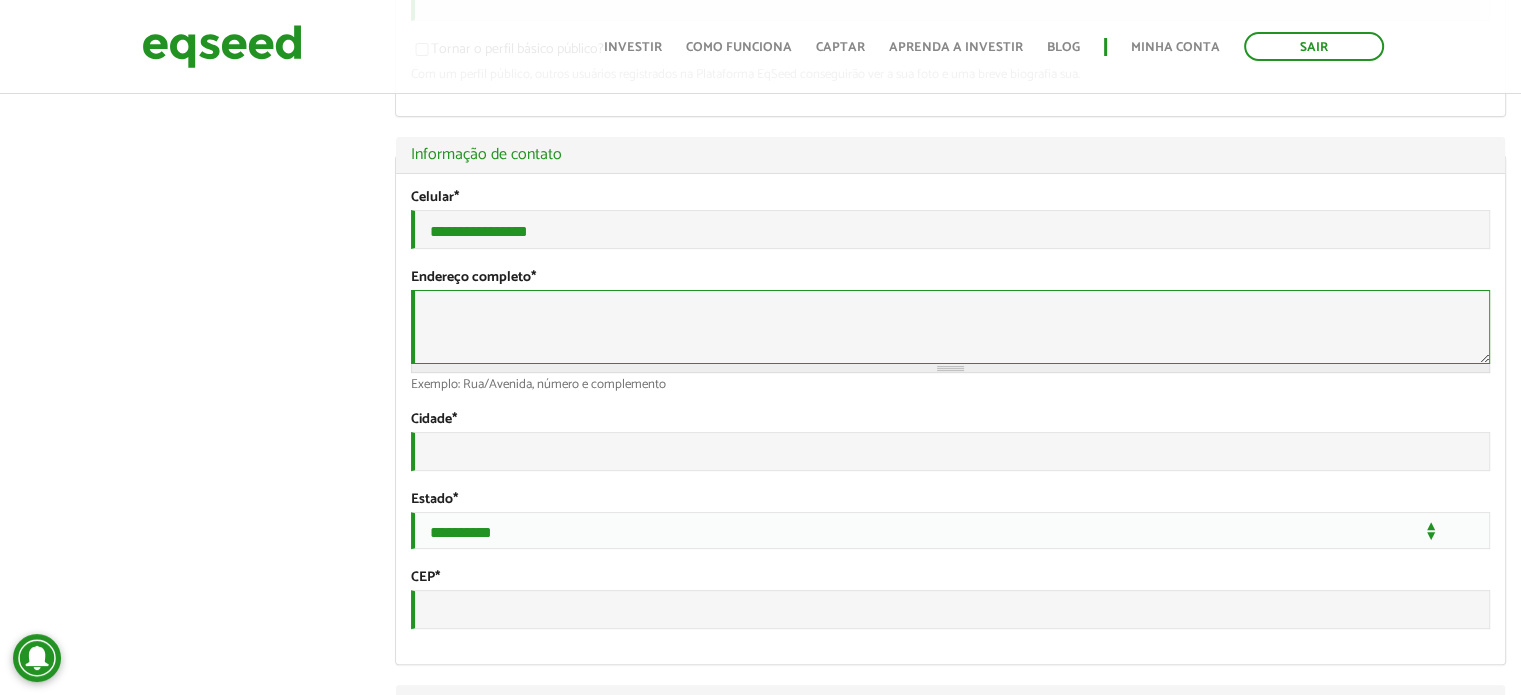 click on "Endereço completo  *" at bounding box center (950, 327) 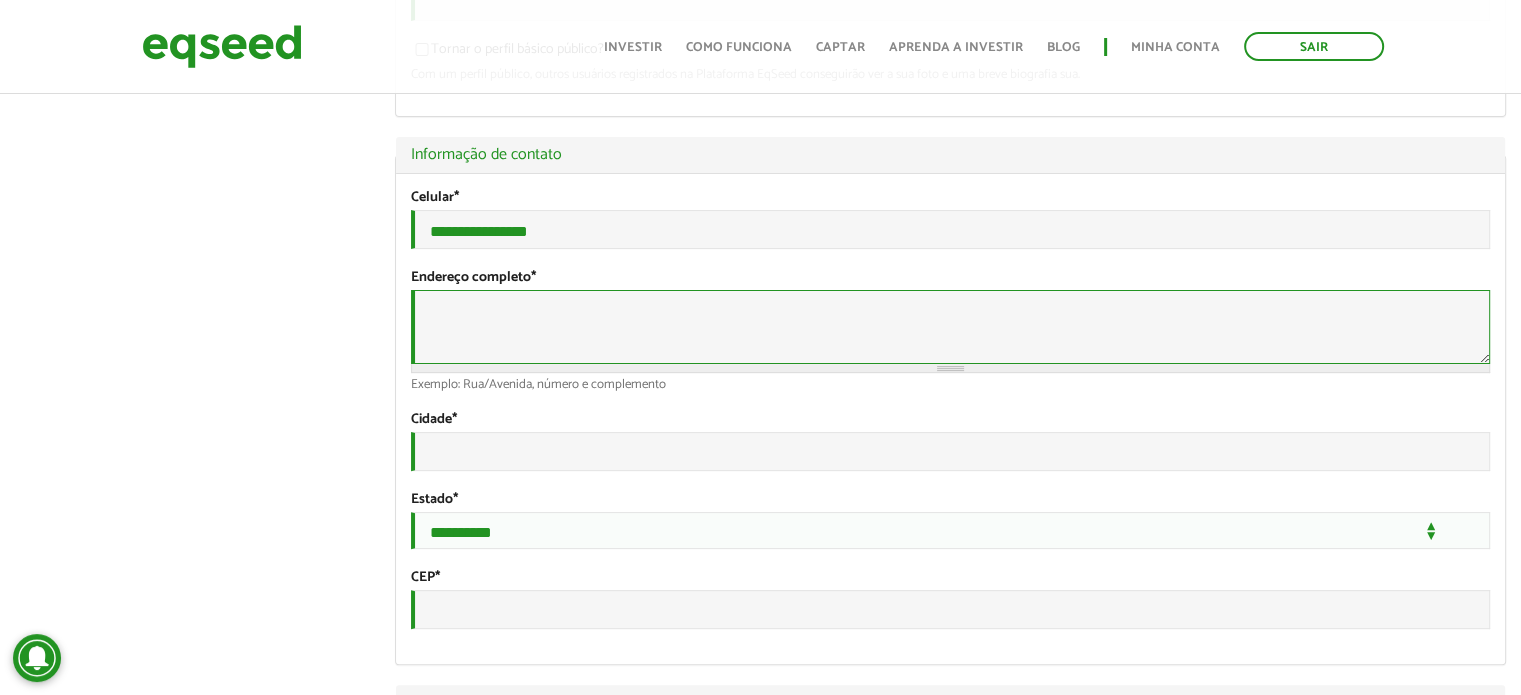 paste on "**********" 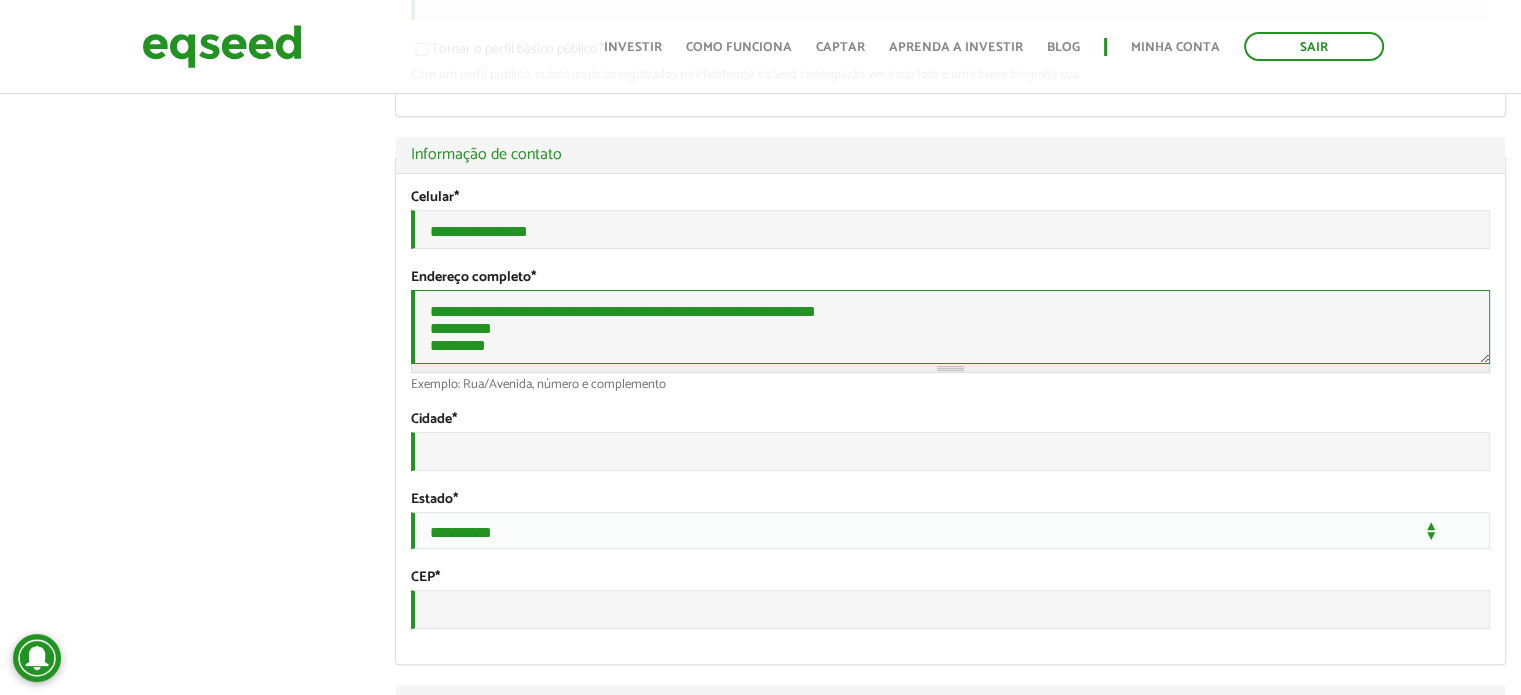 scroll, scrollTop: 19, scrollLeft: 0, axis: vertical 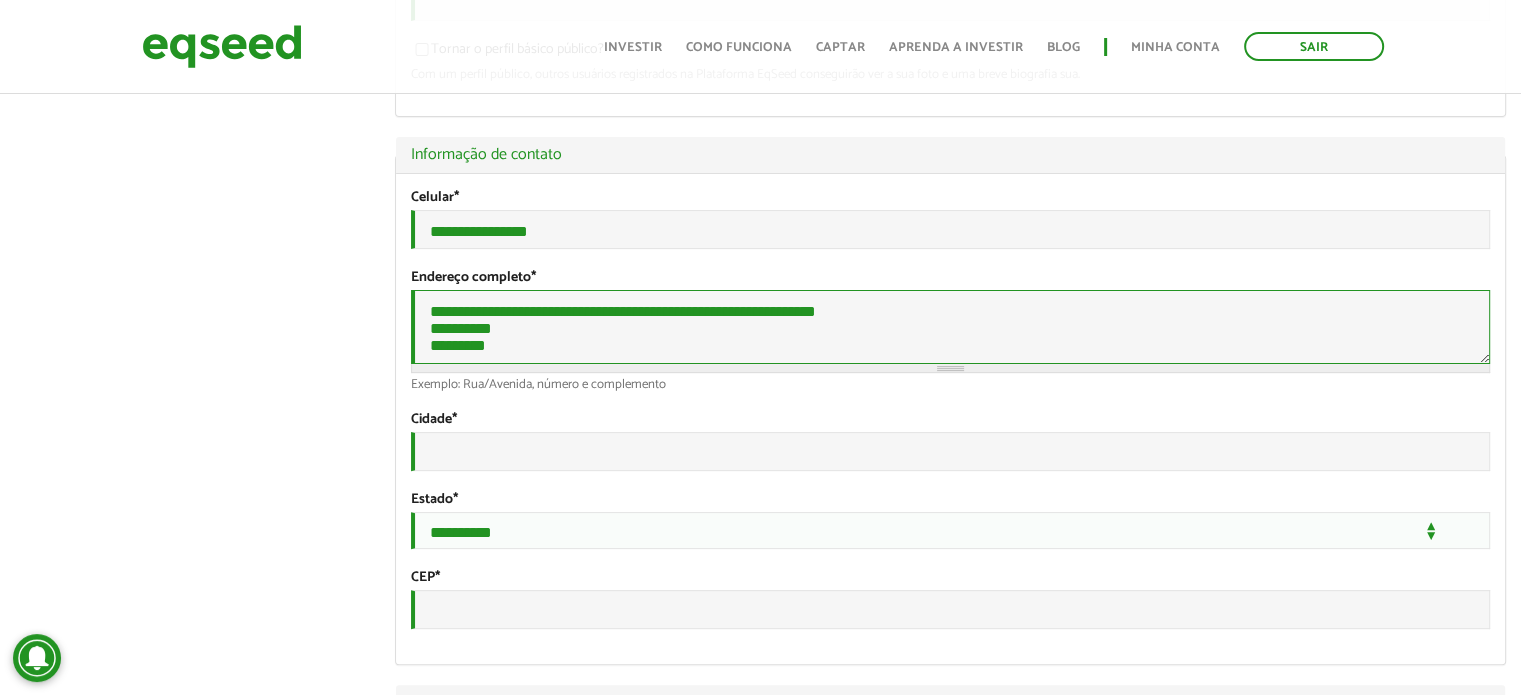 drag, startPoint x: 500, startPoint y: 369, endPoint x: 421, endPoint y: 367, distance: 79.025314 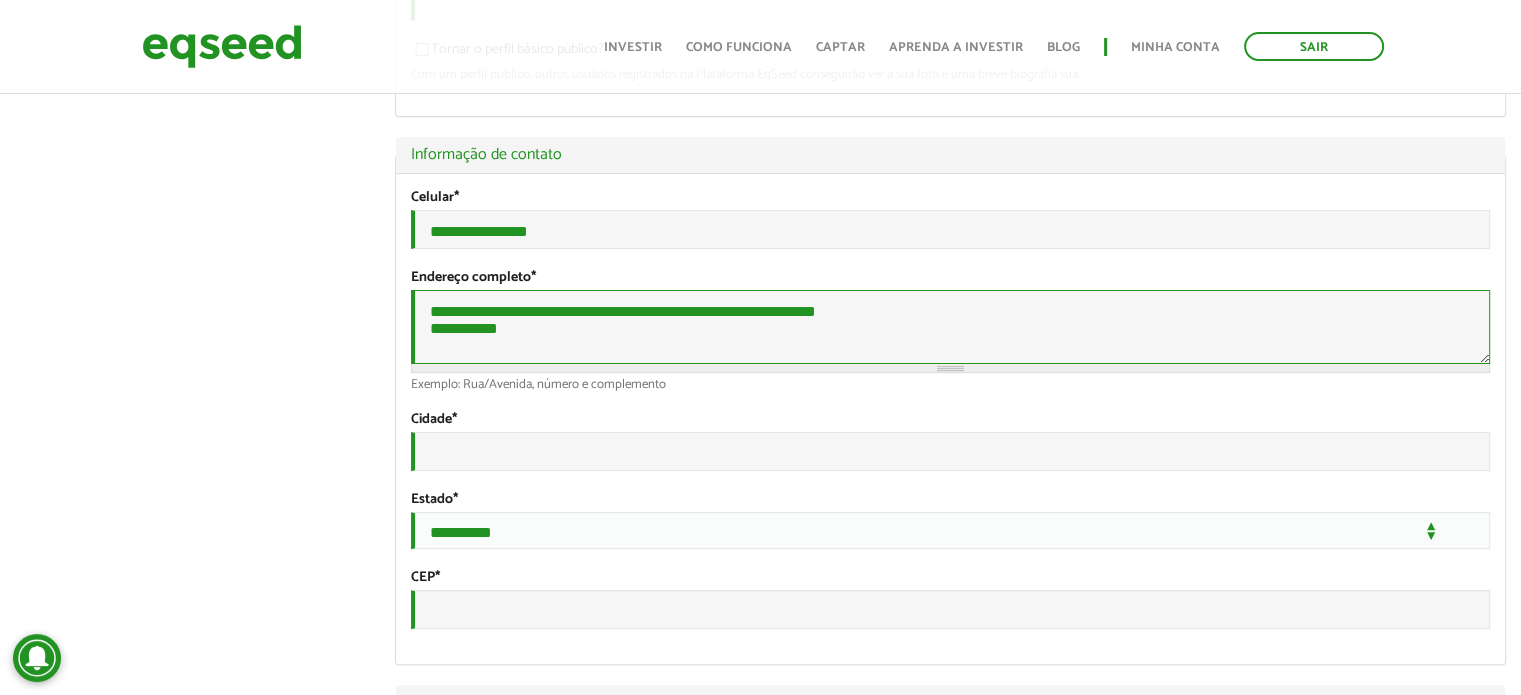 scroll, scrollTop: 0, scrollLeft: 0, axis: both 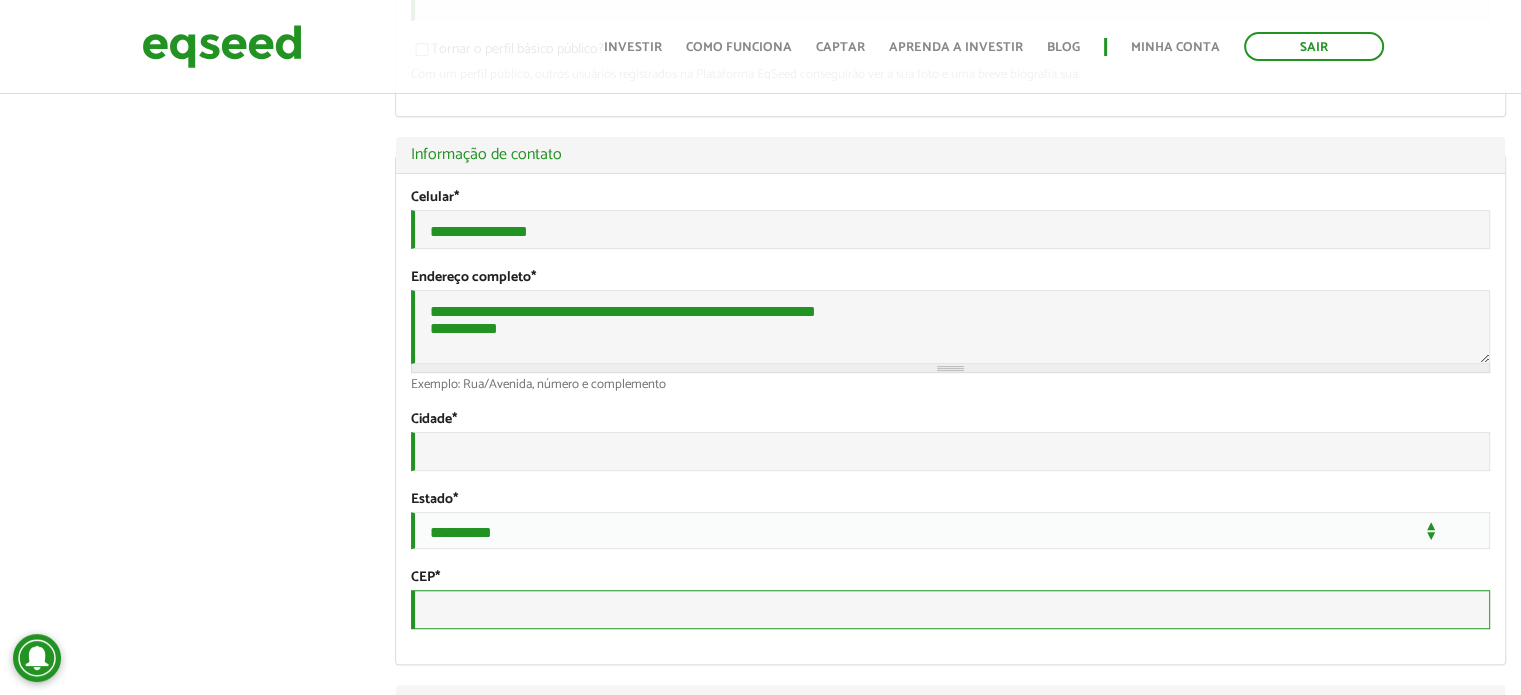 click on "CEP  *" at bounding box center [950, 609] 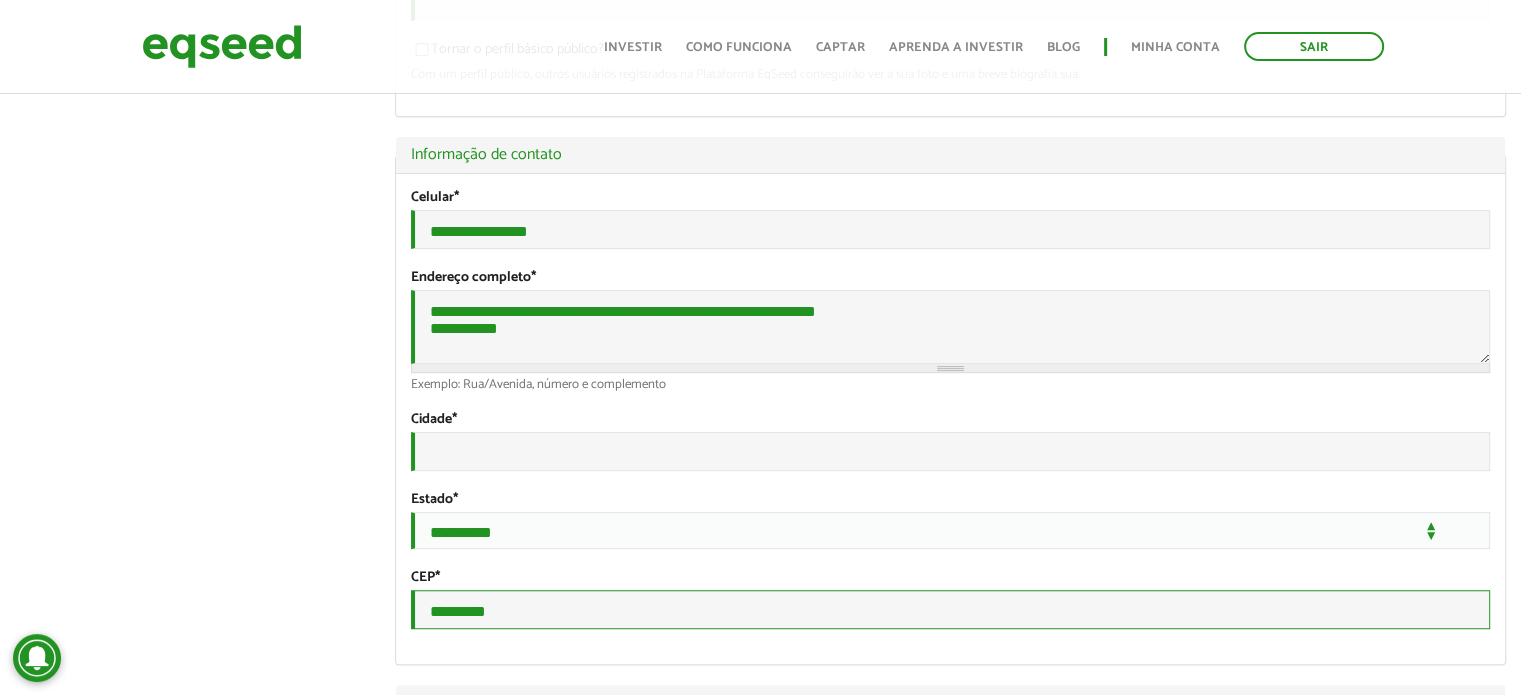 type on "*********" 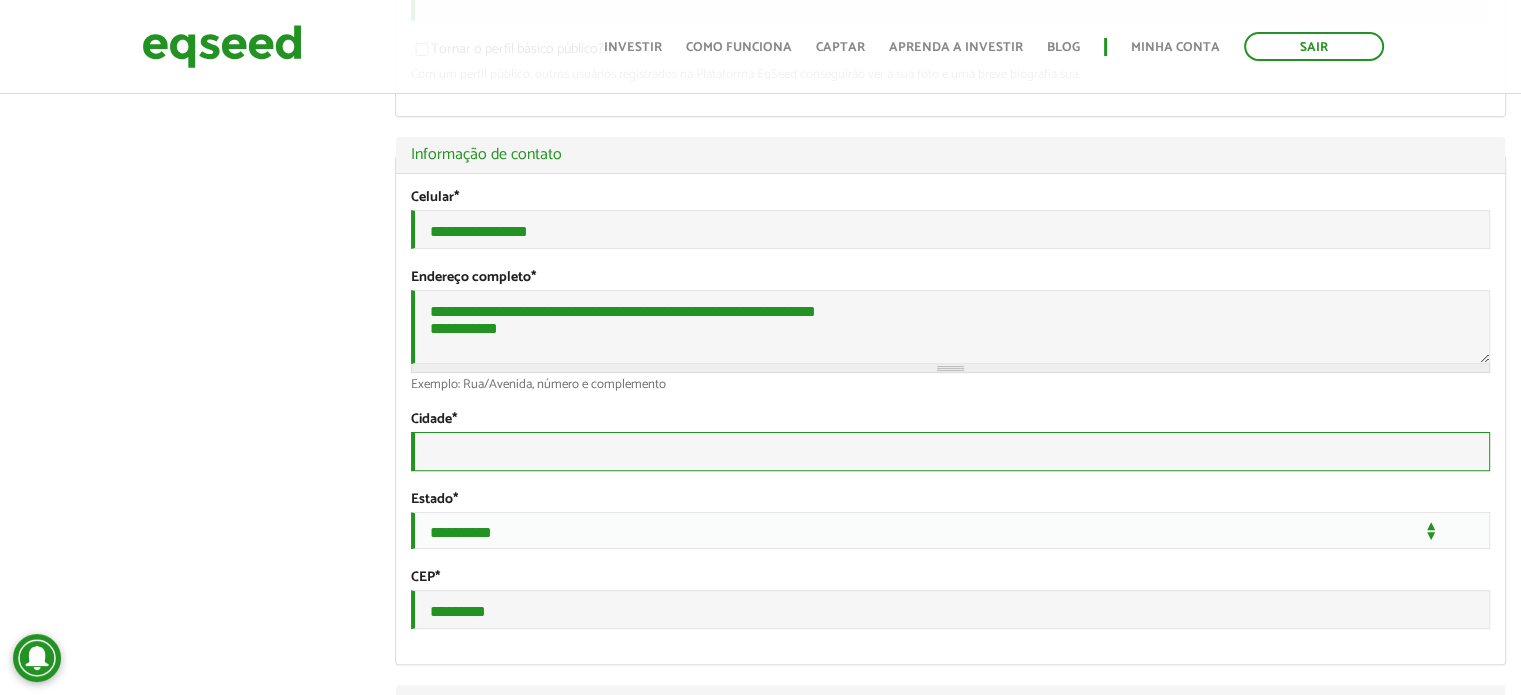 click on "Cidade  *" at bounding box center [950, 451] 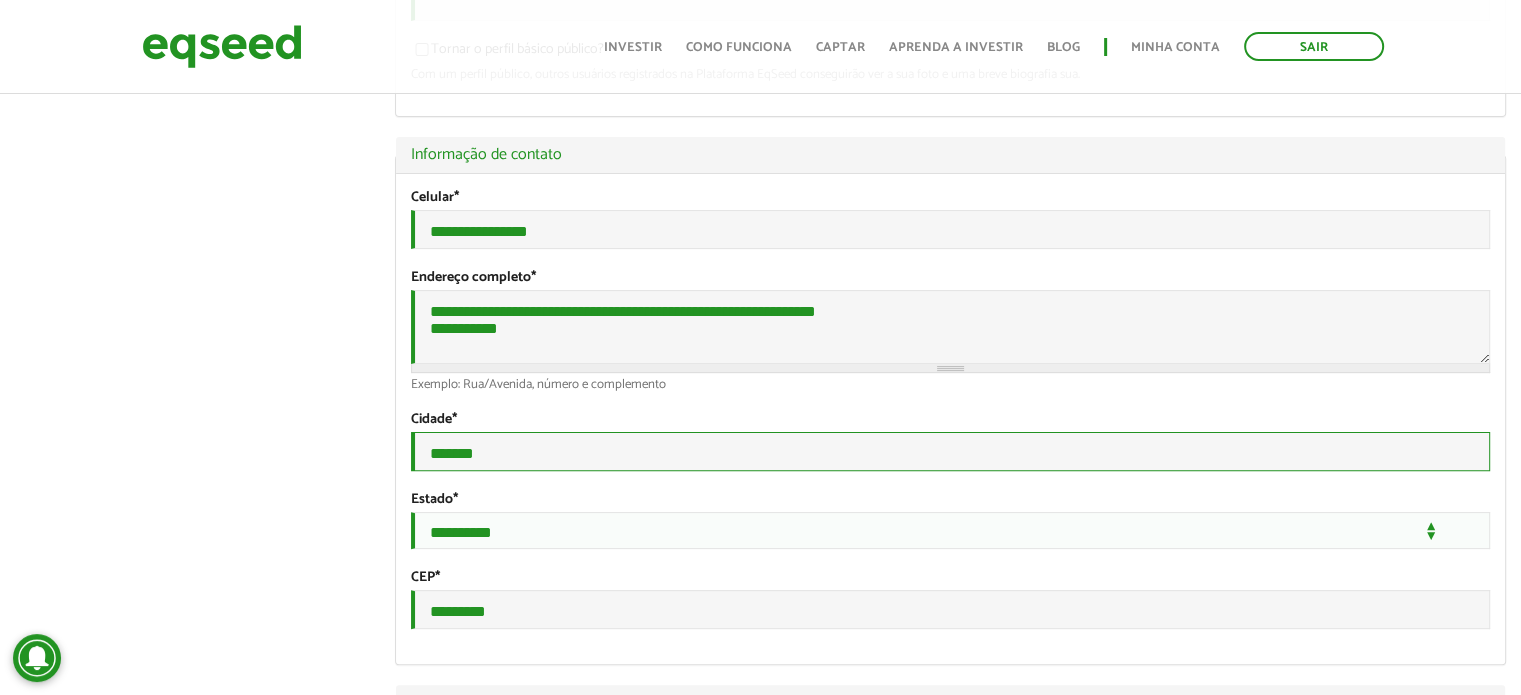 type on "*******" 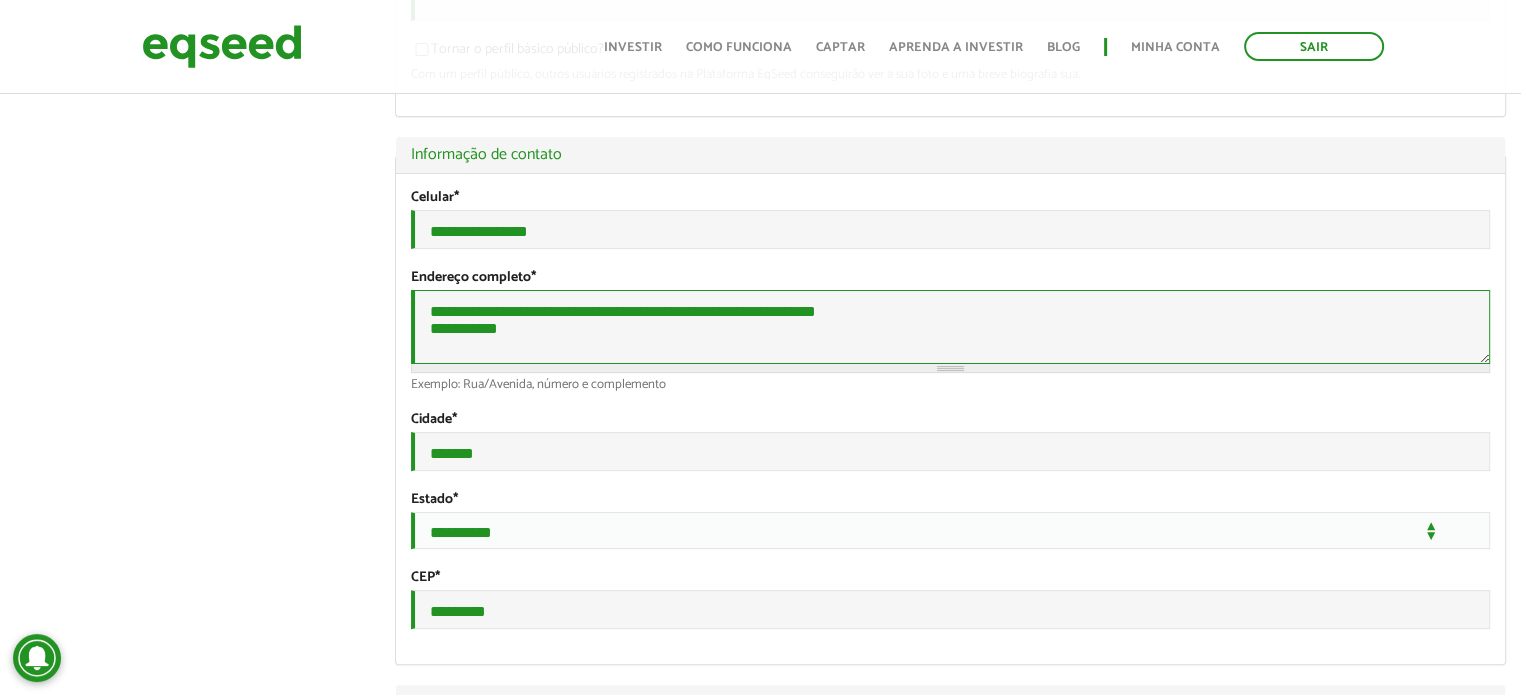 click on "**********" at bounding box center (950, 327) 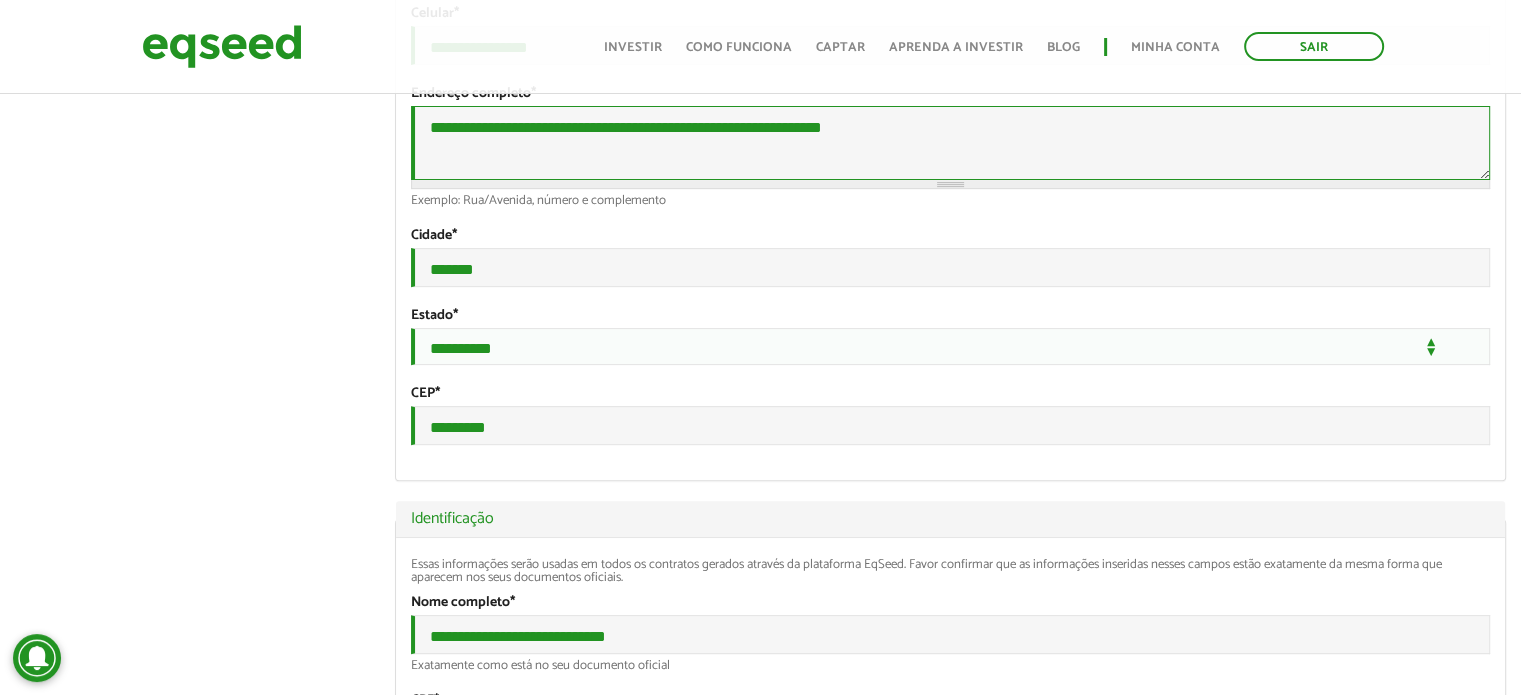 scroll, scrollTop: 688, scrollLeft: 0, axis: vertical 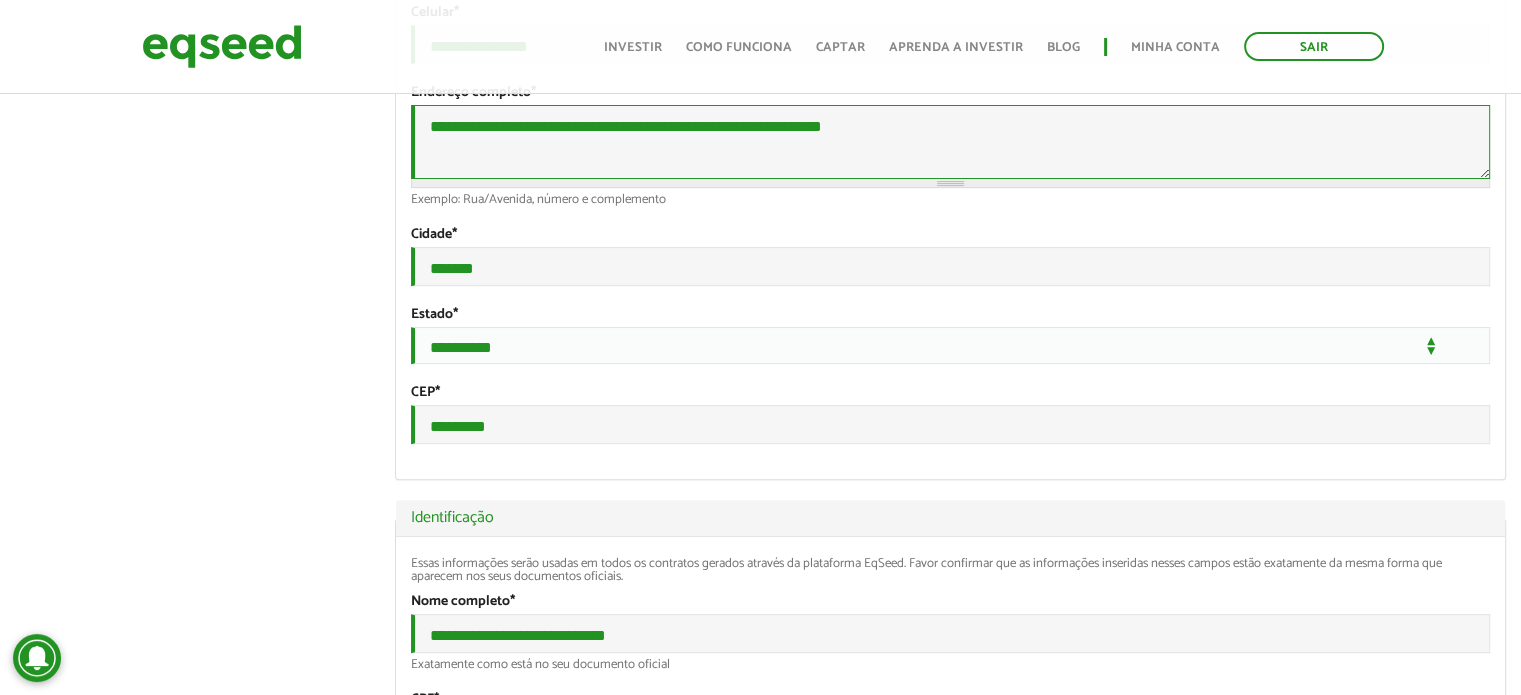 type on "**********" 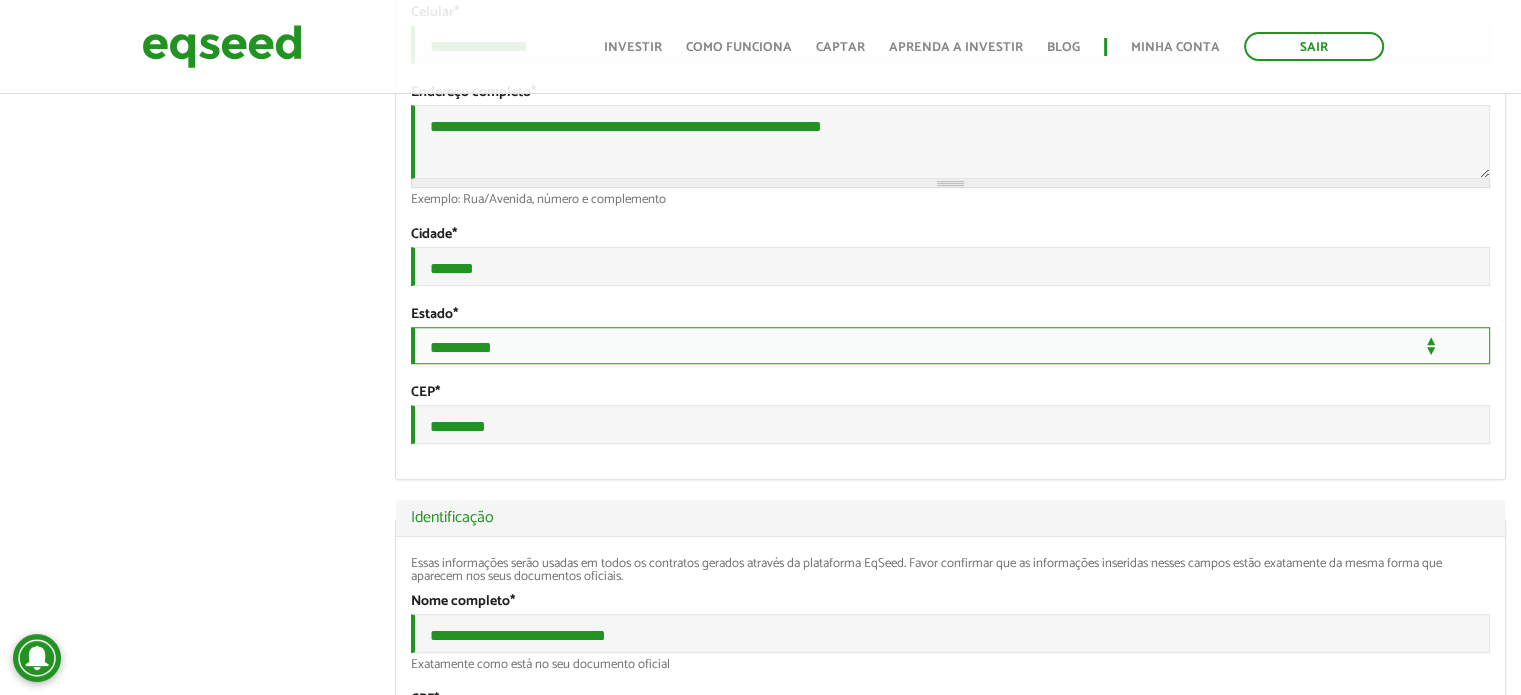 click on "**********" at bounding box center (950, 345) 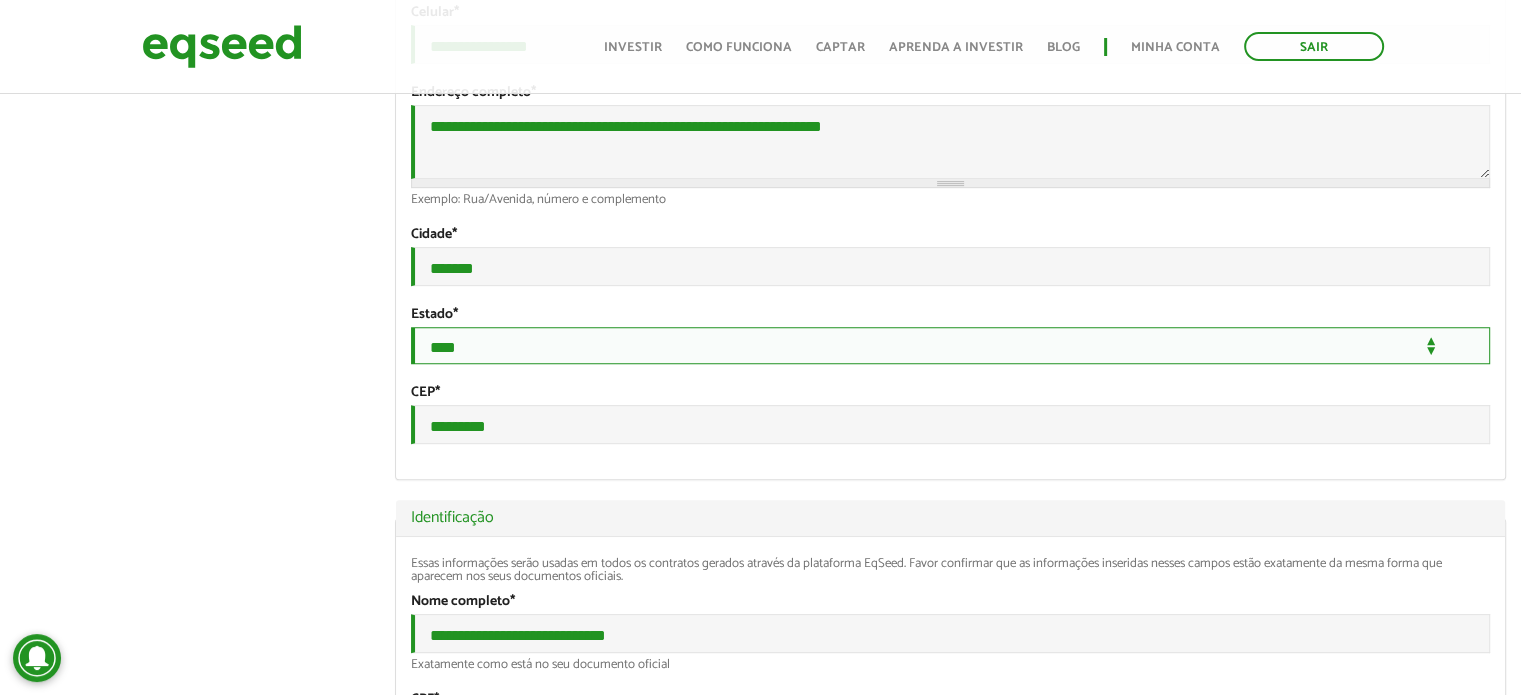 click on "**********" at bounding box center [950, 345] 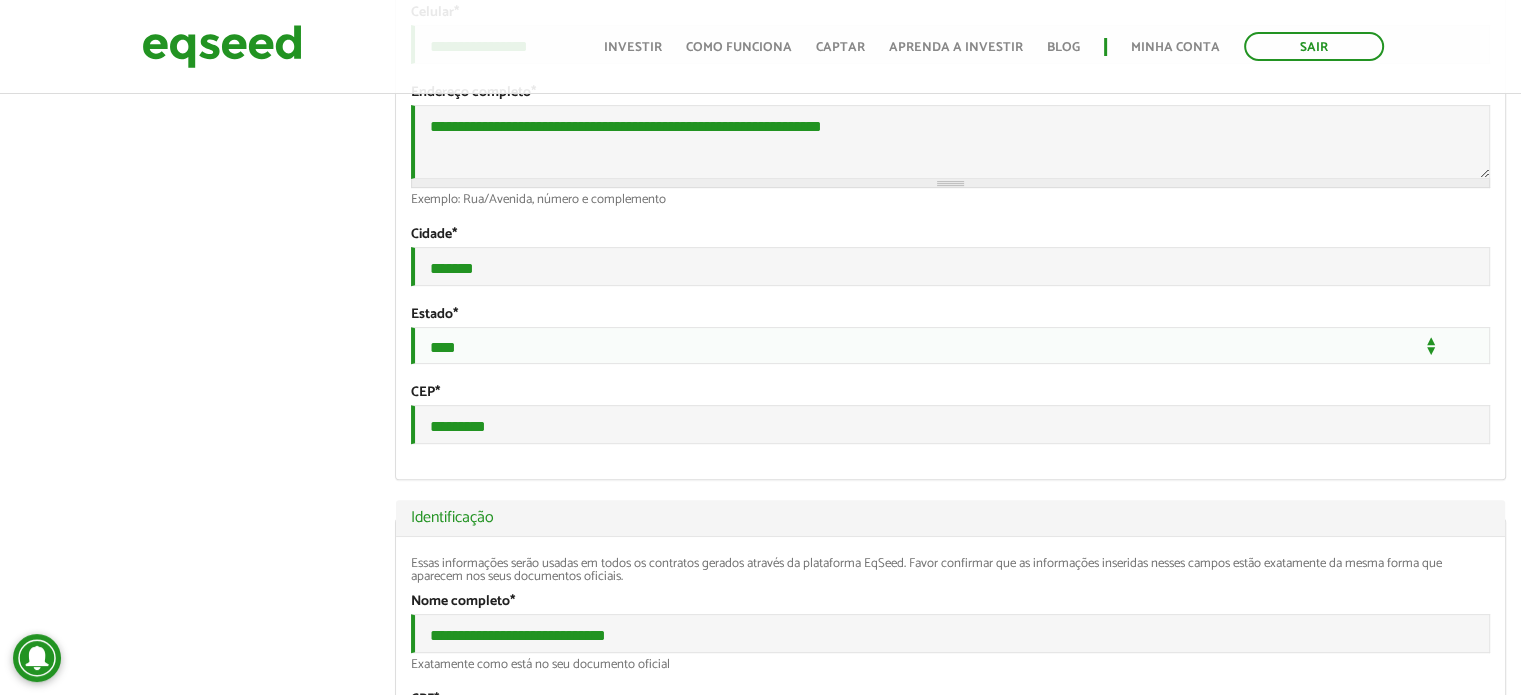 click on "SHEILA MARIA VIEIRA FIGUEREDO
left_panel_close
Pessoal
person Meu perfil
finance_mode Minha simulação
work Meu portfólio
SHEILA MARIA VIEIRA FIGUEREDO
Abas primárias Perfil Público
Perfil Completo (aba ativa)
Ocultar Resumo
Foto
Enviar foto
Seu rosto virtual ou imagem. Imagens maiores que 1024x1024 pixels serão reduzidas.
Breve Biografia
Tornar o perfil básico público?
Ocultar Informação de contato
Celular  *" at bounding box center [760, 1335] 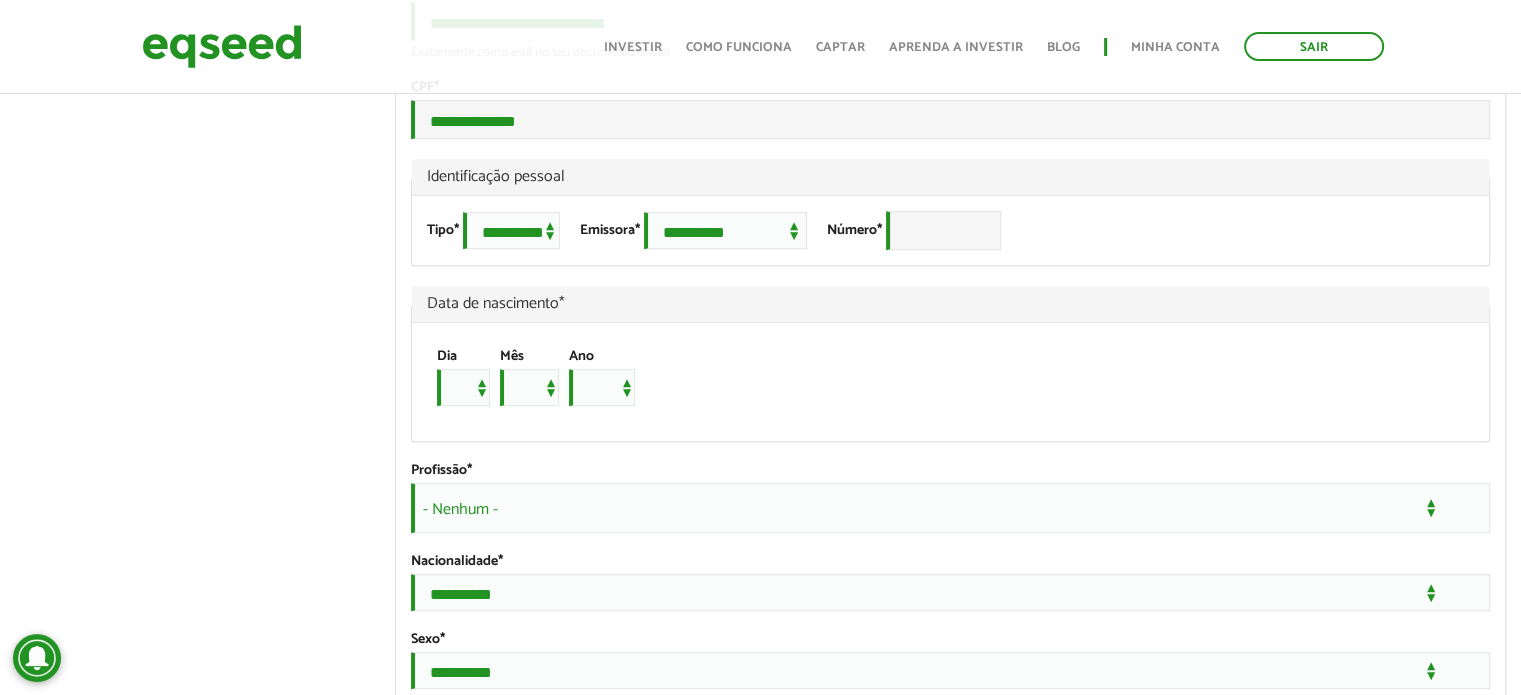 scroll, scrollTop: 1300, scrollLeft: 0, axis: vertical 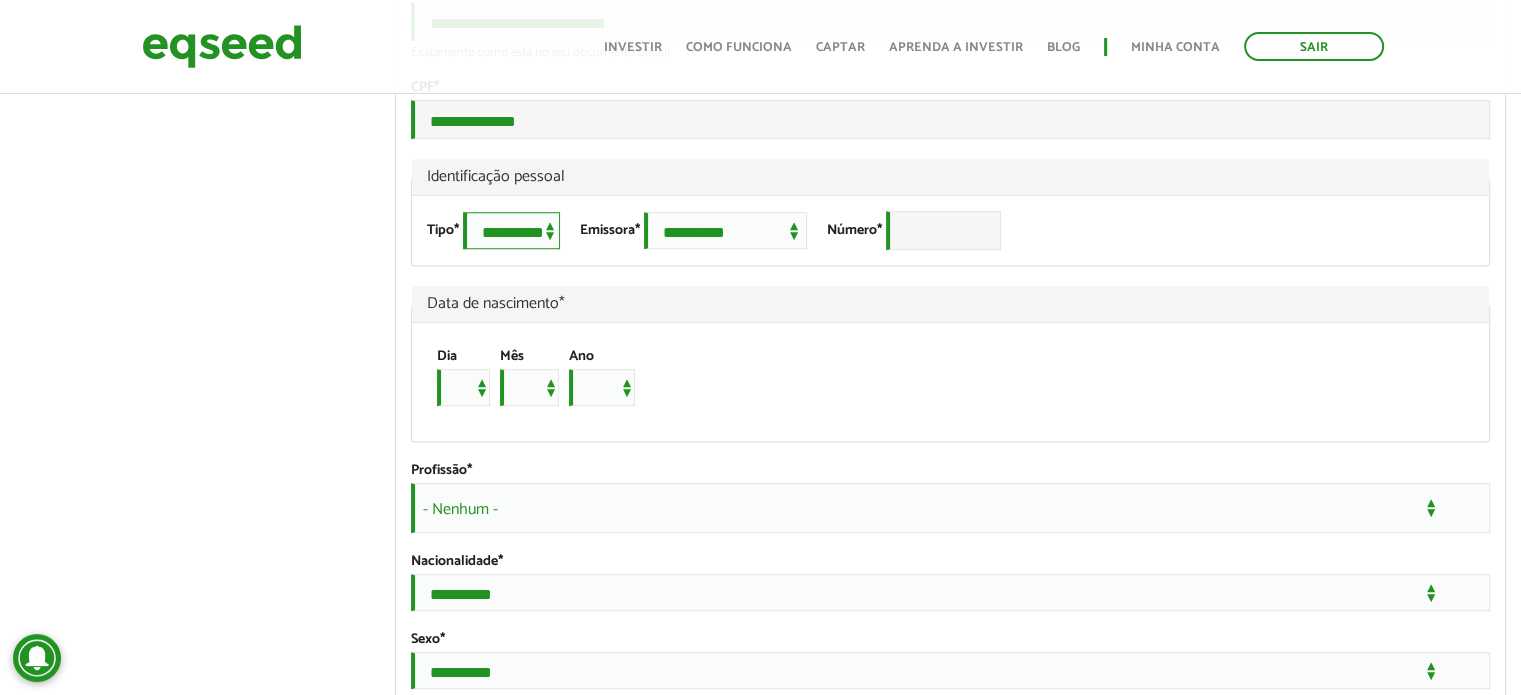 click on "**********" at bounding box center [511, 230] 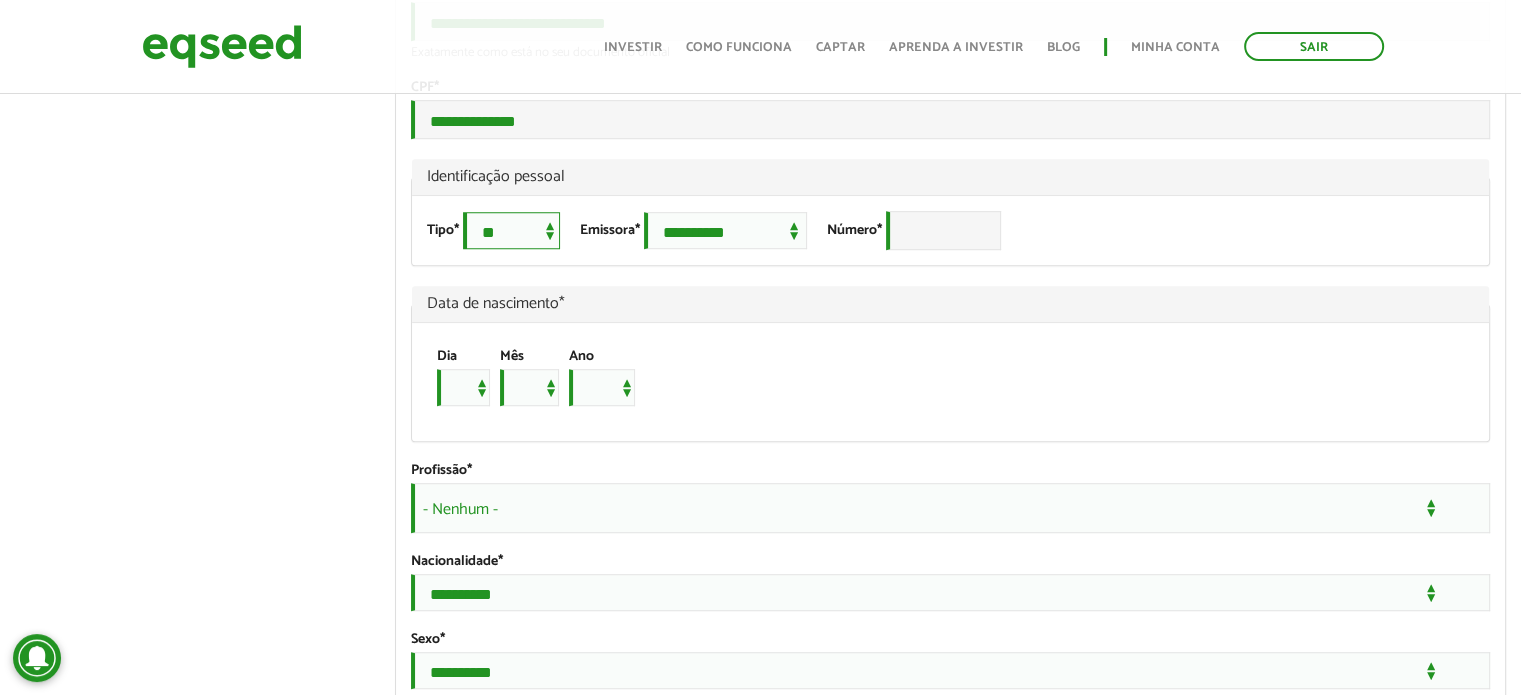 click on "**********" at bounding box center [511, 230] 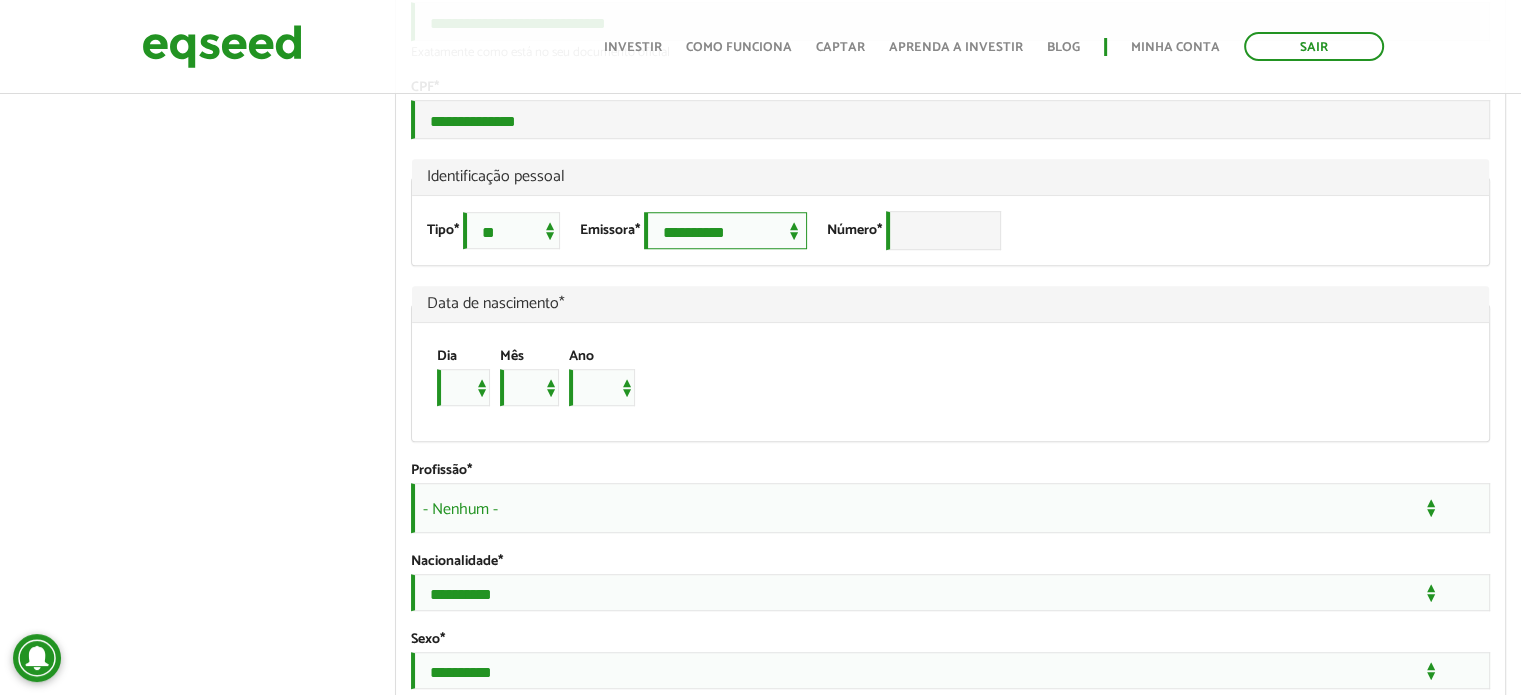 click on "**********" at bounding box center [725, 230] 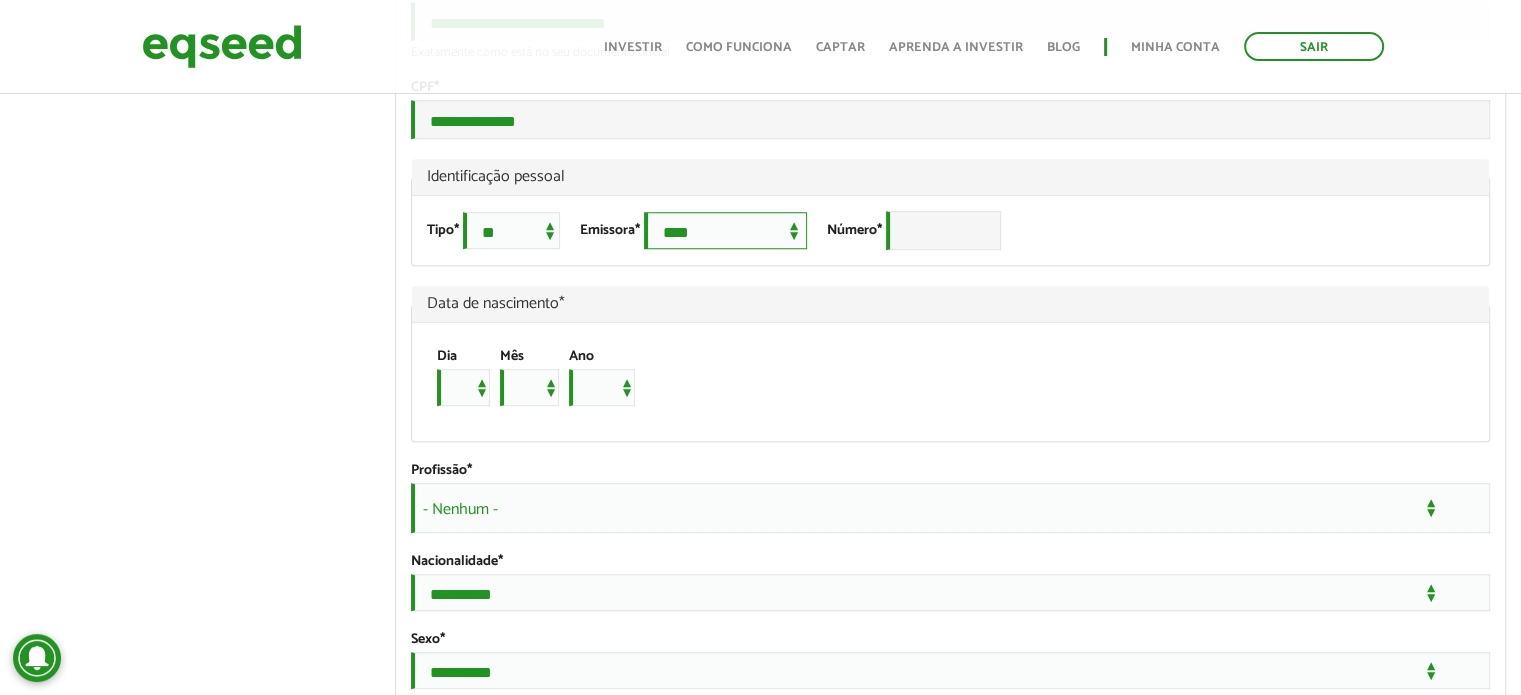 click on "**********" at bounding box center [725, 230] 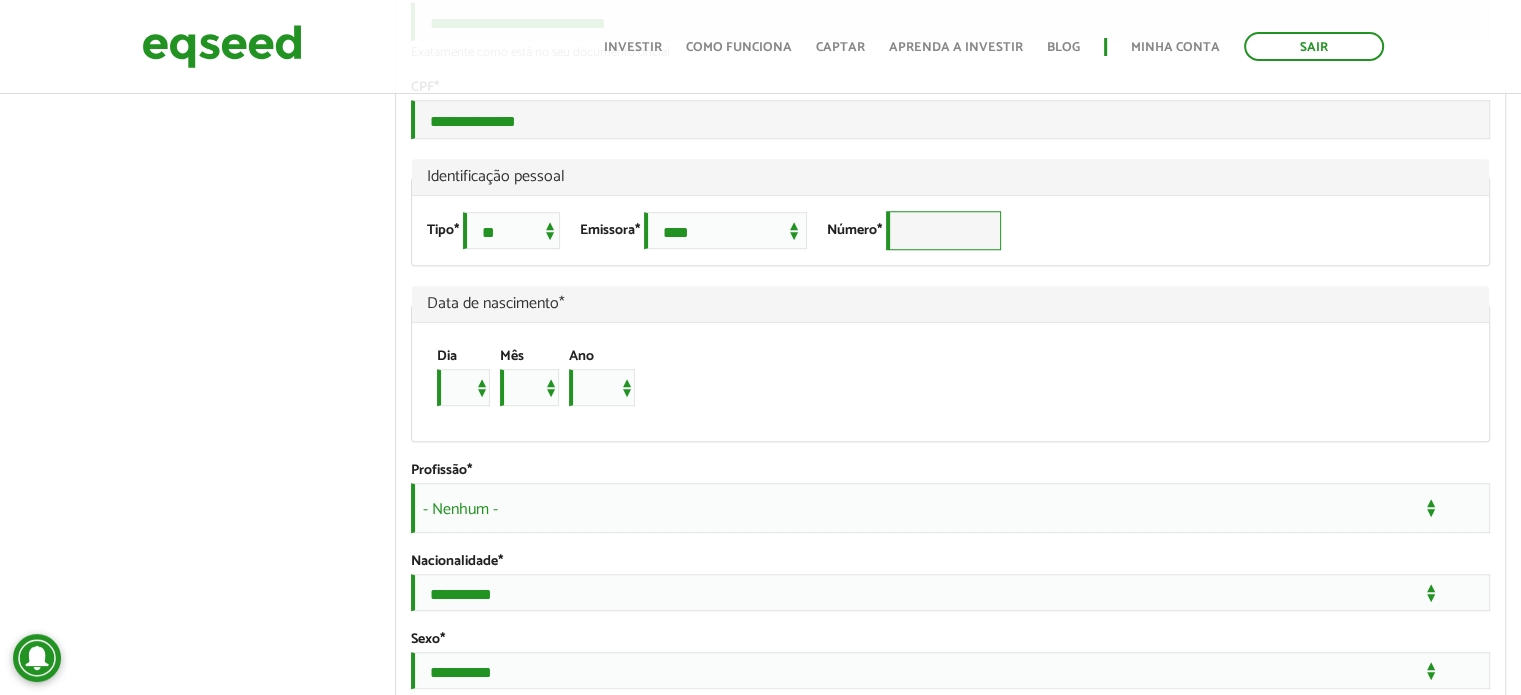 click on "Número  *" at bounding box center [943, 230] 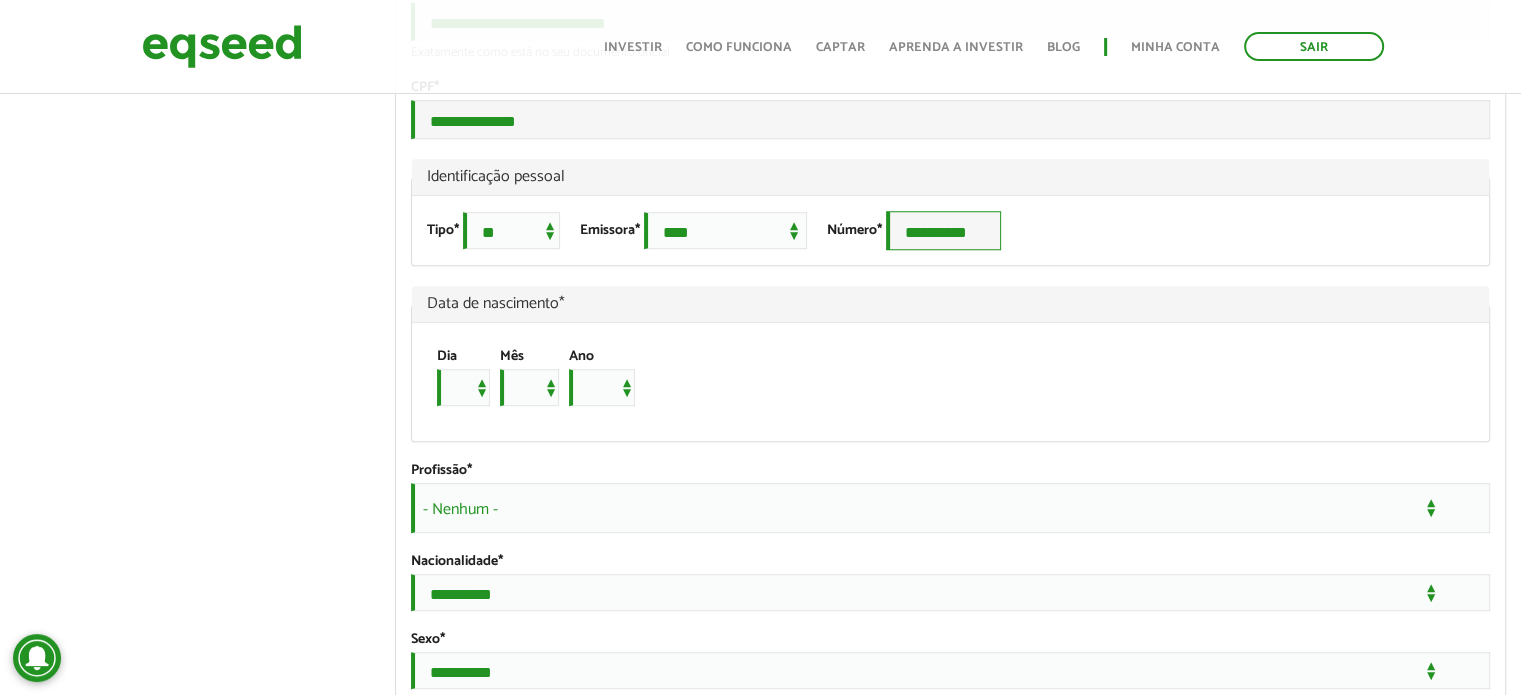type on "**********" 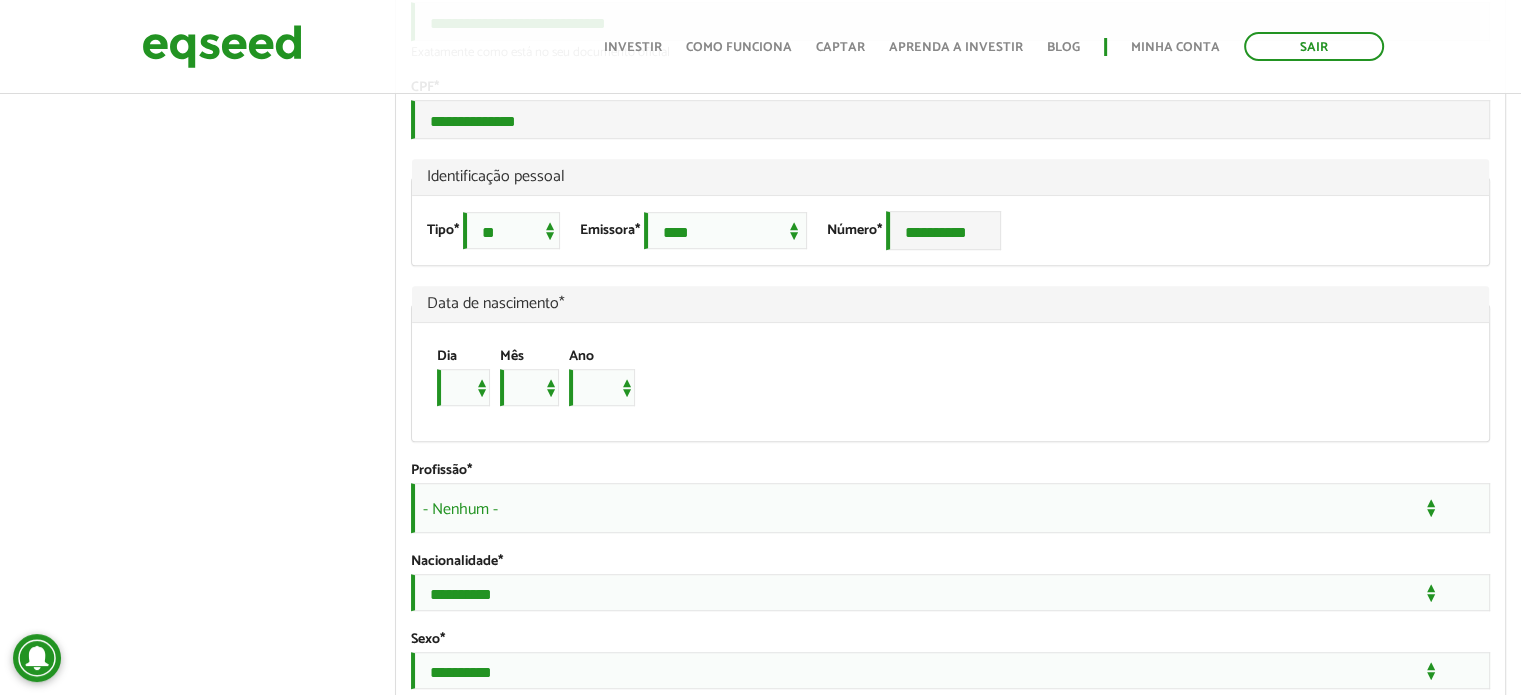 click on "Dia
* * * * * * * * * ** ** ** ** ** ** ** ** ** ** ** ** ** ** ** ** ** ** ** ** ** **   Mês
*** *** *** *** *** *** *** *** *** *** *** ***   Ano
**** **** **** **** **** **** **** **** **** **** **** **** **** **** **** **** **** **** **** **** **** **** **** **** **** **** **** **** **** **** **** **** **** **** **** **** **** **** **** **** **** **** **** **** **** **** **** **** **** **** **** **** **** **** **** **** **** **** **** **** **** **** **** **** **** **** **** **** **** **** **** **** **** **** **** **** **** **** **** **** **** **** **** **** **** **** **** **** **** **** **** **** **** **** **** **** **** **** **** **** **** **** **** **** **** **** **** **** **** **** **** **** **** **** **** **** **** **** **** **** **** **** **** **** **** ****" at bounding box center [940, 382] 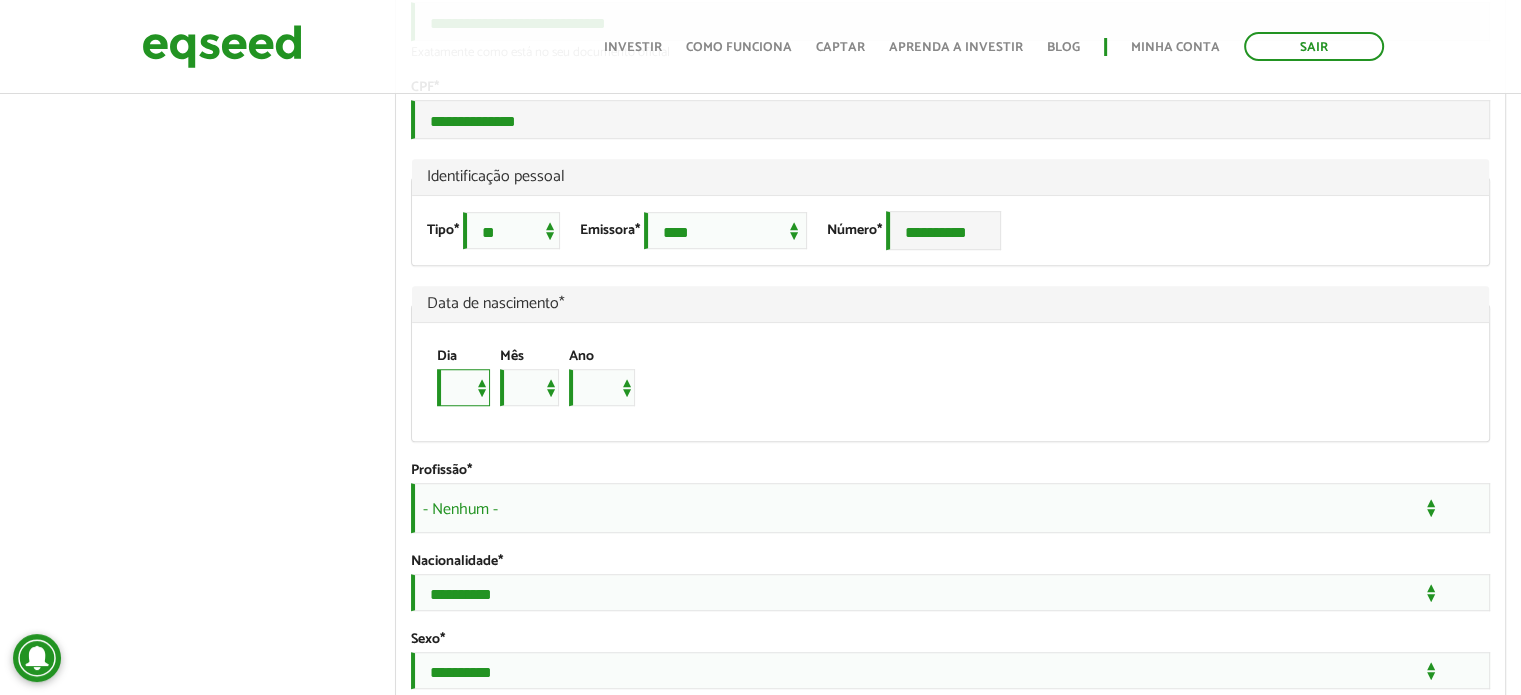 click on "* * * * * * * * * ** ** ** ** ** ** ** ** ** ** ** ** ** ** ** ** ** ** ** ** ** **" at bounding box center [463, 387] 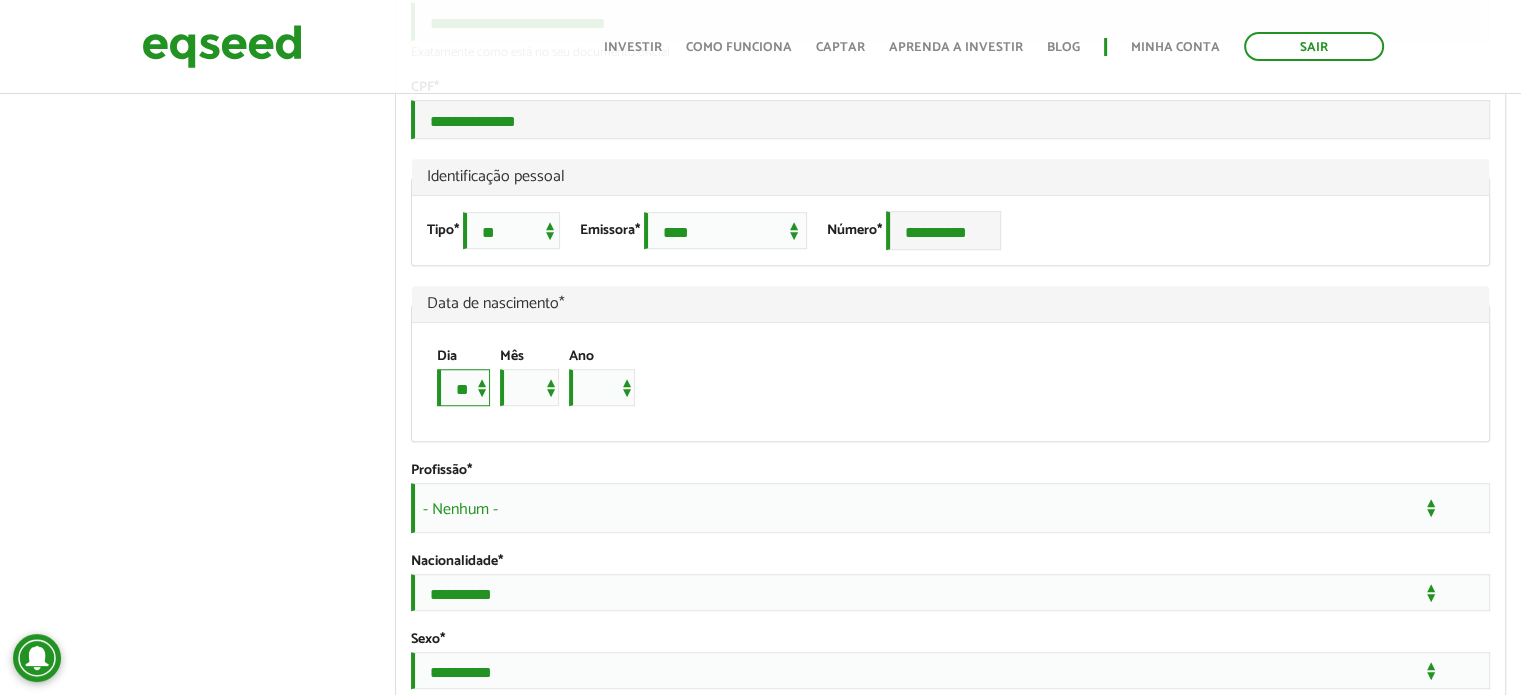 click on "* * * * * * * * * ** ** ** ** ** ** ** ** ** ** ** ** ** ** ** ** ** ** ** ** ** **" at bounding box center [463, 387] 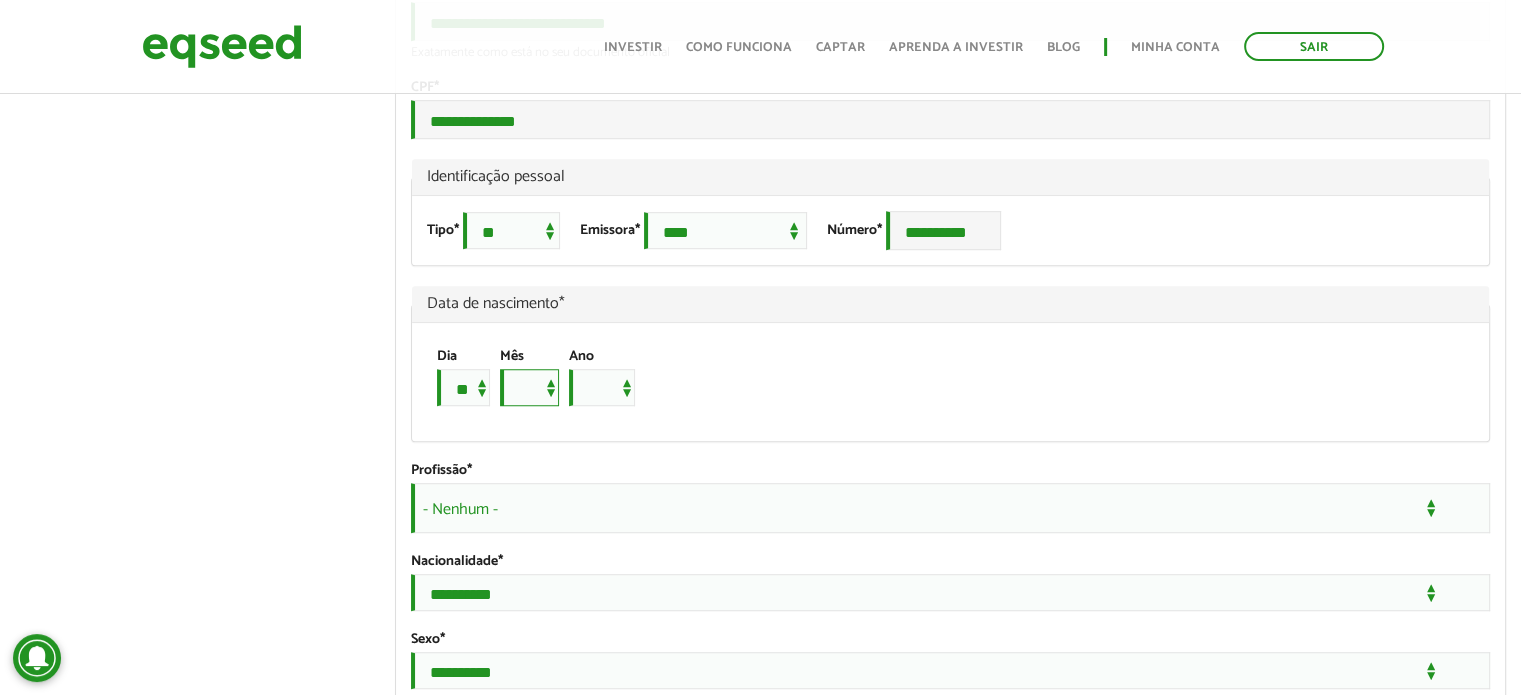 click on "*** *** *** *** *** *** *** *** *** *** *** ***" at bounding box center [529, 387] 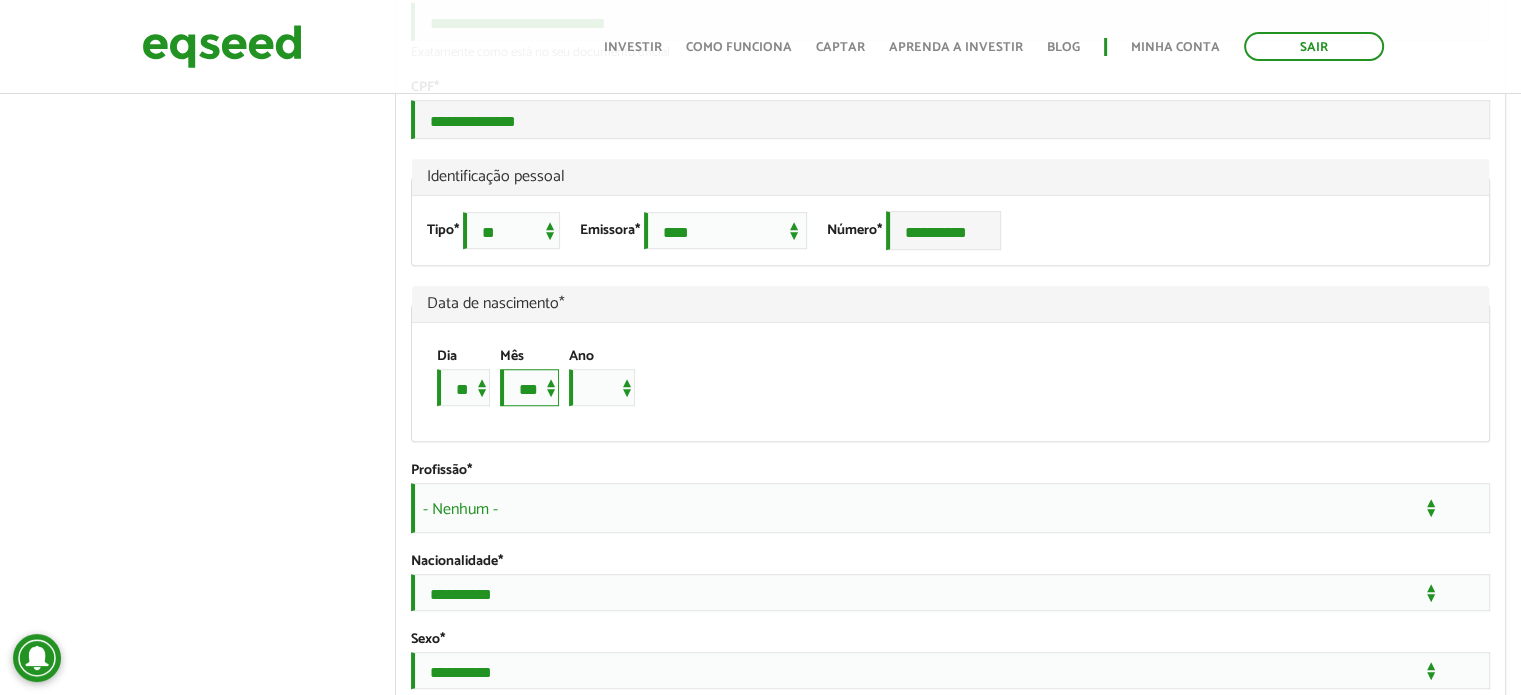 click on "*** *** *** *** *** *** *** *** *** *** *** ***" at bounding box center [529, 387] 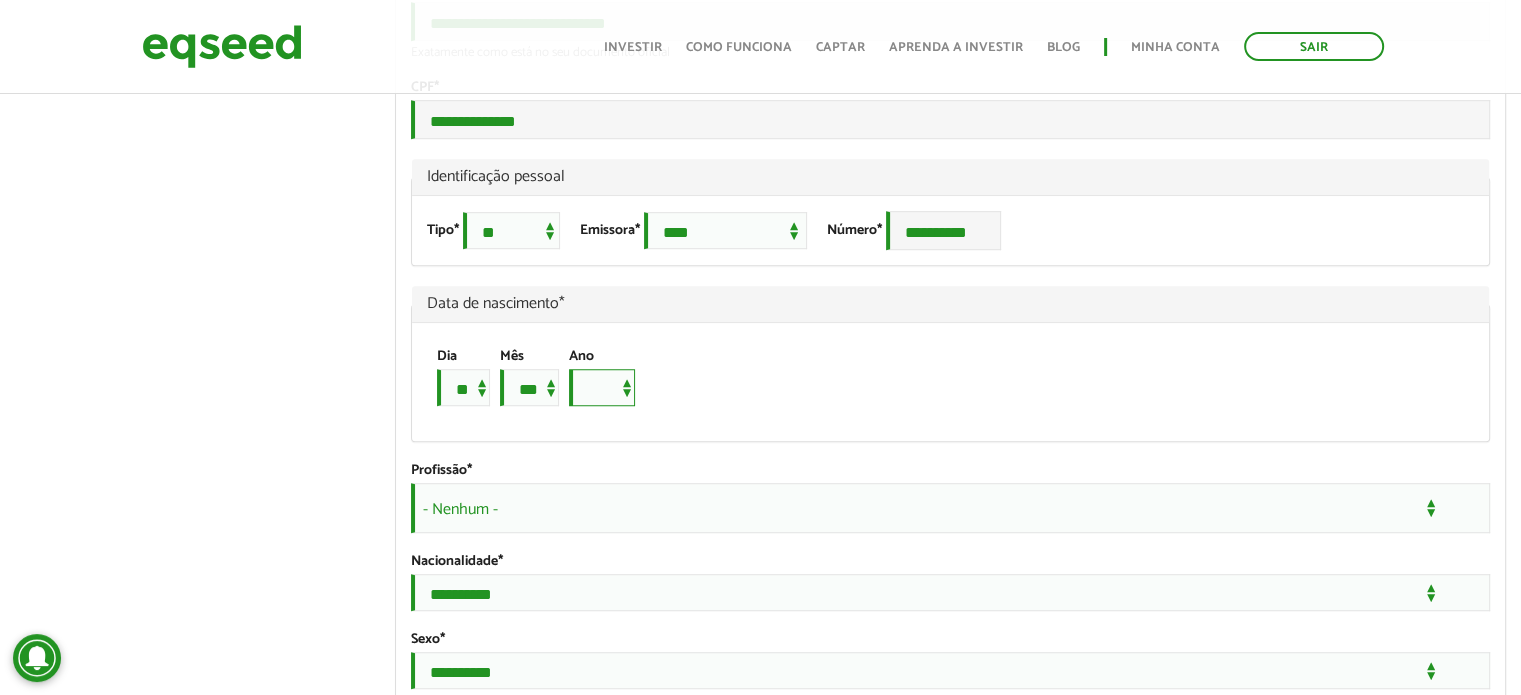 click on "**** **** **** **** **** **** **** **** **** **** **** **** **** **** **** **** **** **** **** **** **** **** **** **** **** **** **** **** **** **** **** **** **** **** **** **** **** **** **** **** **** **** **** **** **** **** **** **** **** **** **** **** **** **** **** **** **** **** **** **** **** **** **** **** **** **** **** **** **** **** **** **** **** **** **** **** **** **** **** **** **** **** **** **** **** **** **** **** **** **** **** **** **** **** **** **** **** **** **** **** **** **** **** **** **** **** **** **** **** **** **** **** **** **** **** **** **** **** **** **** **** **** **** **** **** ****" at bounding box center [602, 387] 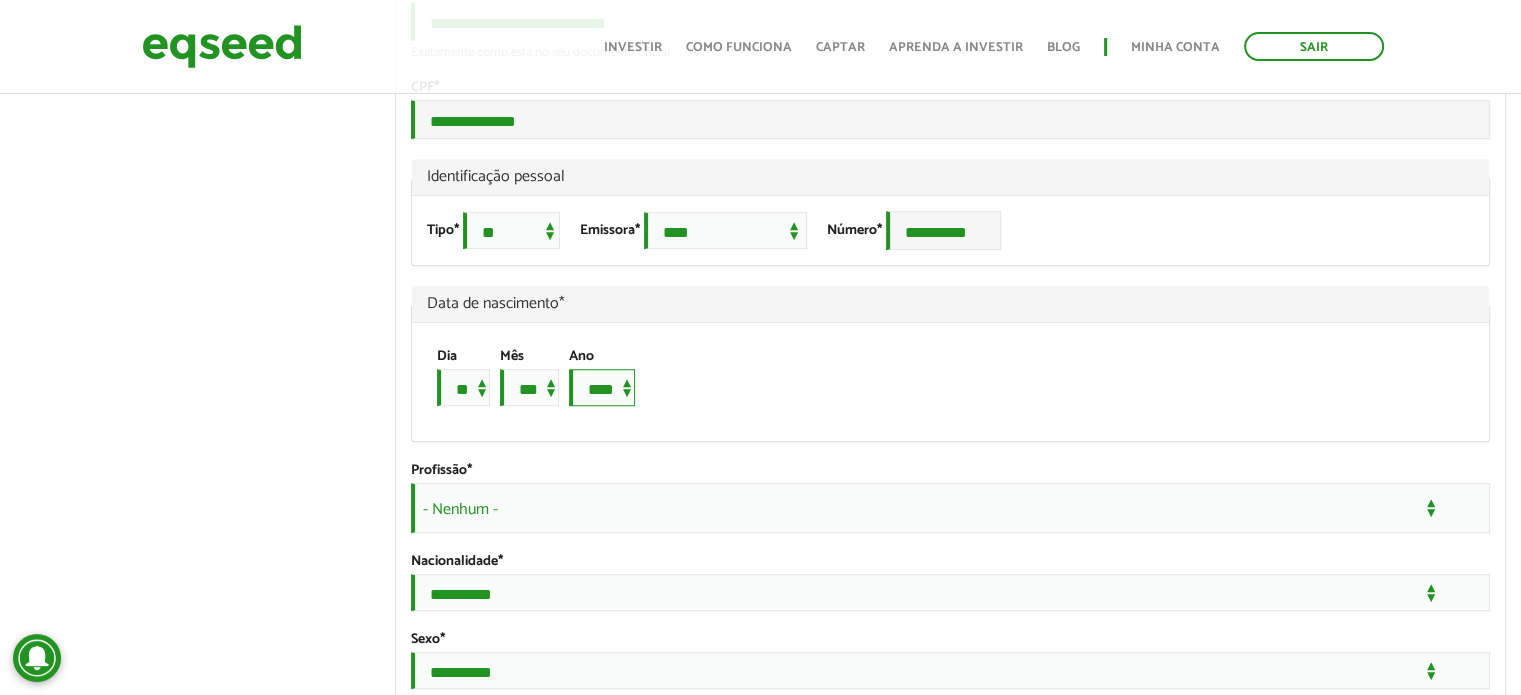 click on "**** **** **** **** **** **** **** **** **** **** **** **** **** **** **** **** **** **** **** **** **** **** **** **** **** **** **** **** **** **** **** **** **** **** **** **** **** **** **** **** **** **** **** **** **** **** **** **** **** **** **** **** **** **** **** **** **** **** **** **** **** **** **** **** **** **** **** **** **** **** **** **** **** **** **** **** **** **** **** **** **** **** **** **** **** **** **** **** **** **** **** **** **** **** **** **** **** **** **** **** **** **** **** **** **** **** **** **** **** **** **** **** **** **** **** **** **** **** **** **** **** **** **** **** **** ****" at bounding box center (602, 387) 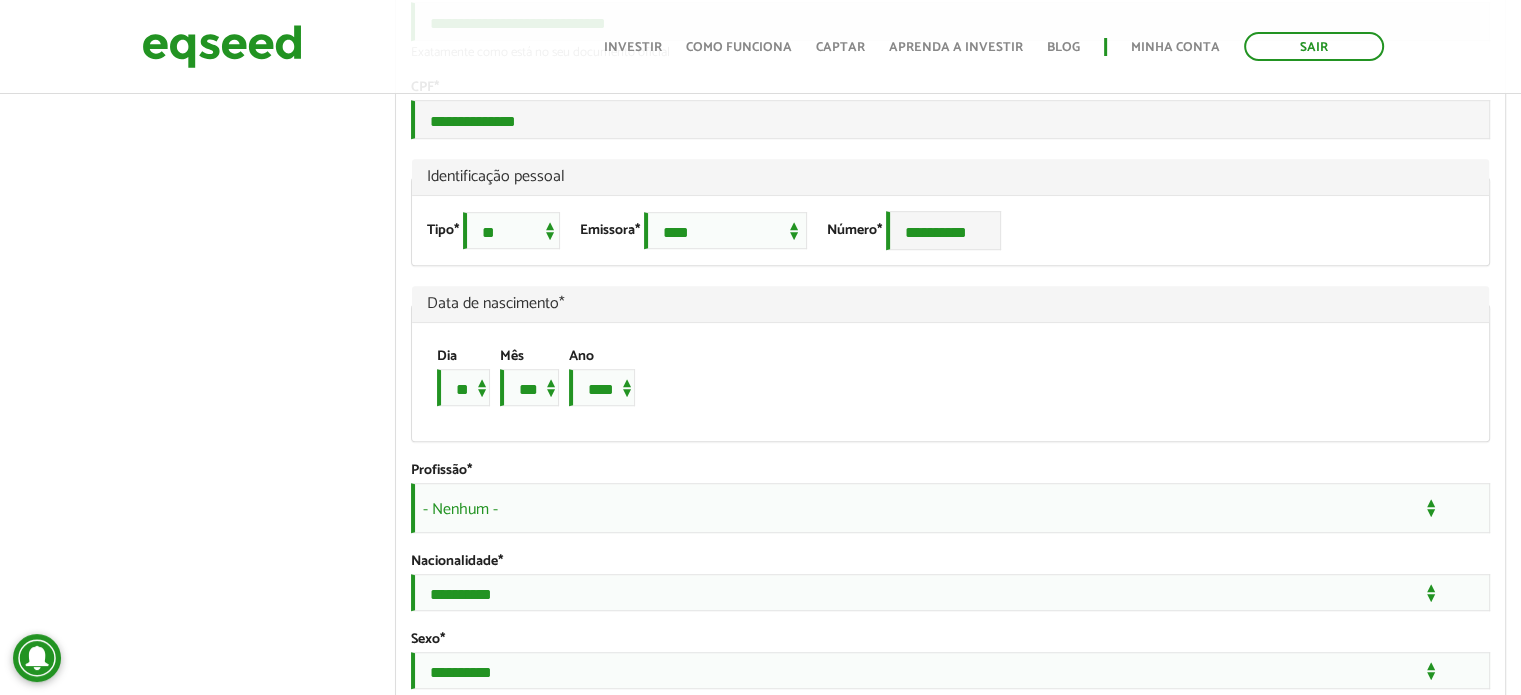 click on "Dia
* * * * * * * * * ** ** ** ** ** ** ** ** ** ** ** ** ** ** ** ** ** ** ** ** ** **   Mês
*** *** *** *** *** *** *** *** *** *** *** ***   Ano
**** **** **** **** **** **** **** **** **** **** **** **** **** **** **** **** **** **** **** **** **** **** **** **** **** **** **** **** **** **** **** **** **** **** **** **** **** **** **** **** **** **** **** **** **** **** **** **** **** **** **** **** **** **** **** **** **** **** **** **** **** **** **** **** **** **** **** **** **** **** **** **** **** **** **** **** **** **** **** **** **** **** **** **** **** **** **** **** **** **** **** **** **** **** **** **** **** **** **** **** **** **** **** **** **** **** **** **** **** **** **** **** **** **** **** **** **** **** **** **** **** **** **** **** **** ****" at bounding box center [940, 382] 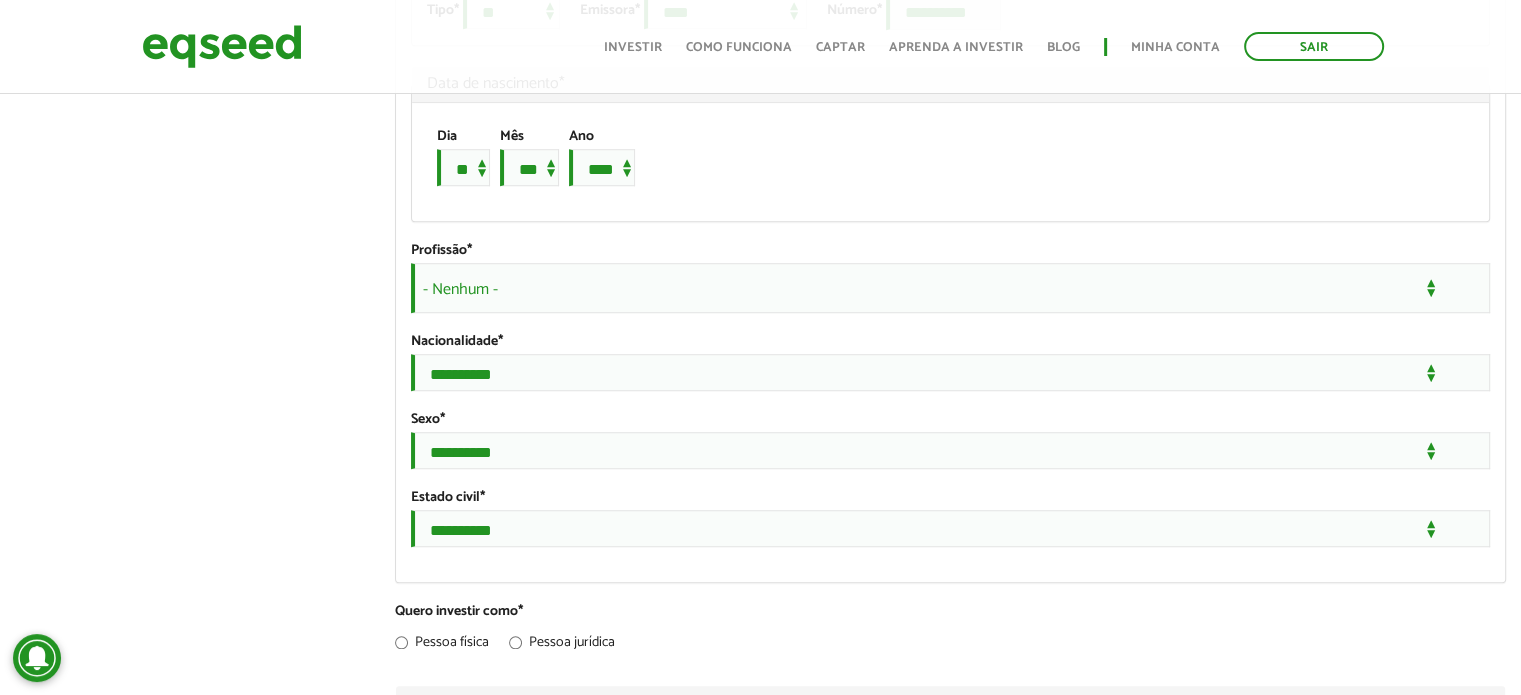 scroll, scrollTop: 1520, scrollLeft: 0, axis: vertical 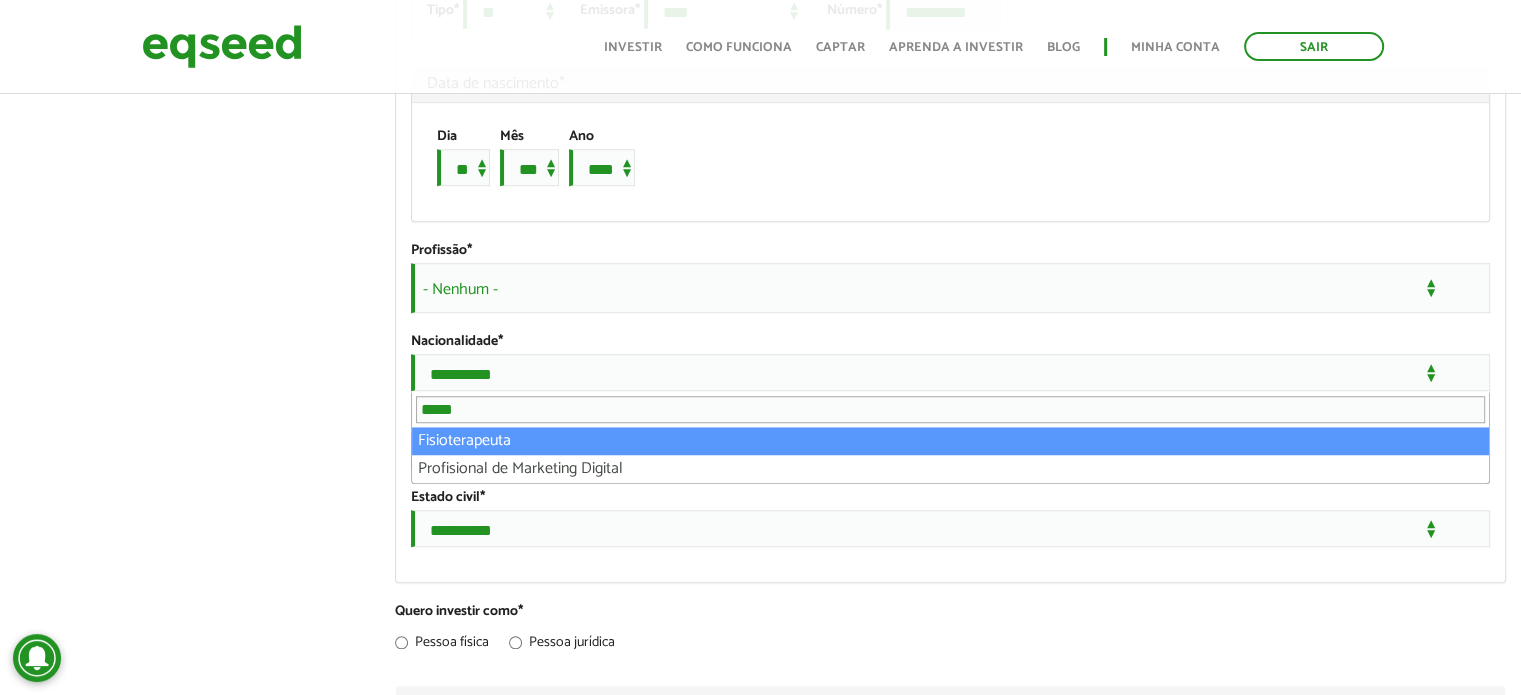 type on "*****" 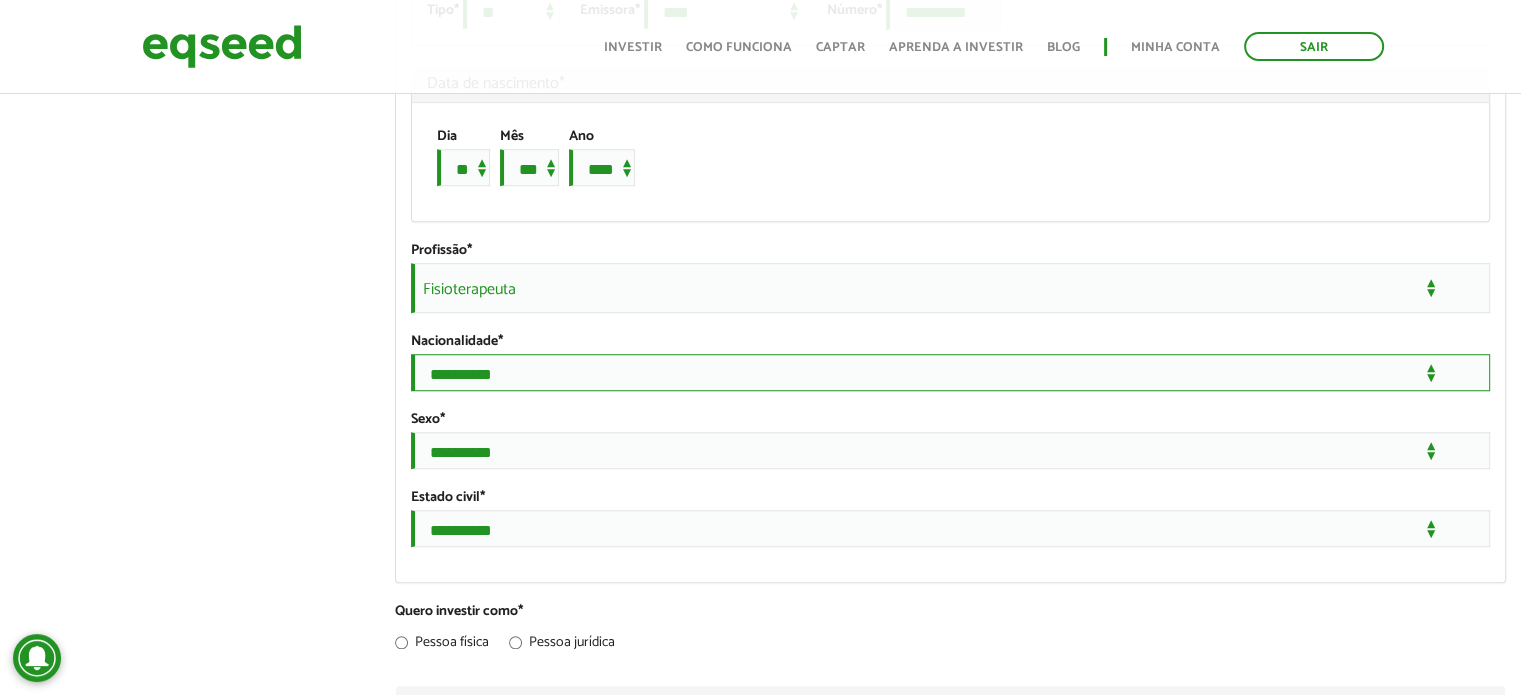 click on "**********" at bounding box center (950, 372) 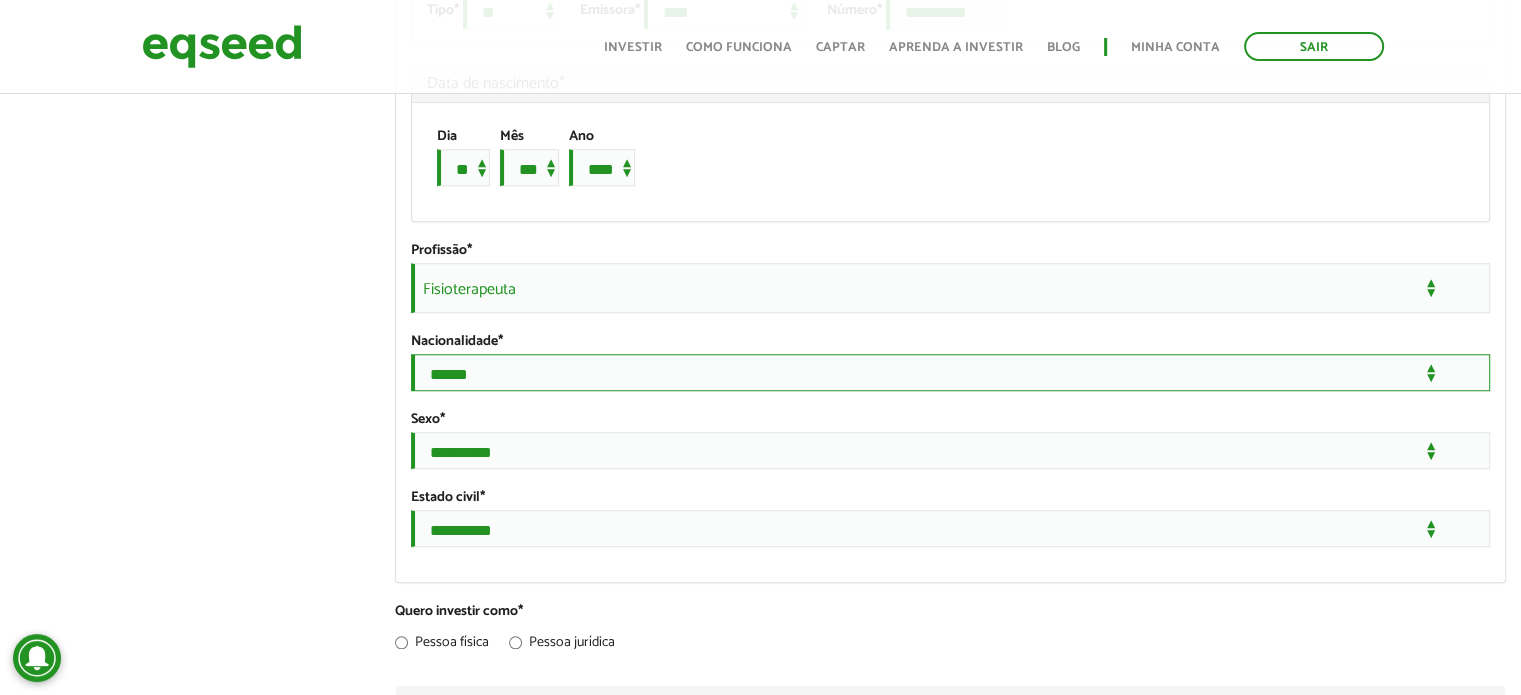 click on "**********" at bounding box center (950, 372) 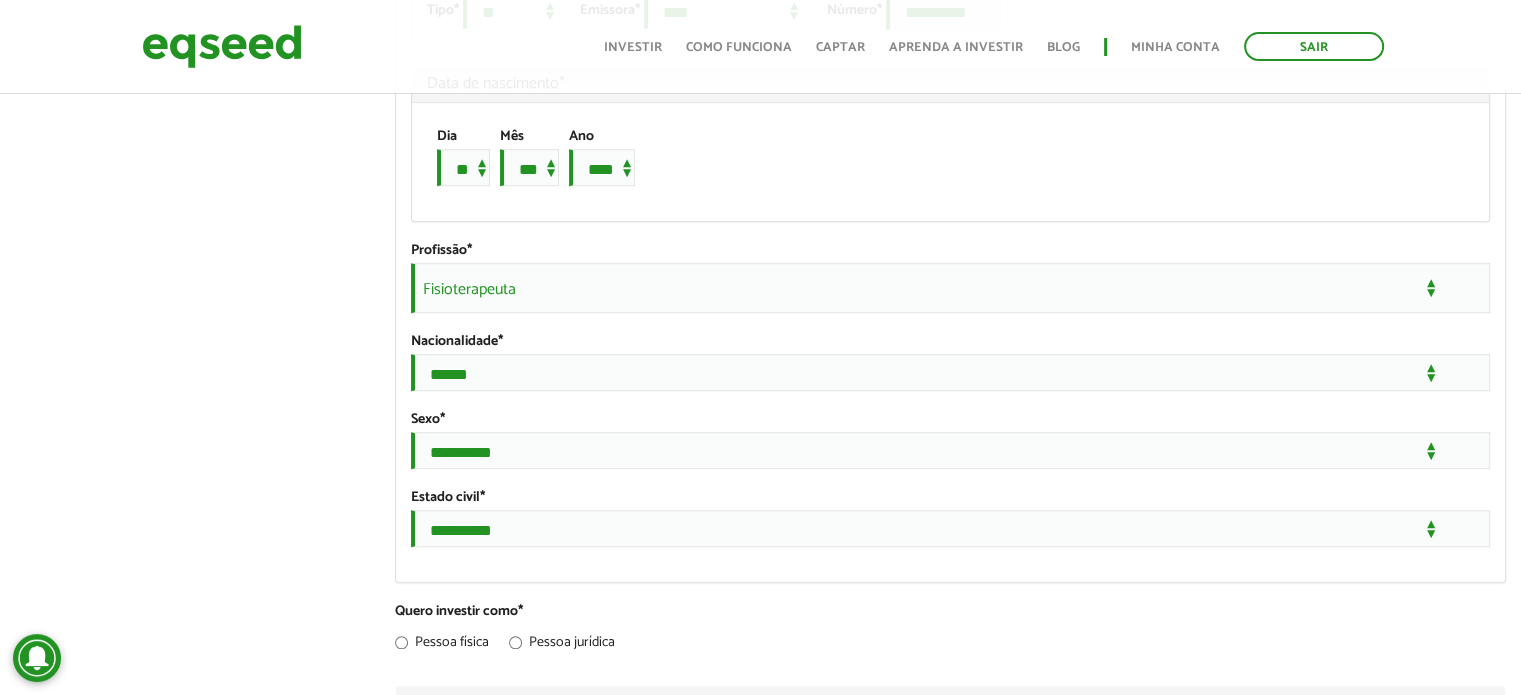 click on "SHEILA MARIA VIEIRA FIGUEREDO
left_panel_close
Pessoal
person Meu perfil
finance_mode Minha simulação
work Meu portfólio
SHEILA MARIA VIEIRA FIGUEREDO
Abas primárias Perfil Público
Perfil Completo (aba ativa)
Ocultar Resumo
Foto
Enviar foto
Seu rosto virtual ou imagem. Imagens maiores que 1024x1024 pixels serão reduzidas.
Breve Biografia
Tornar o perfil básico público?
Ocultar Informação de contato
Celular  *" at bounding box center (760, 503) 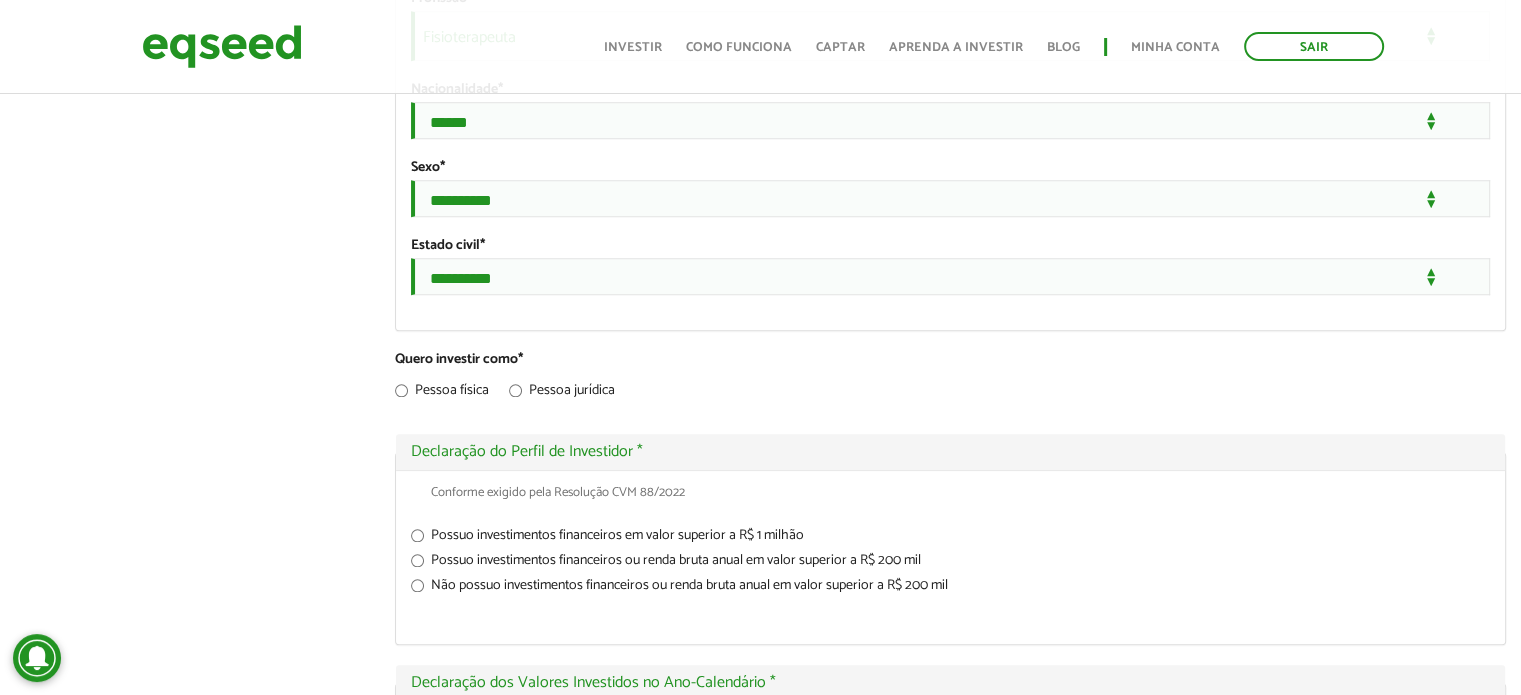 scroll, scrollTop: 1791, scrollLeft: 0, axis: vertical 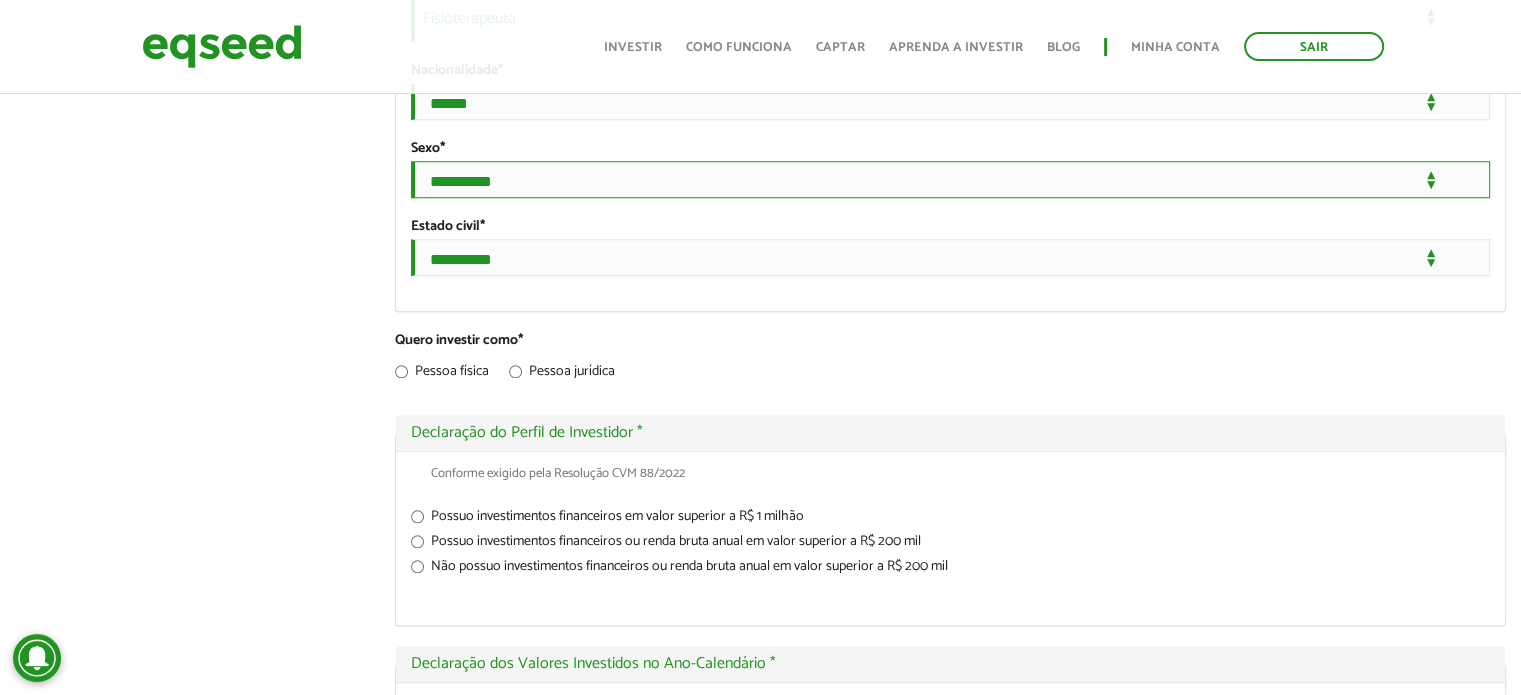 click on "**********" at bounding box center (950, 179) 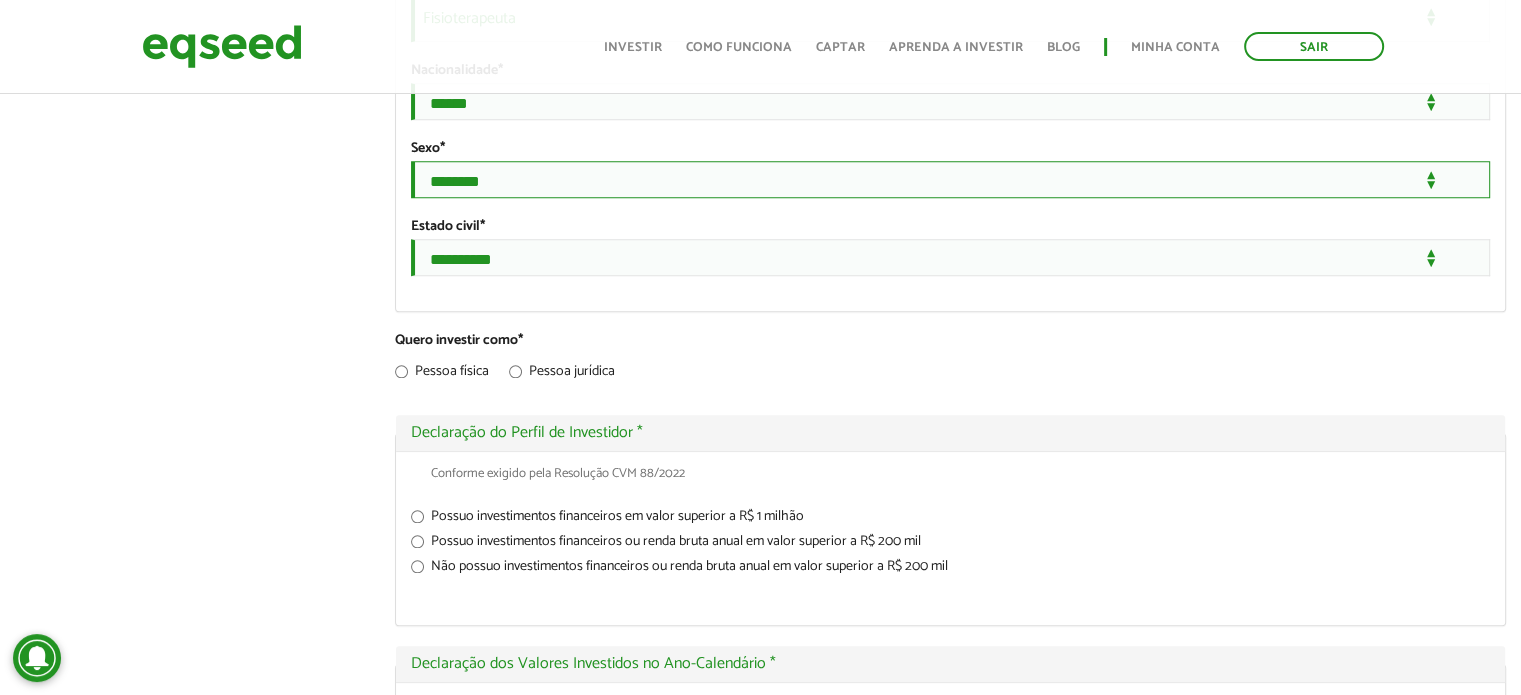 click on "**********" at bounding box center (950, 179) 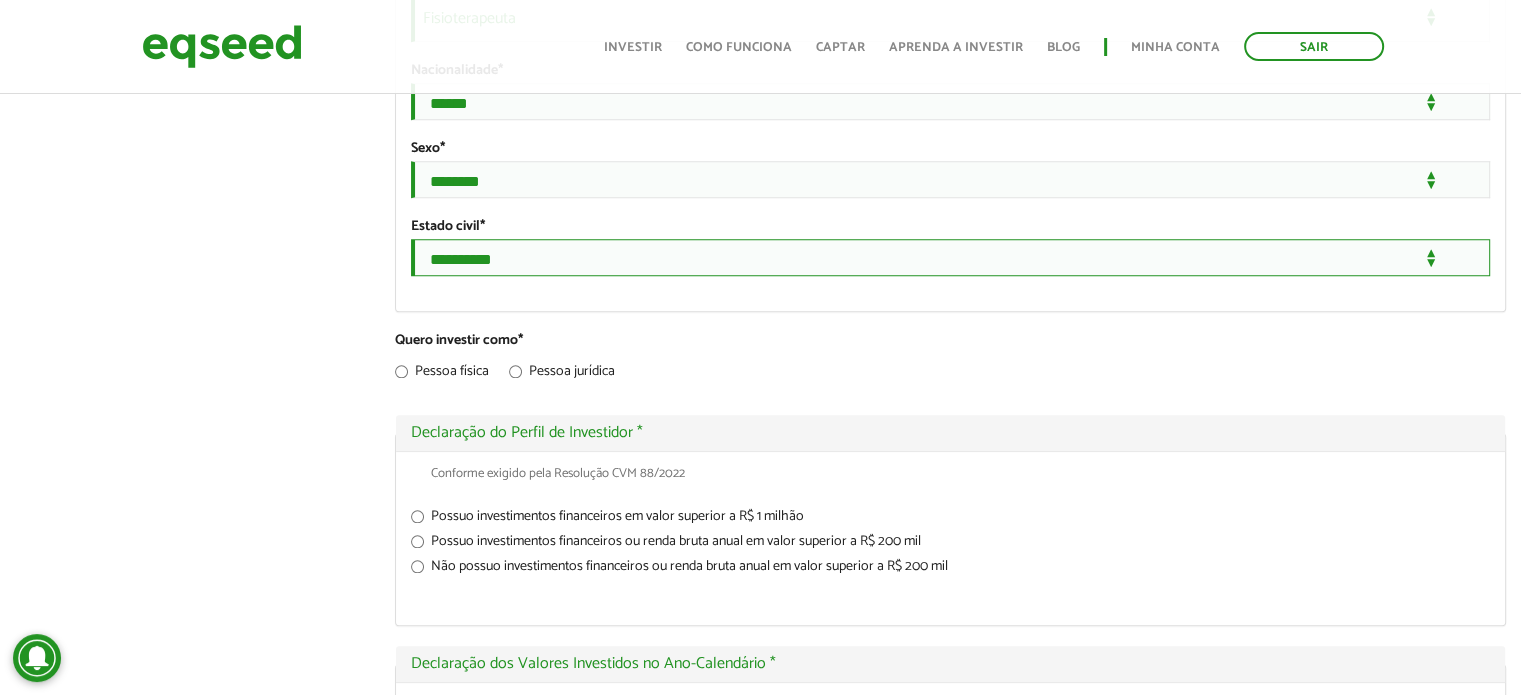 click on "**********" at bounding box center [950, 257] 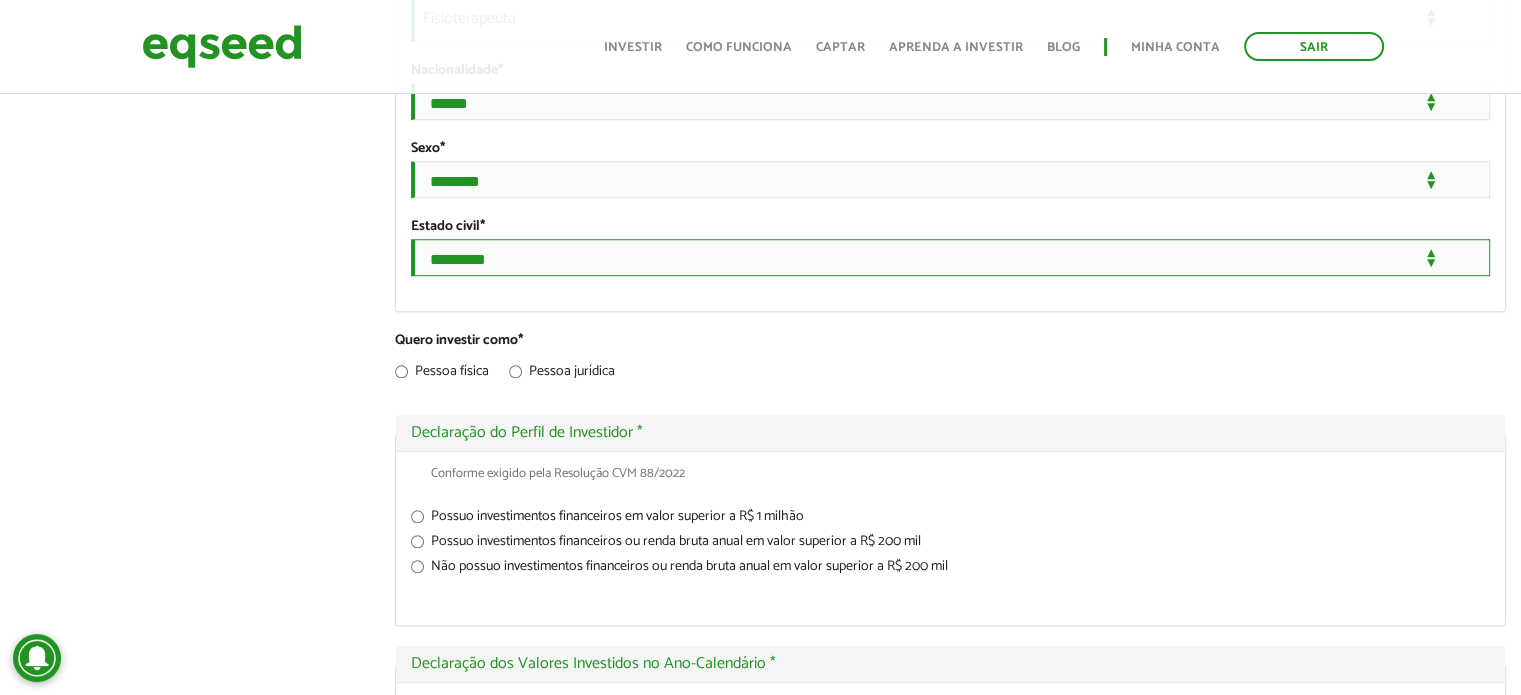 click on "**********" at bounding box center [950, 257] 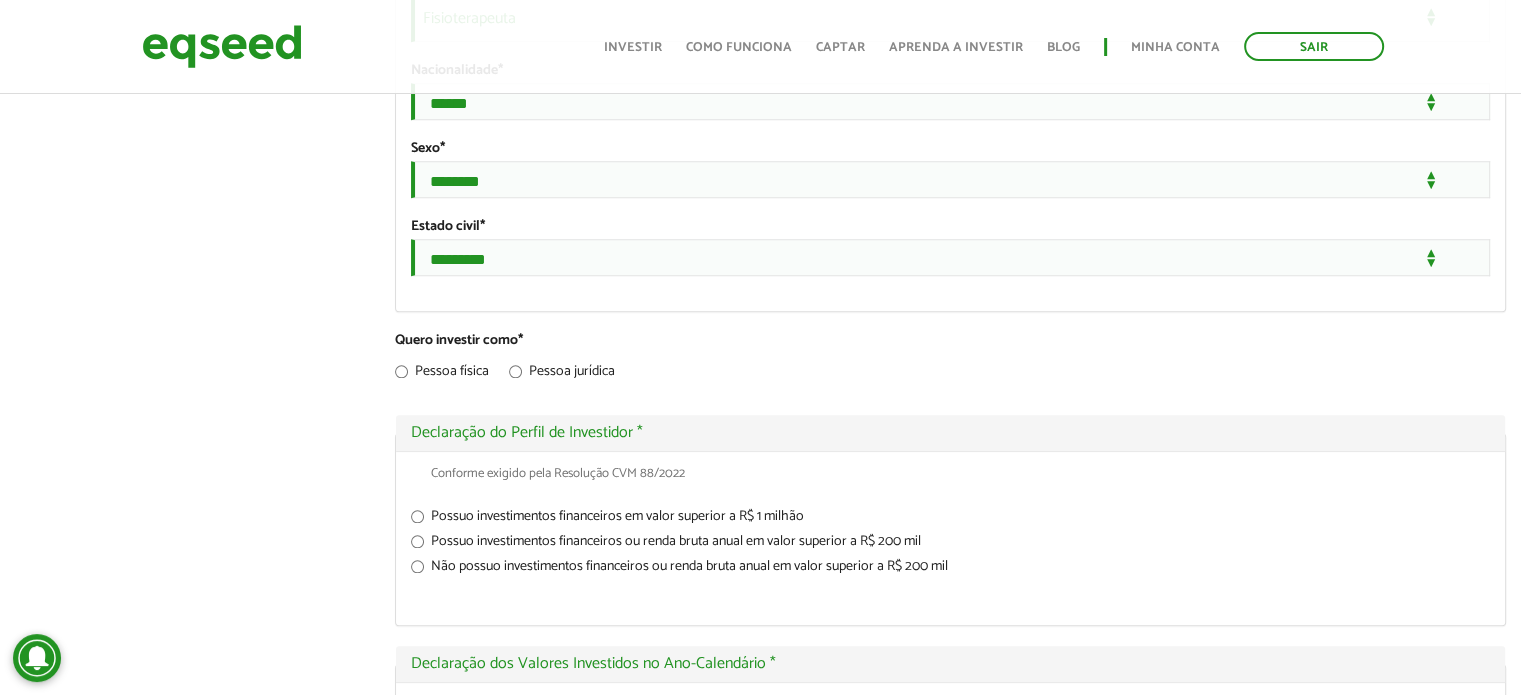 click on "SHEILA MARIA VIEIRA FIGUEREDO
left_panel_close
Pessoal
person Meu perfil
finance_mode Minha simulação
work Meu portfólio
SHEILA MARIA VIEIRA FIGUEREDO
Abas primárias Perfil Público
Perfil Completo (aba ativa)
Ocultar Resumo
Foto
Enviar foto
Seu rosto virtual ou imagem. Imagens maiores que 1024x1024 pixels serão reduzidas.
Breve Biografia
Tornar o perfil básico público?
Ocultar Informação de contato
Celular  *" at bounding box center [760, 232] 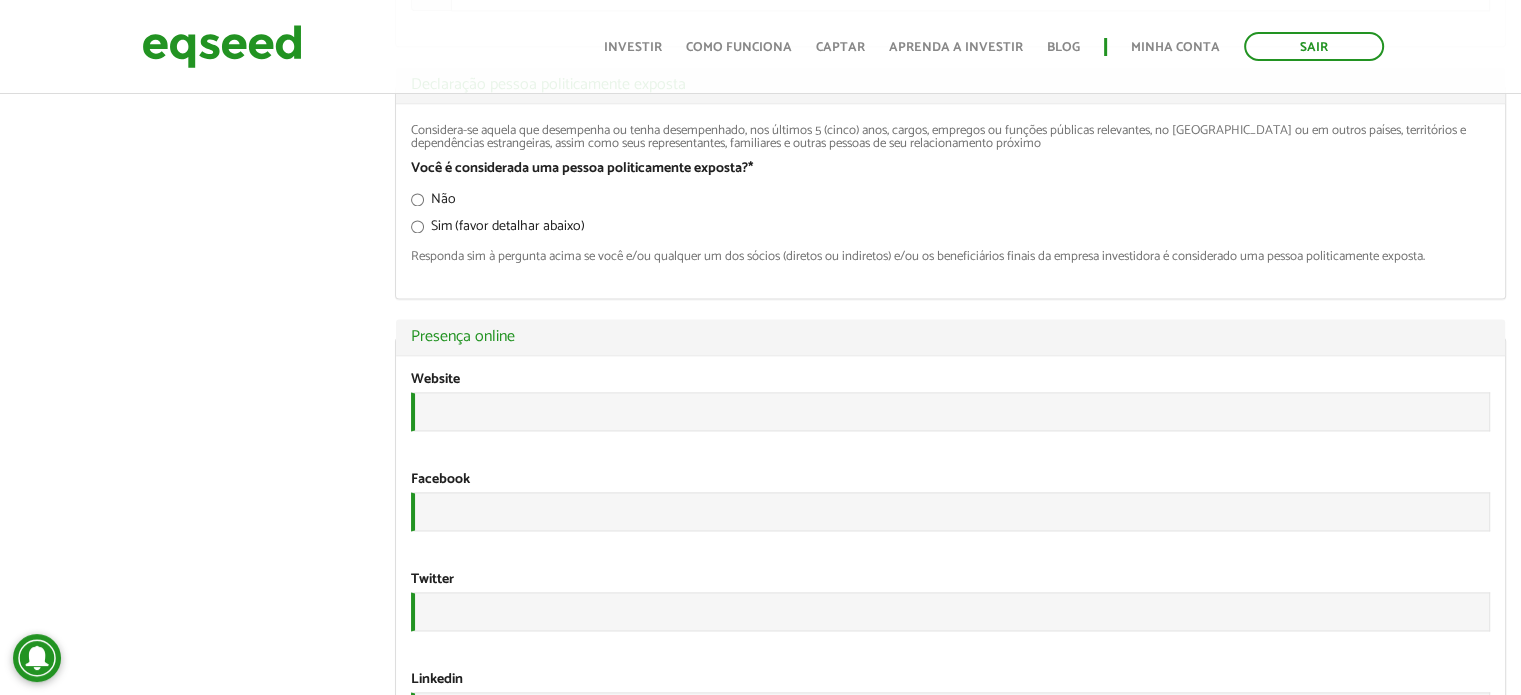 scroll, scrollTop: 2780, scrollLeft: 0, axis: vertical 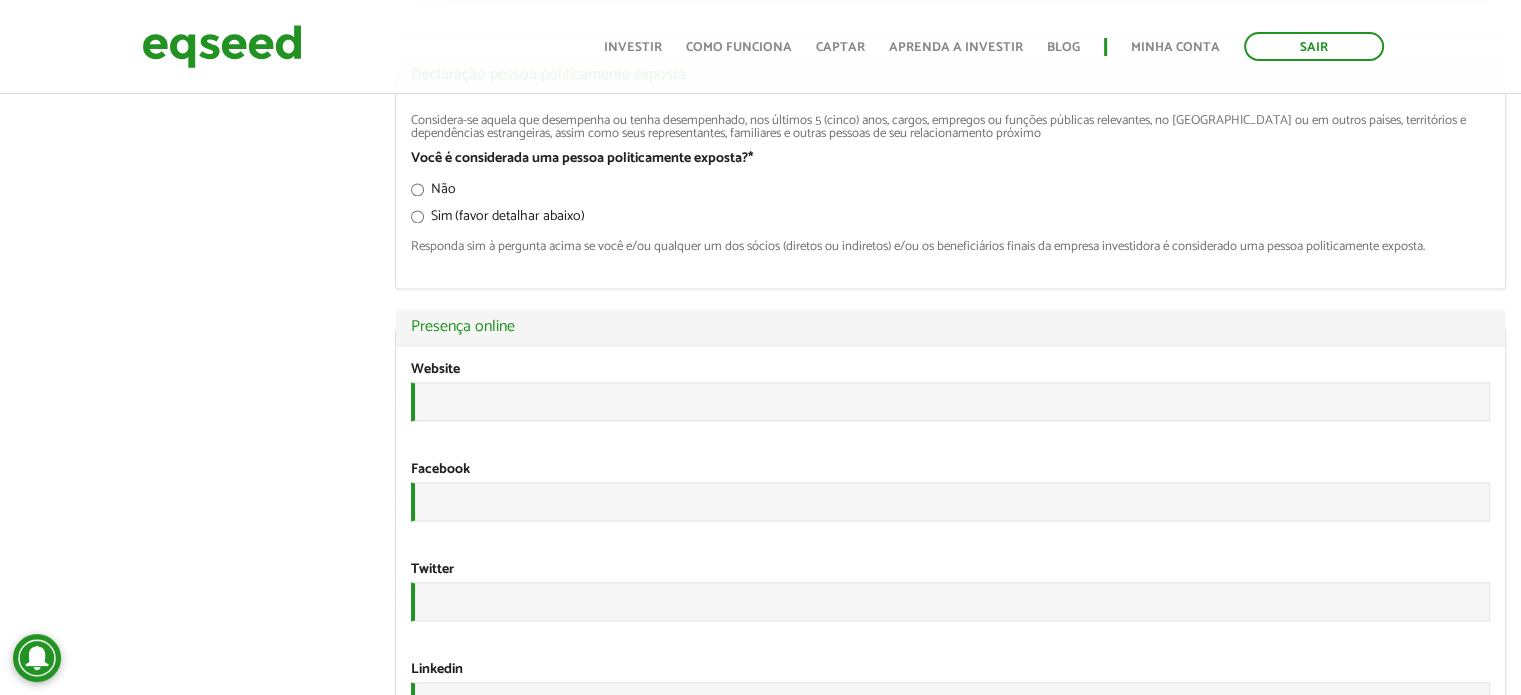 click on "Não" at bounding box center [433, 193] 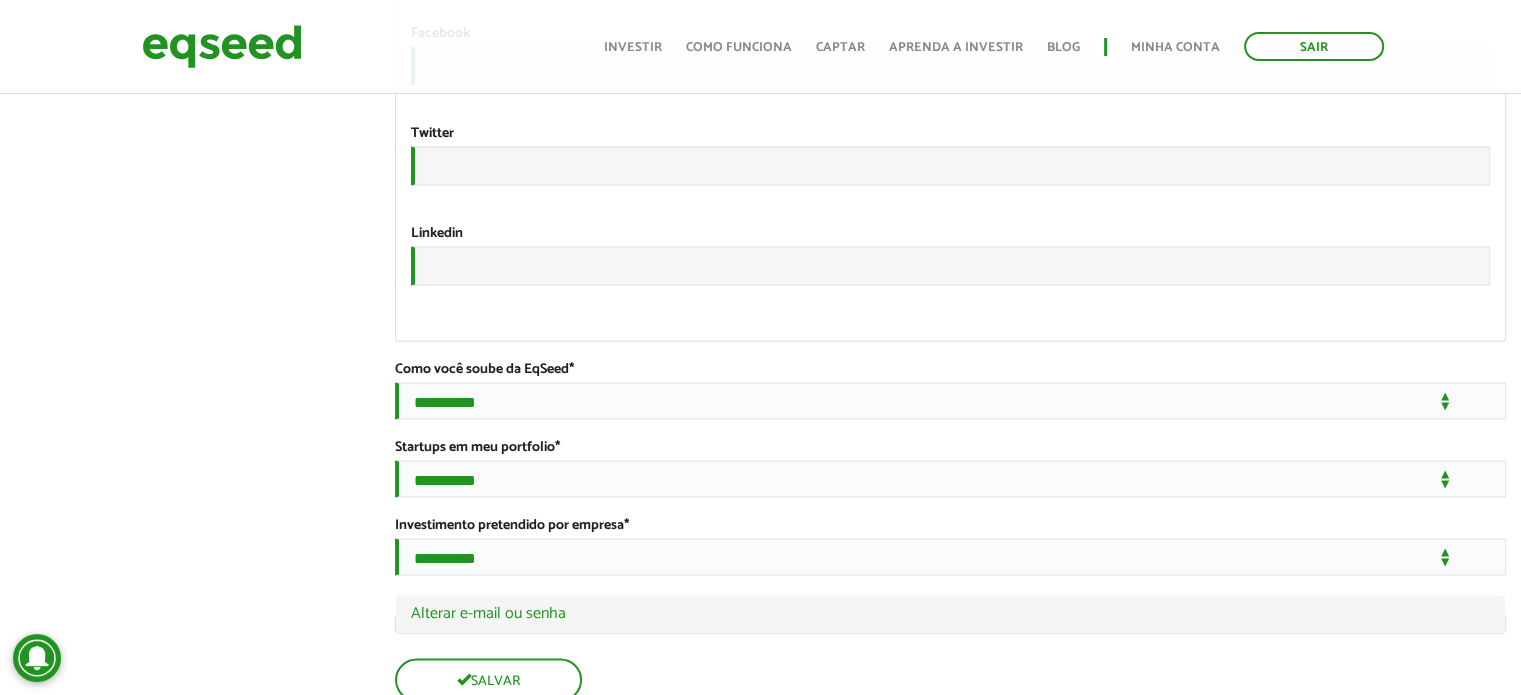 scroll, scrollTop: 3478, scrollLeft: 0, axis: vertical 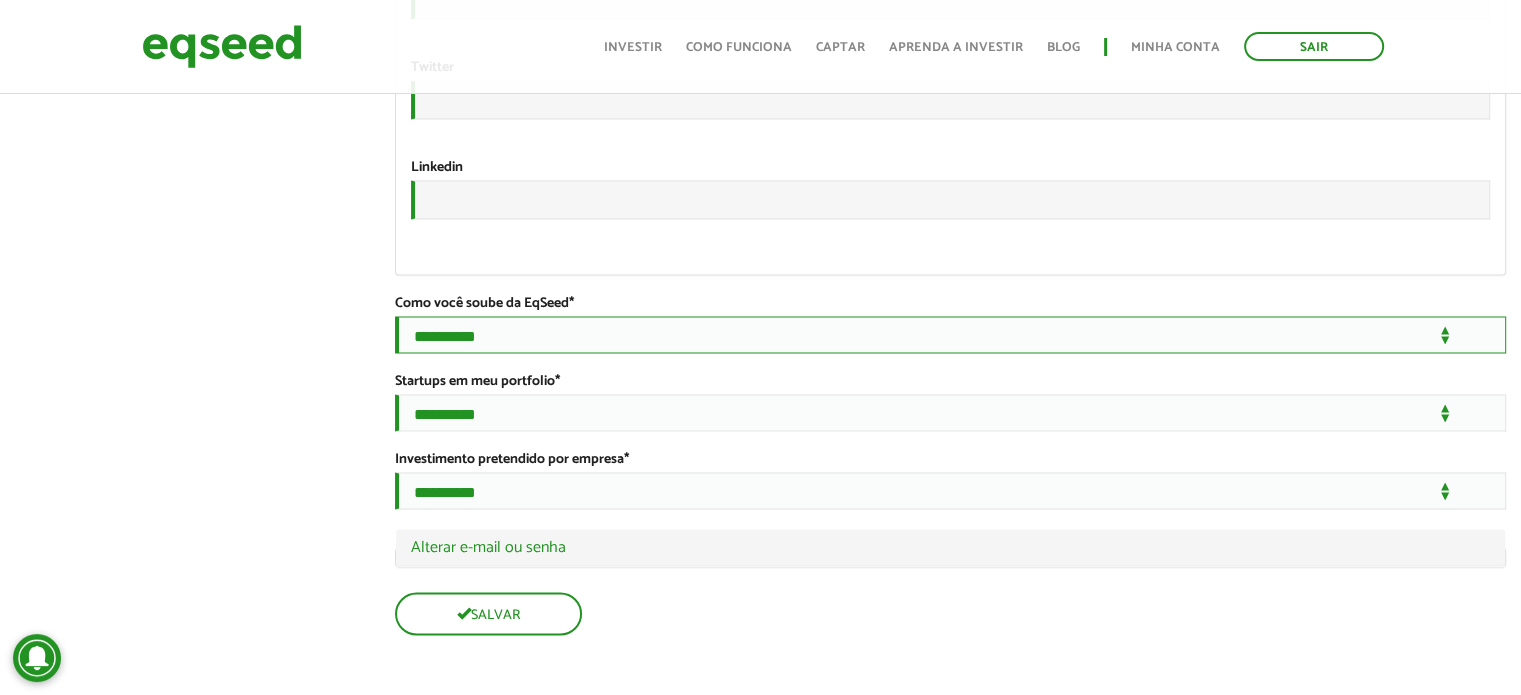 click on "**********" at bounding box center (950, 334) 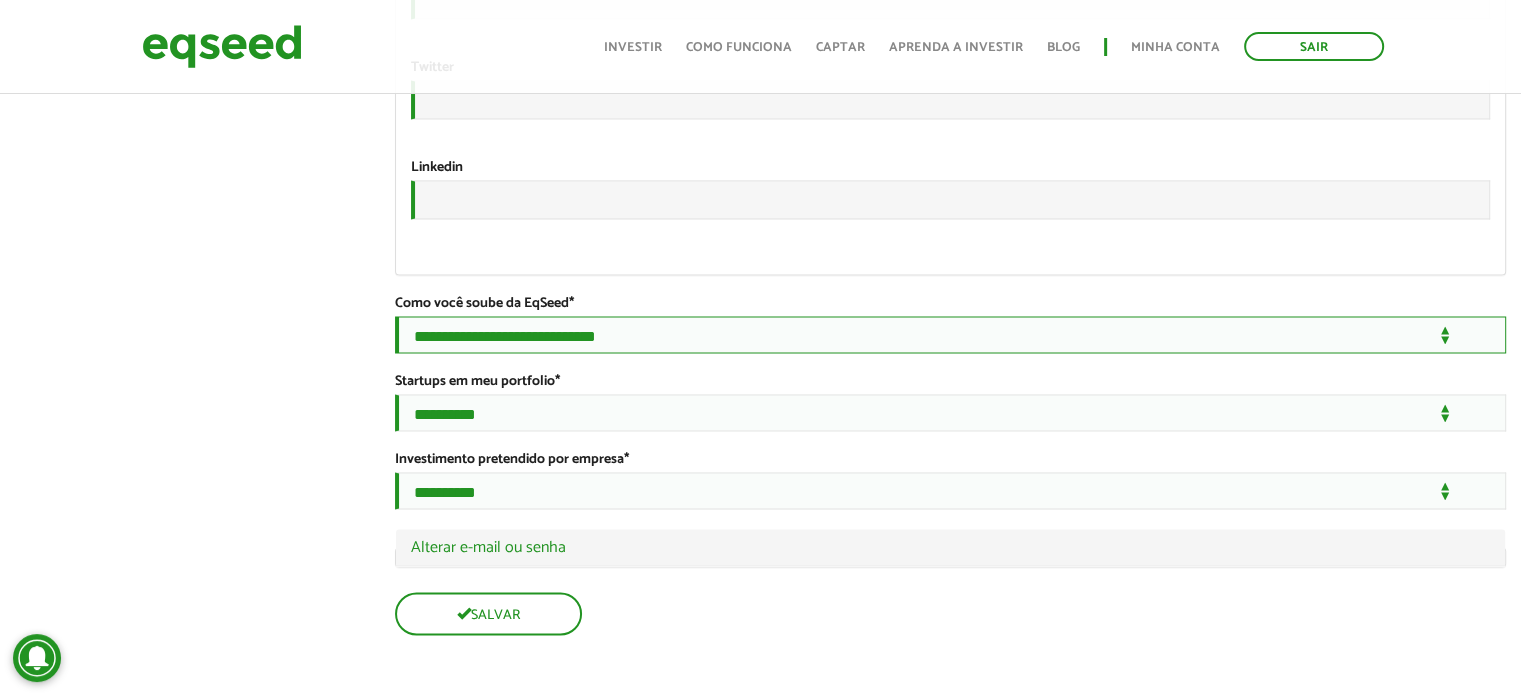 click on "**********" at bounding box center [950, 334] 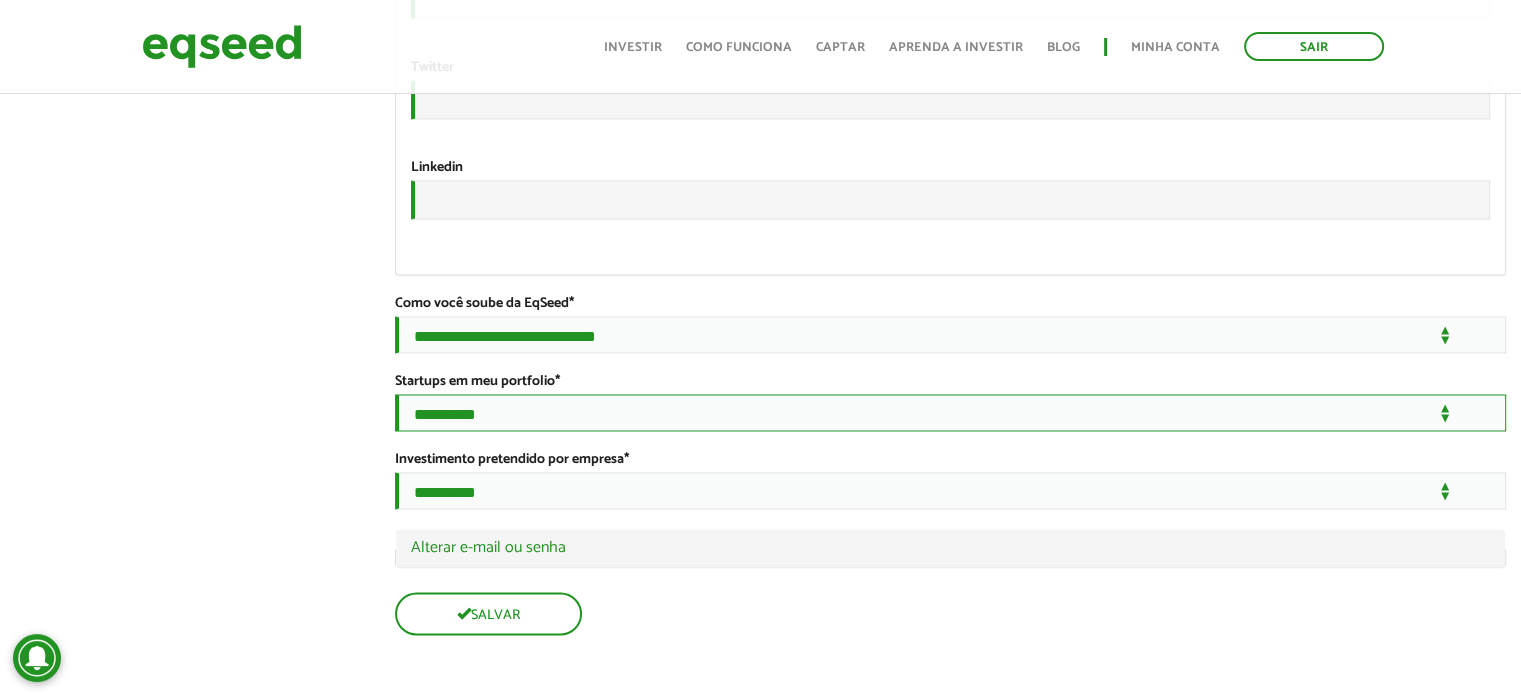 click on "**********" at bounding box center [950, 412] 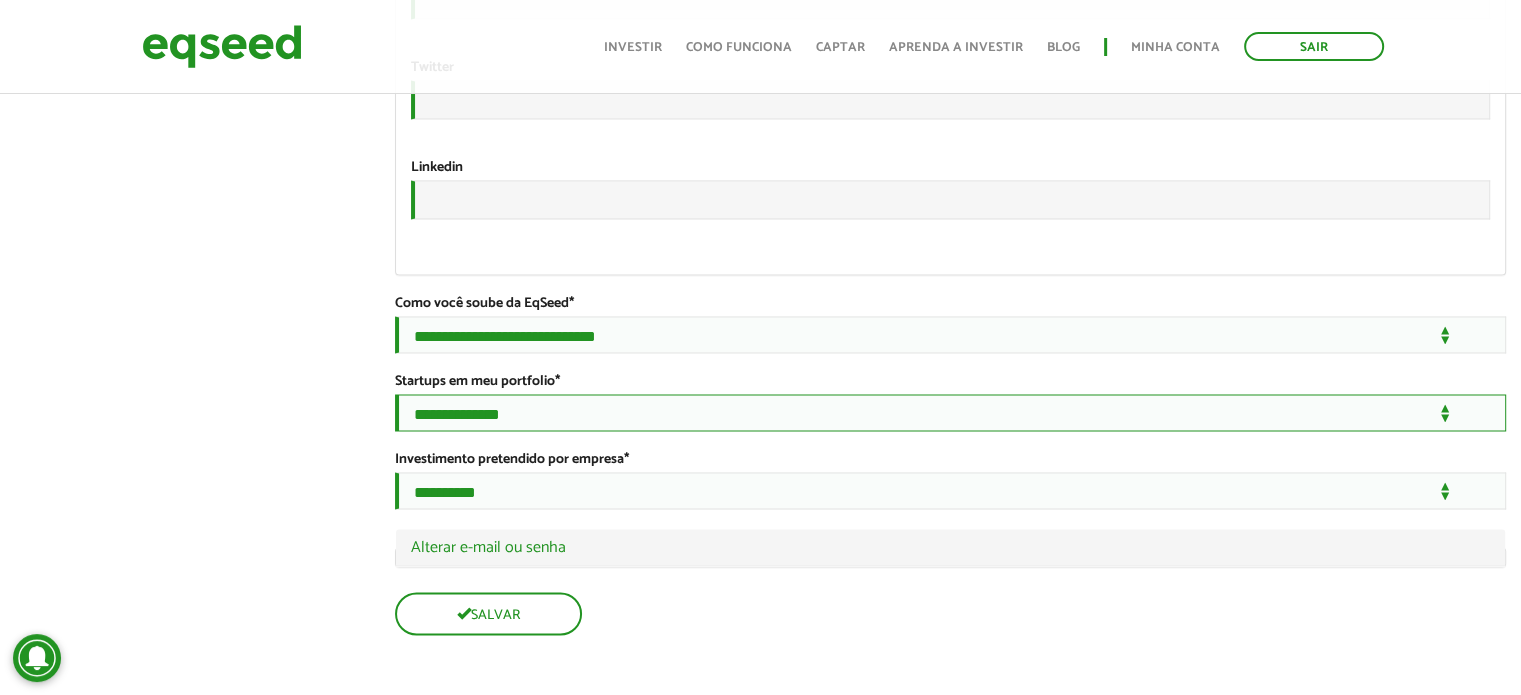 click on "**********" at bounding box center (950, 412) 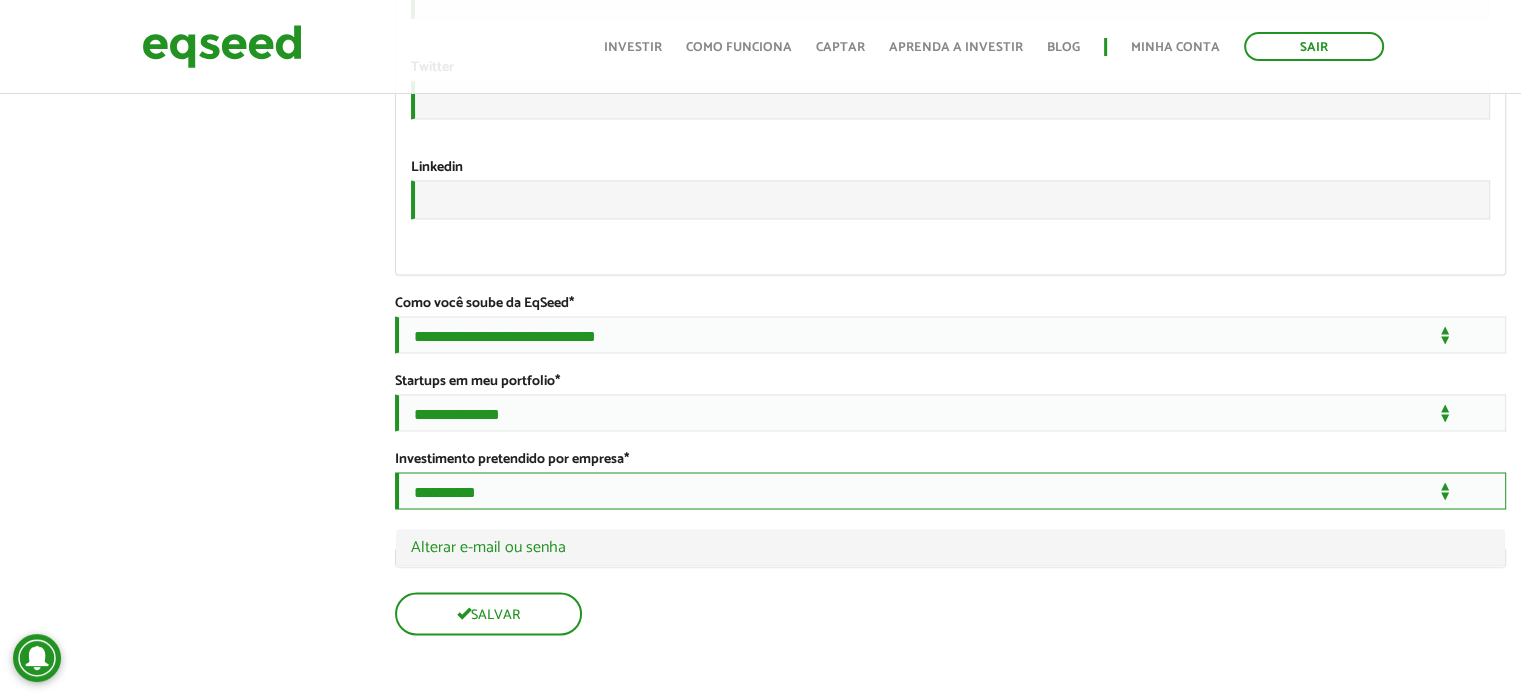 click on "**********" at bounding box center (950, 490) 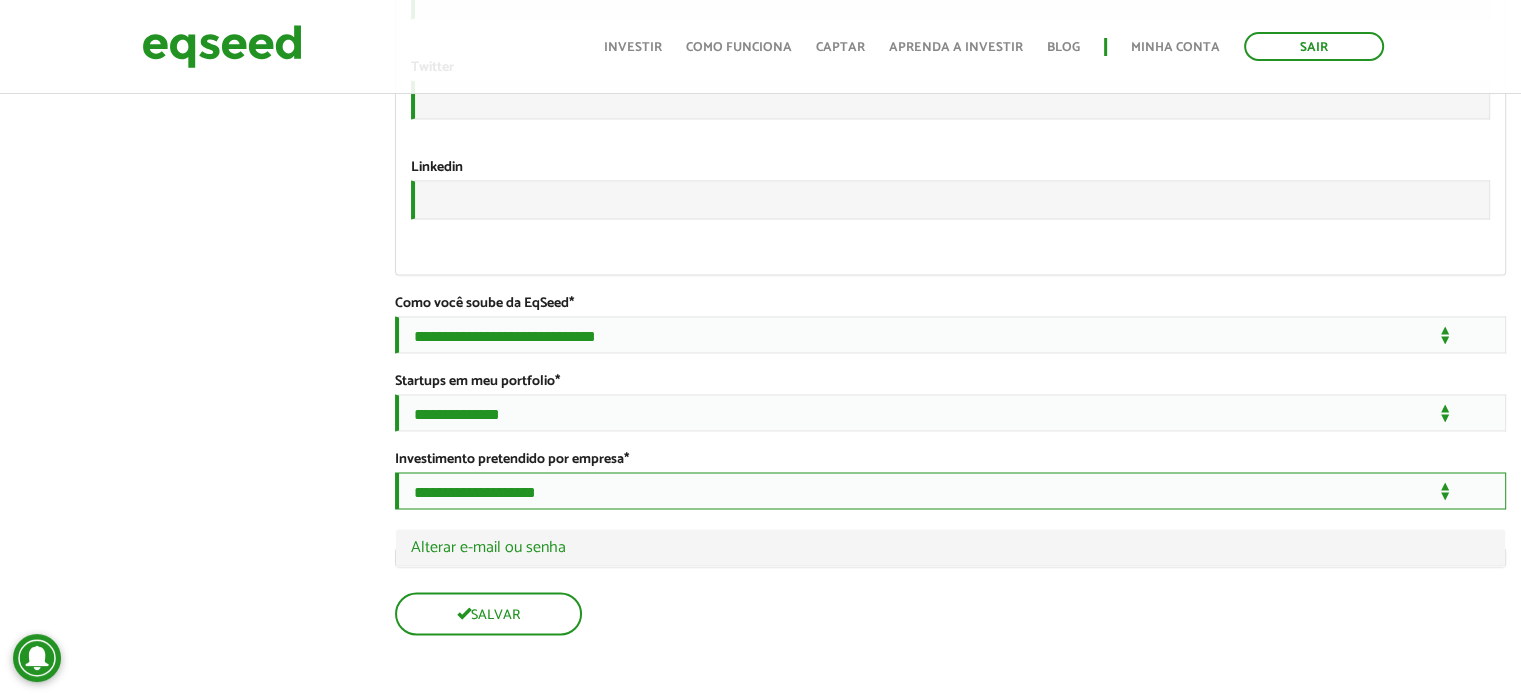 click on "**********" at bounding box center [950, 490] 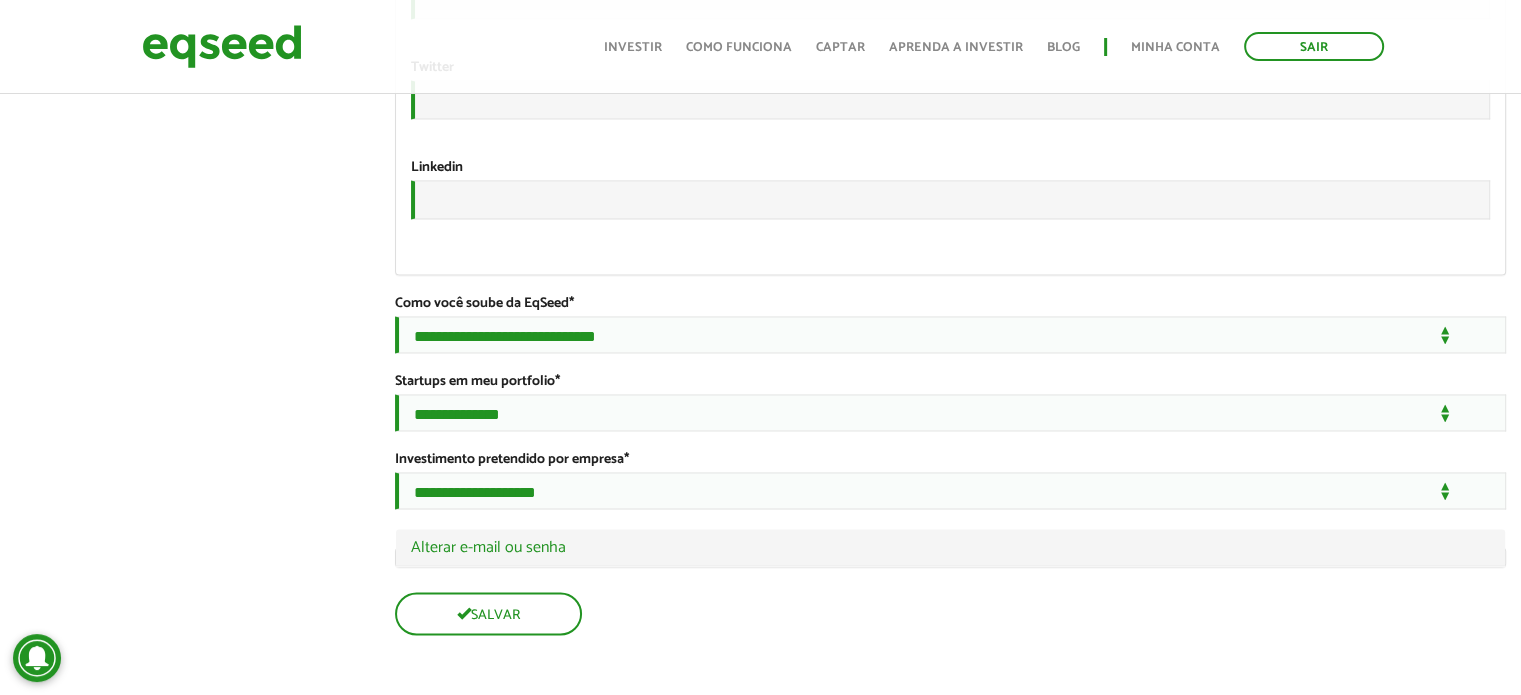 click on "SHEILA MARIA VIEIRA FIGUEREDO
left_panel_close
Pessoal
person Meu perfil
finance_mode Minha simulação
work Meu portfólio
SHEILA MARIA VIEIRA FIGUEREDO
Abas primárias Perfil Público
Perfil Completo (aba ativa)
Ocultar Resumo
Foto
Enviar foto
Seu rosto virtual ou imagem. Imagens maiores que 1024x1024 pixels serão reduzidas.
Breve Biografia
Tornar o perfil básico público?
Ocultar Informação de contato
Celular  *" at bounding box center [760, -1259] 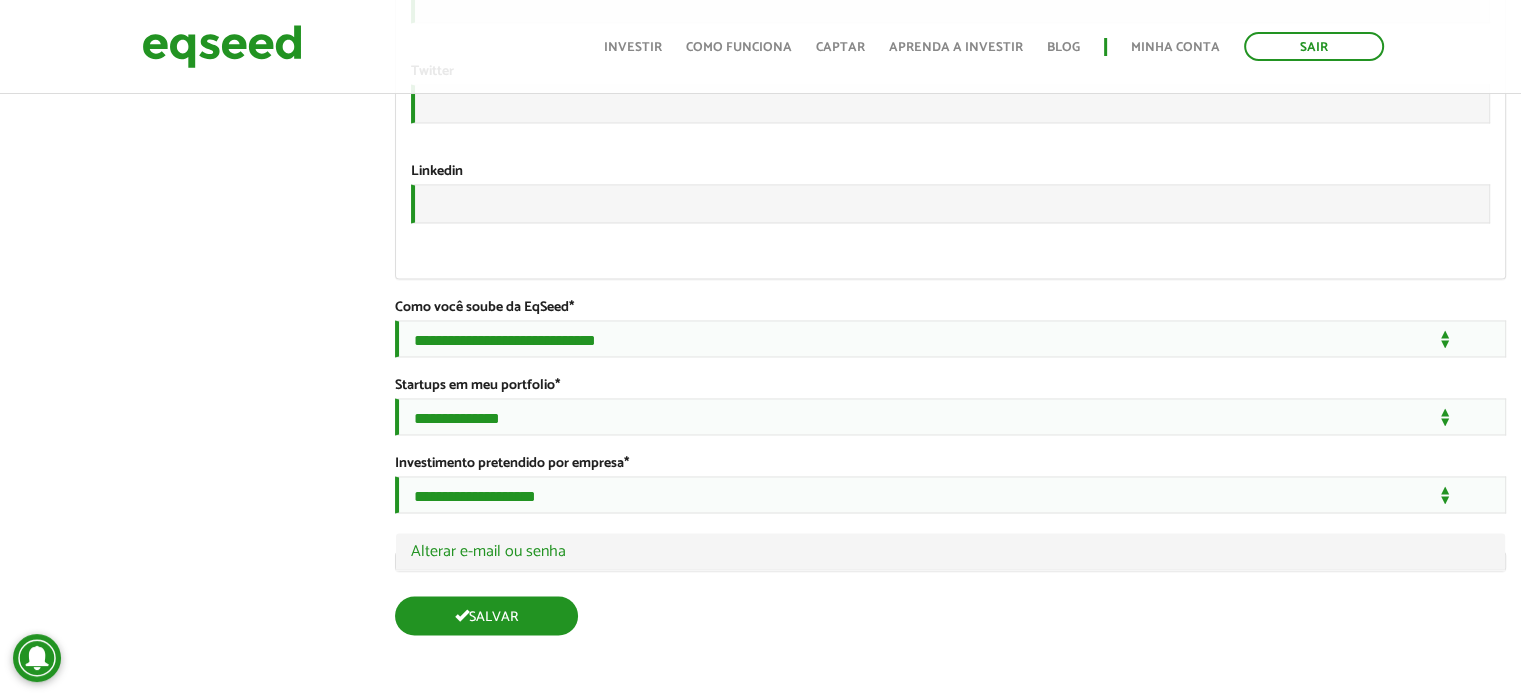 scroll, scrollTop: 3475, scrollLeft: 0, axis: vertical 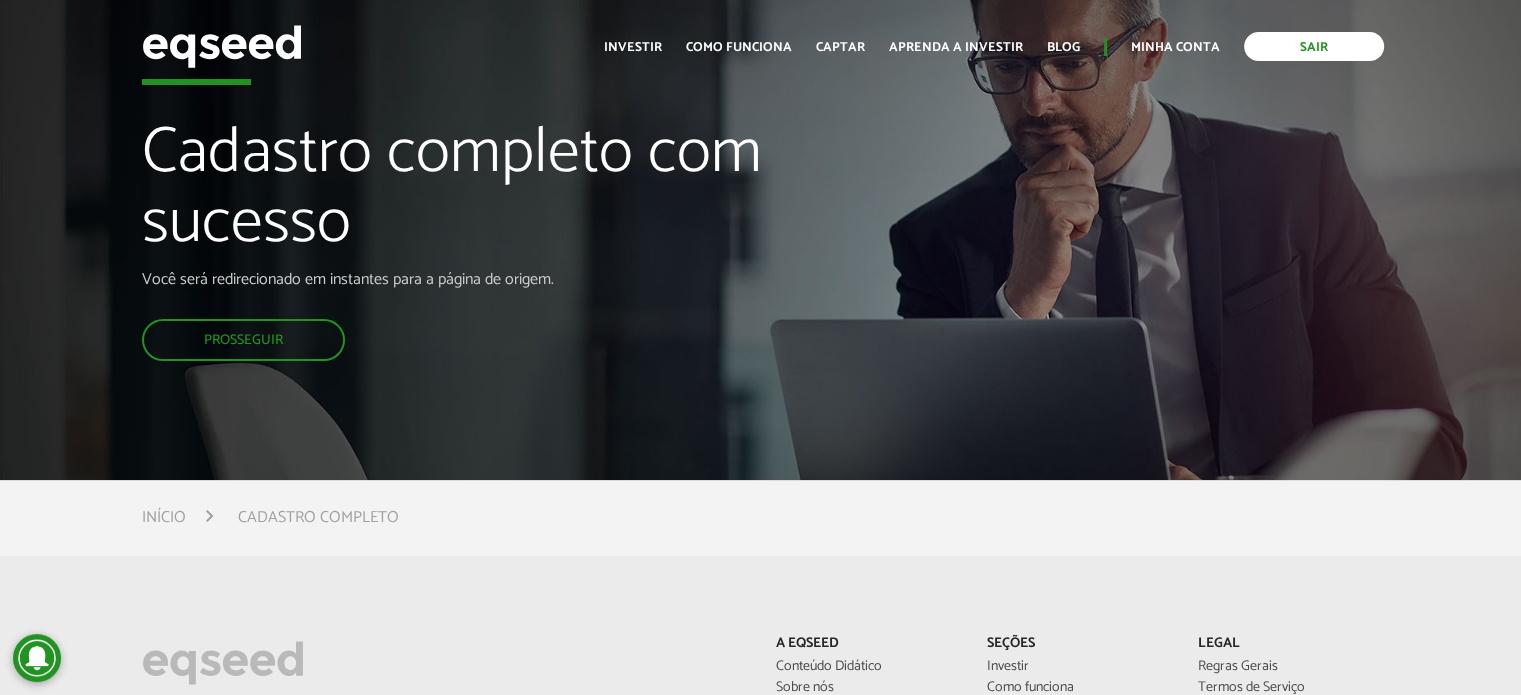 click on "Sair" at bounding box center [1314, 46] 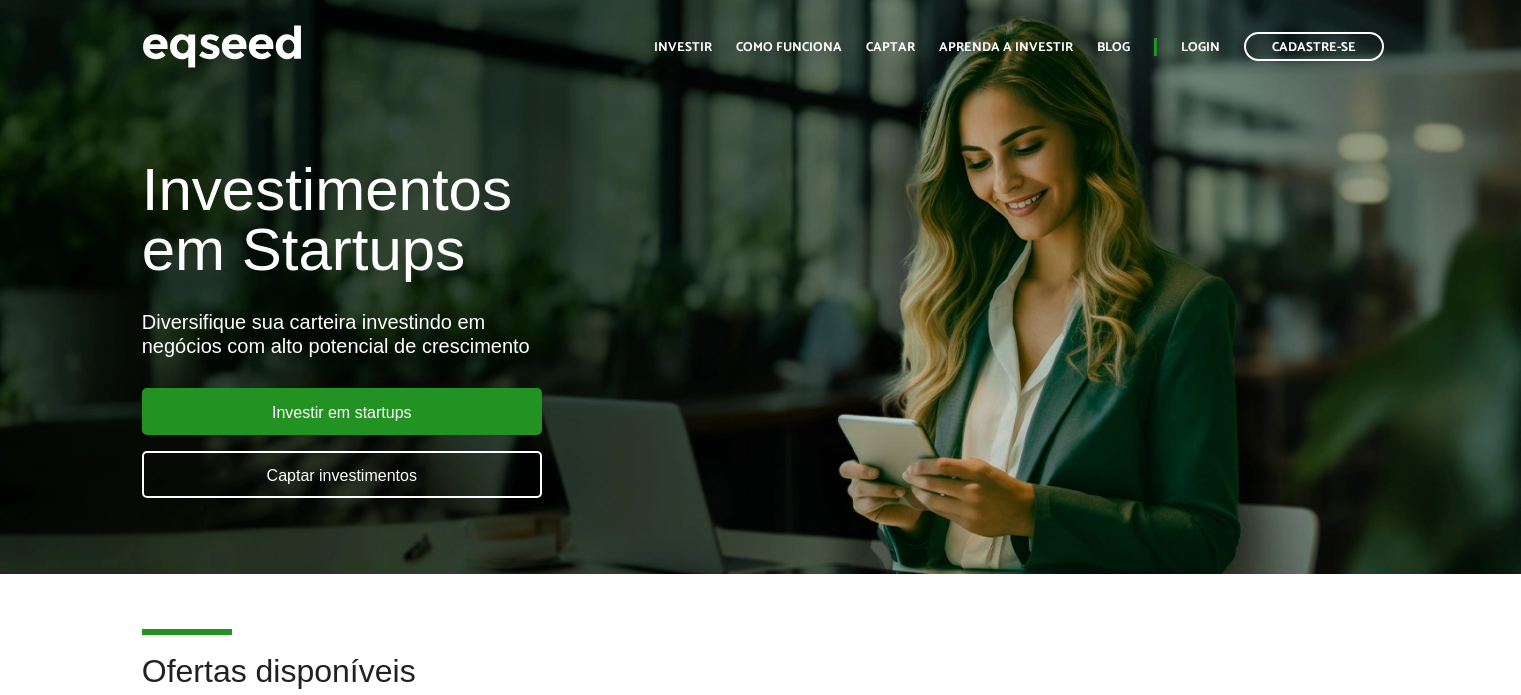 scroll, scrollTop: 0, scrollLeft: 0, axis: both 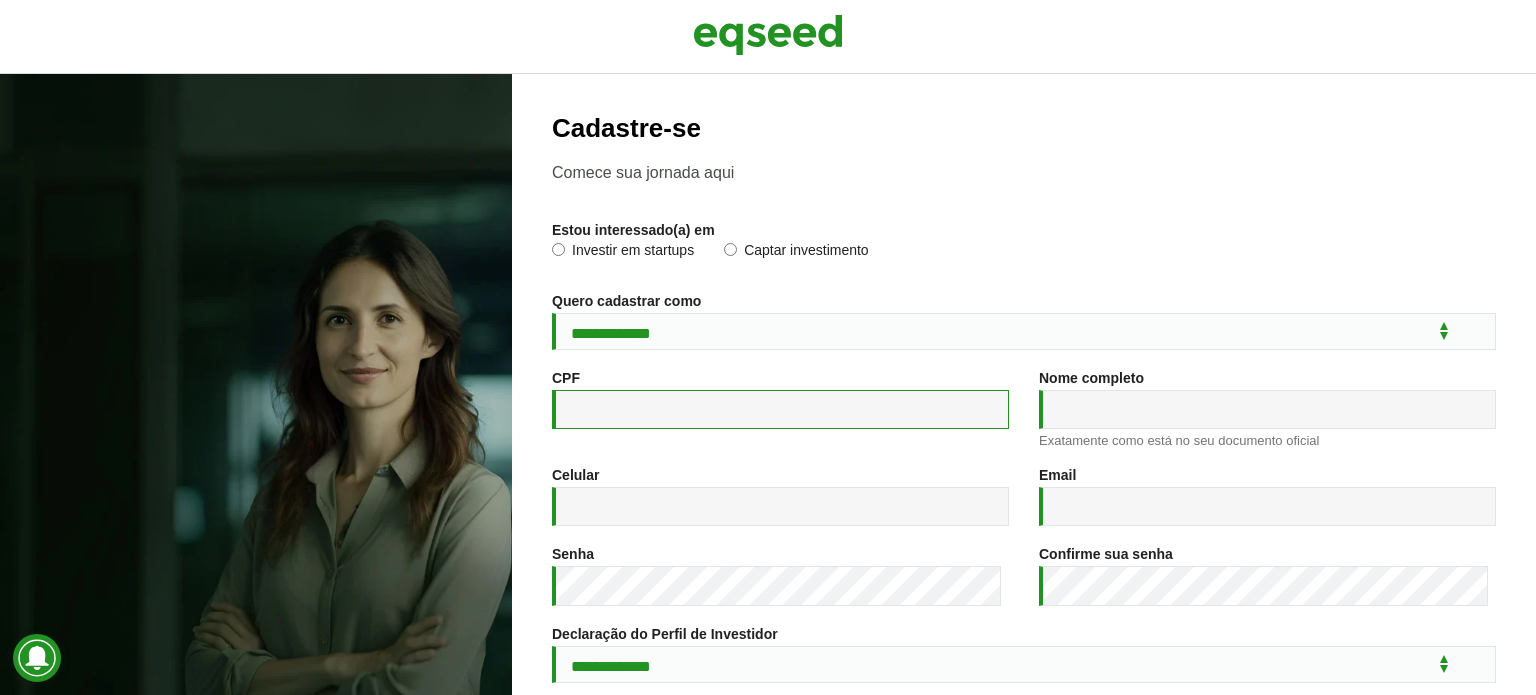 click on "CPF  *" at bounding box center [780, 409] 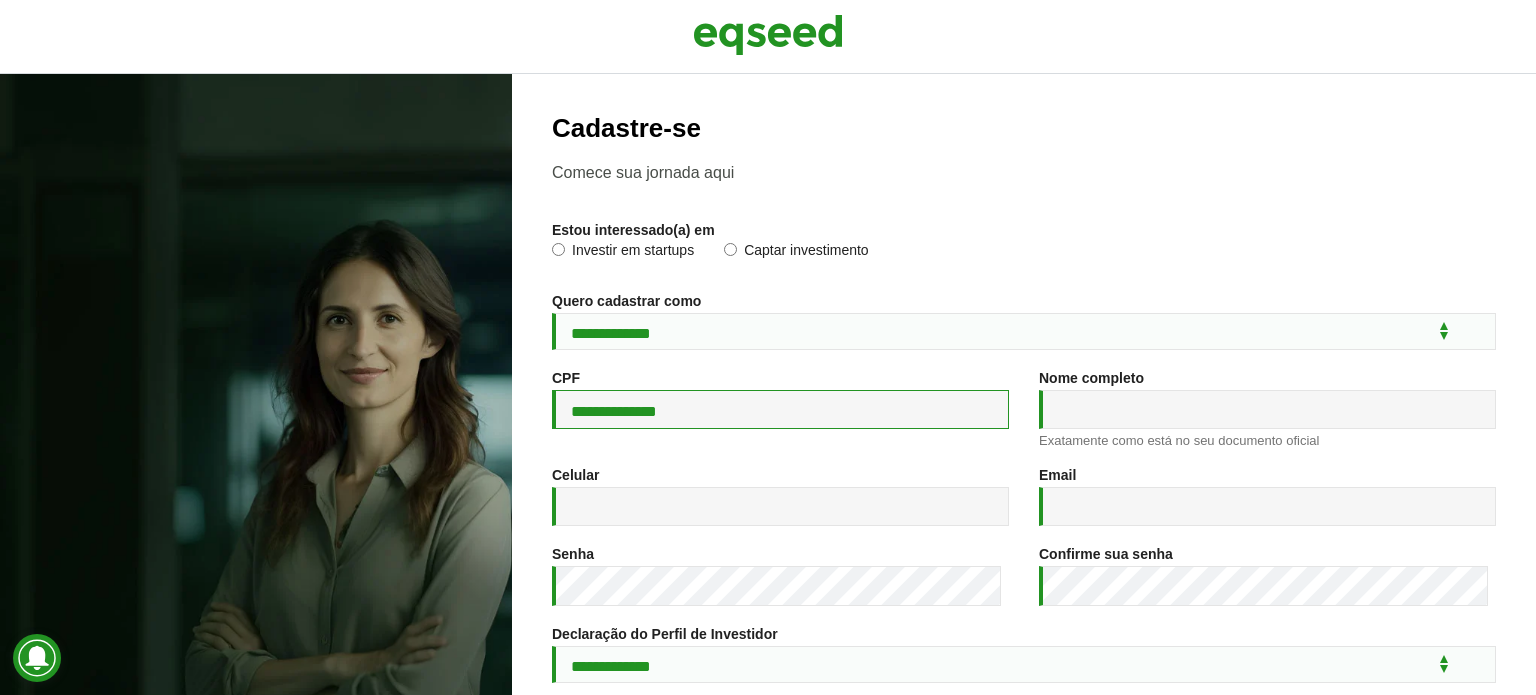 type on "**********" 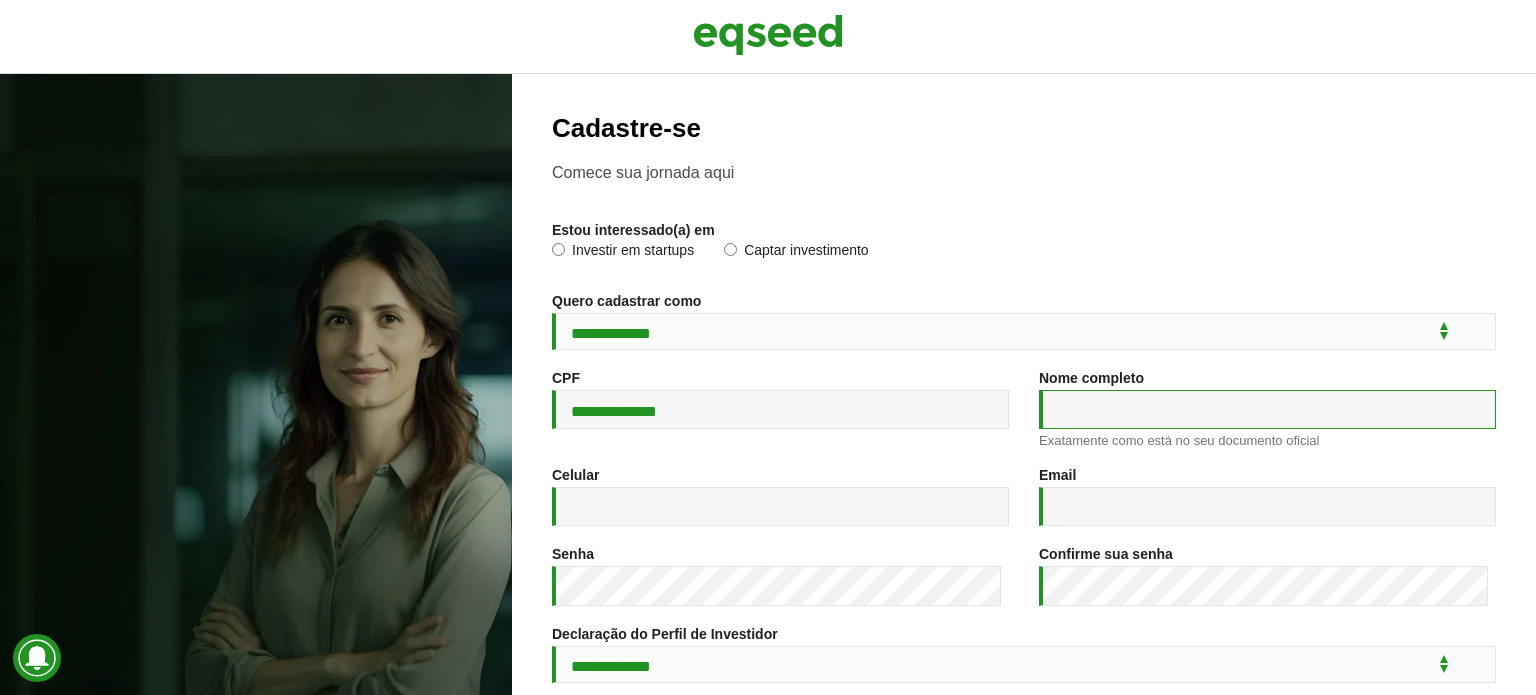 click on "Nome completo  *" at bounding box center (1267, 409) 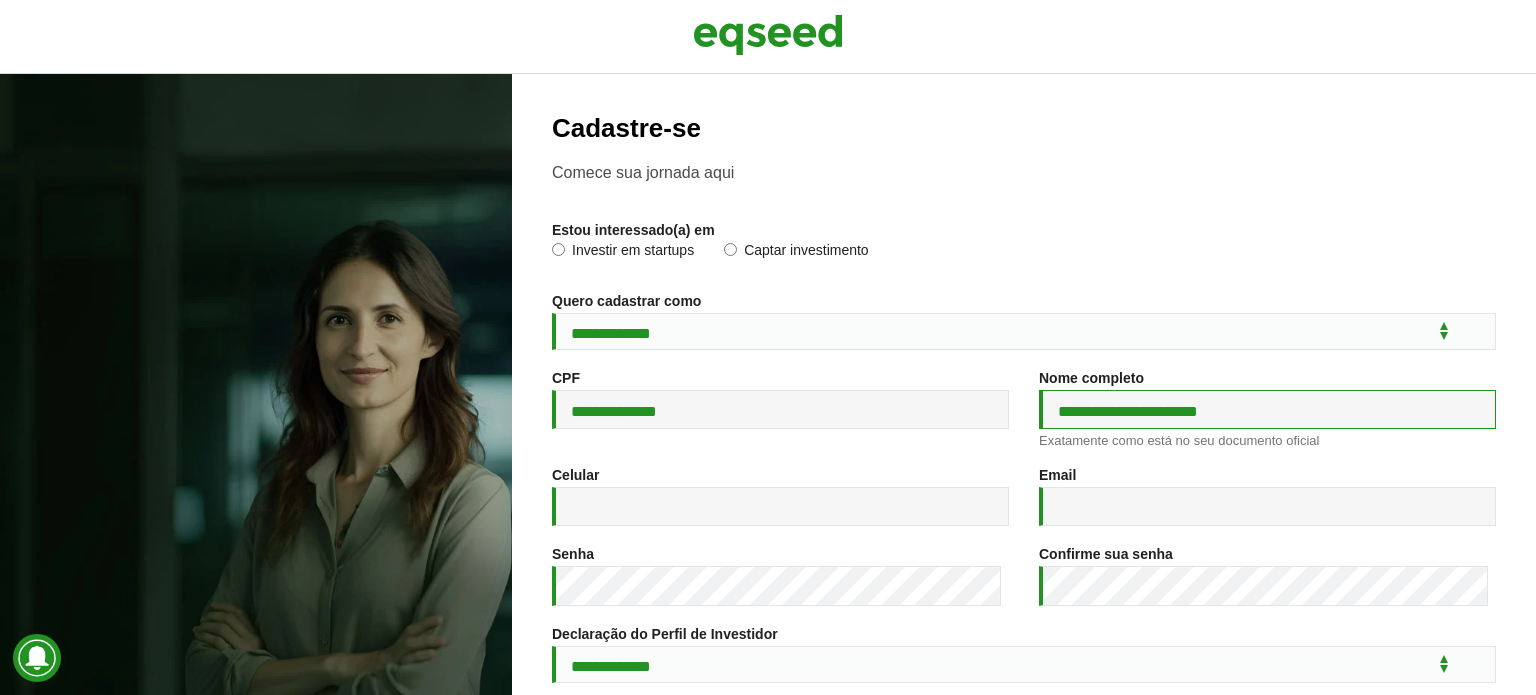 type on "**********" 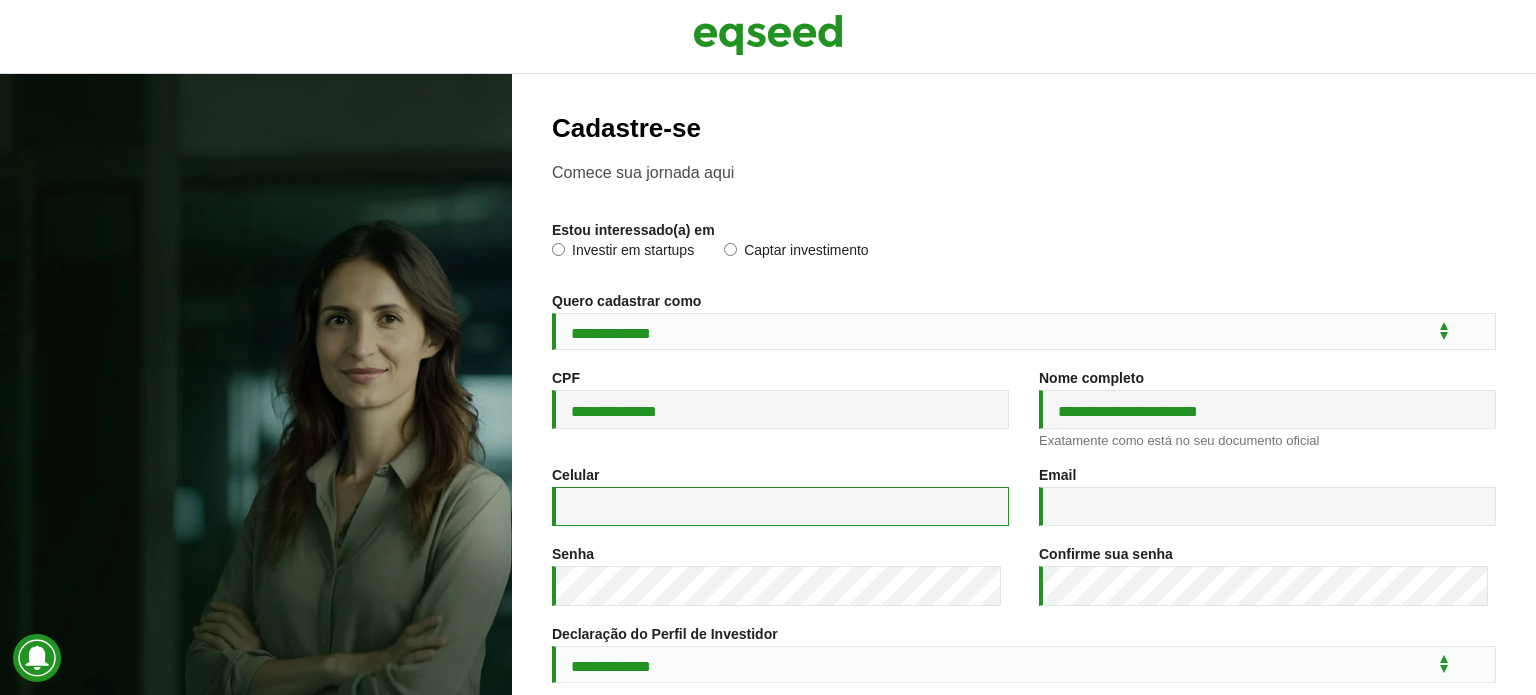 click on "Celular  *" at bounding box center (780, 506) 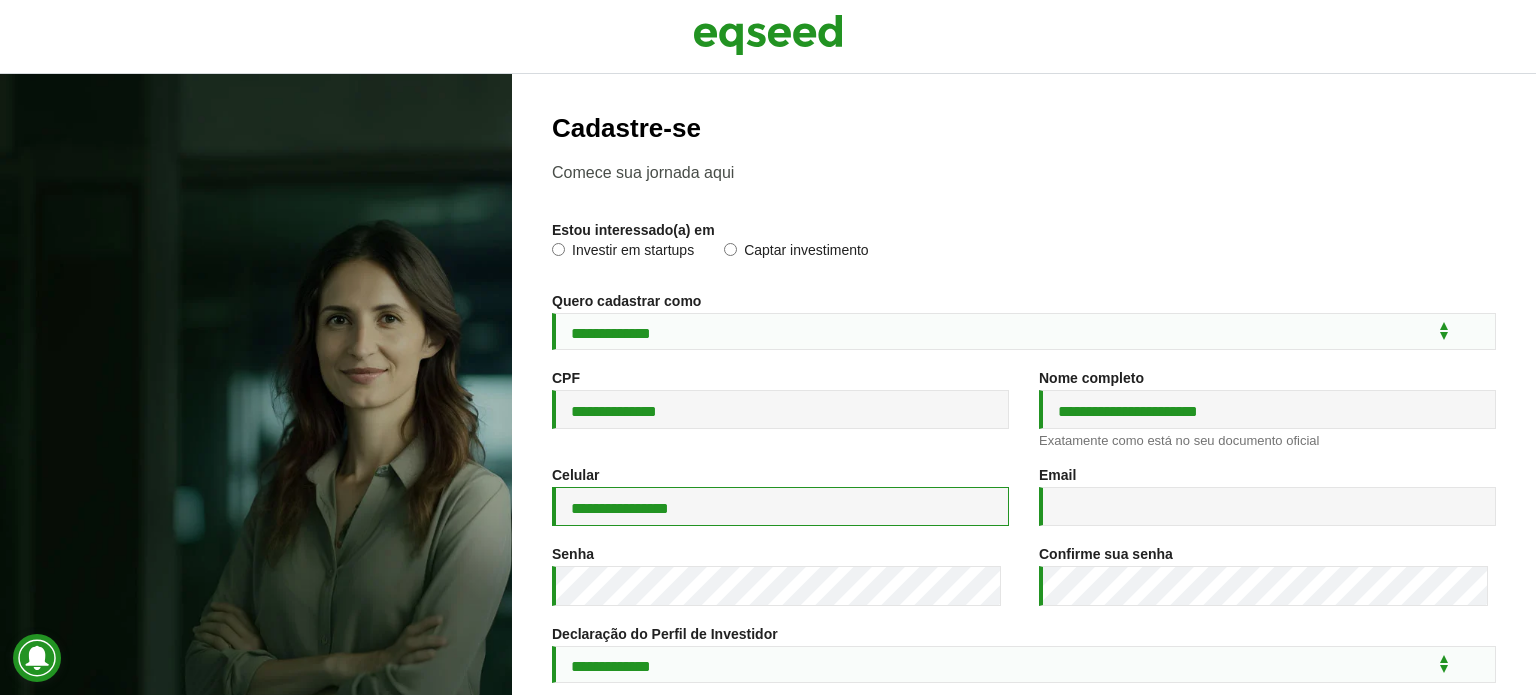 type on "**********" 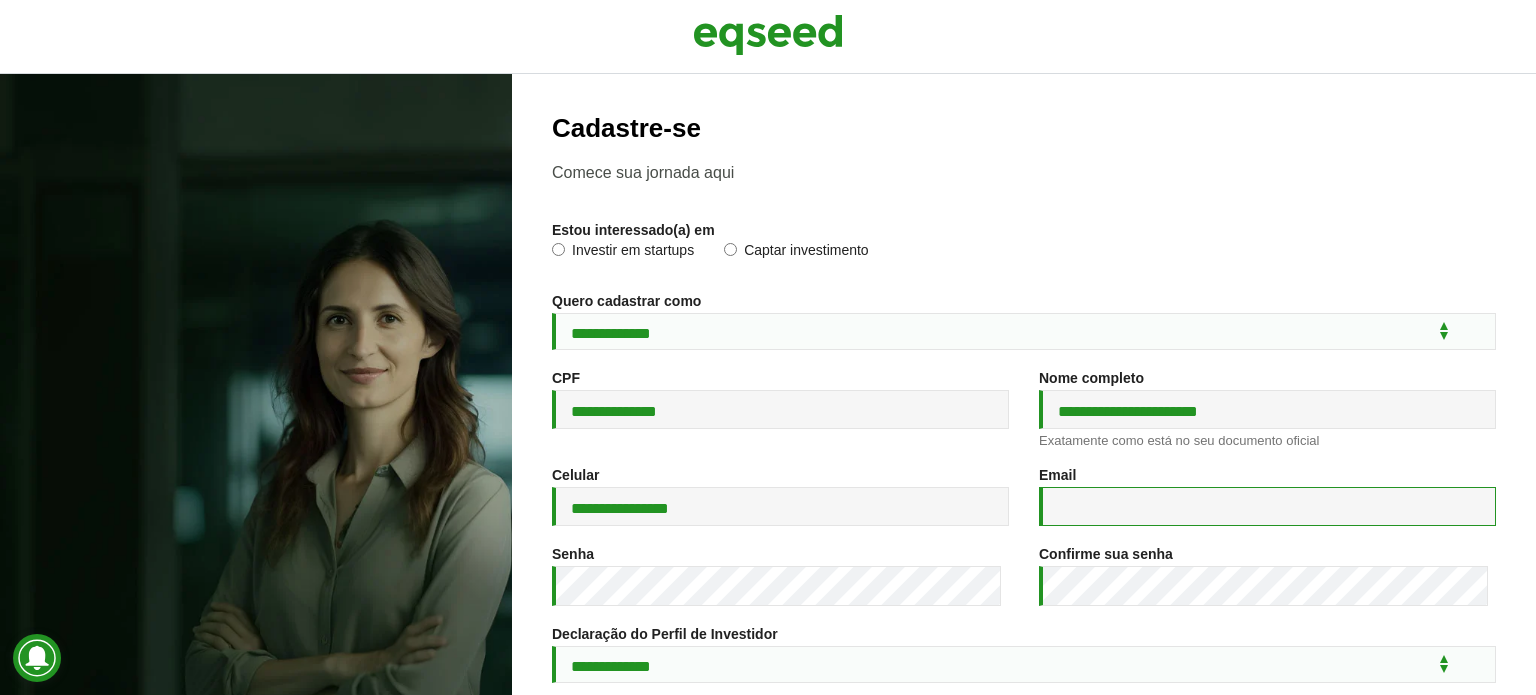 click on "Email  *" at bounding box center (1267, 506) 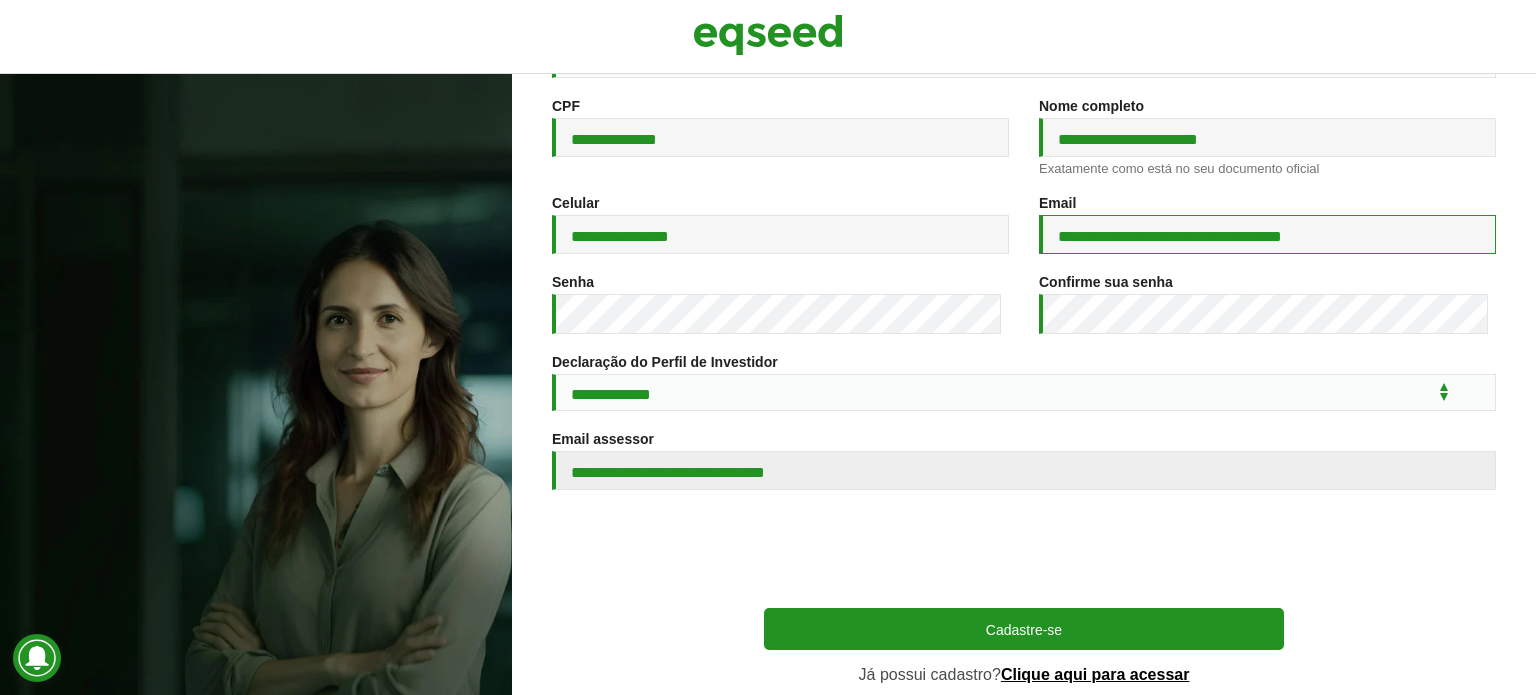 scroll, scrollTop: 272, scrollLeft: 0, axis: vertical 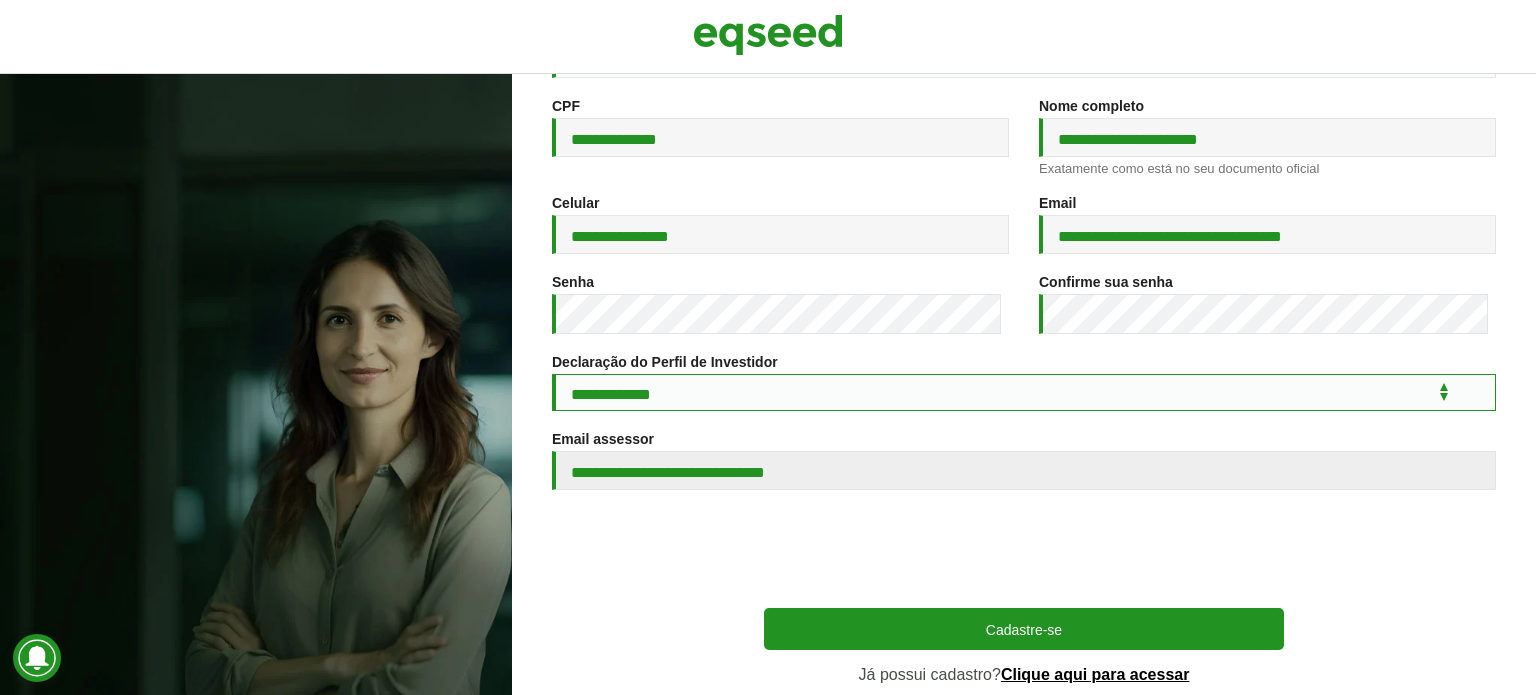 click on "**********" at bounding box center [1024, 392] 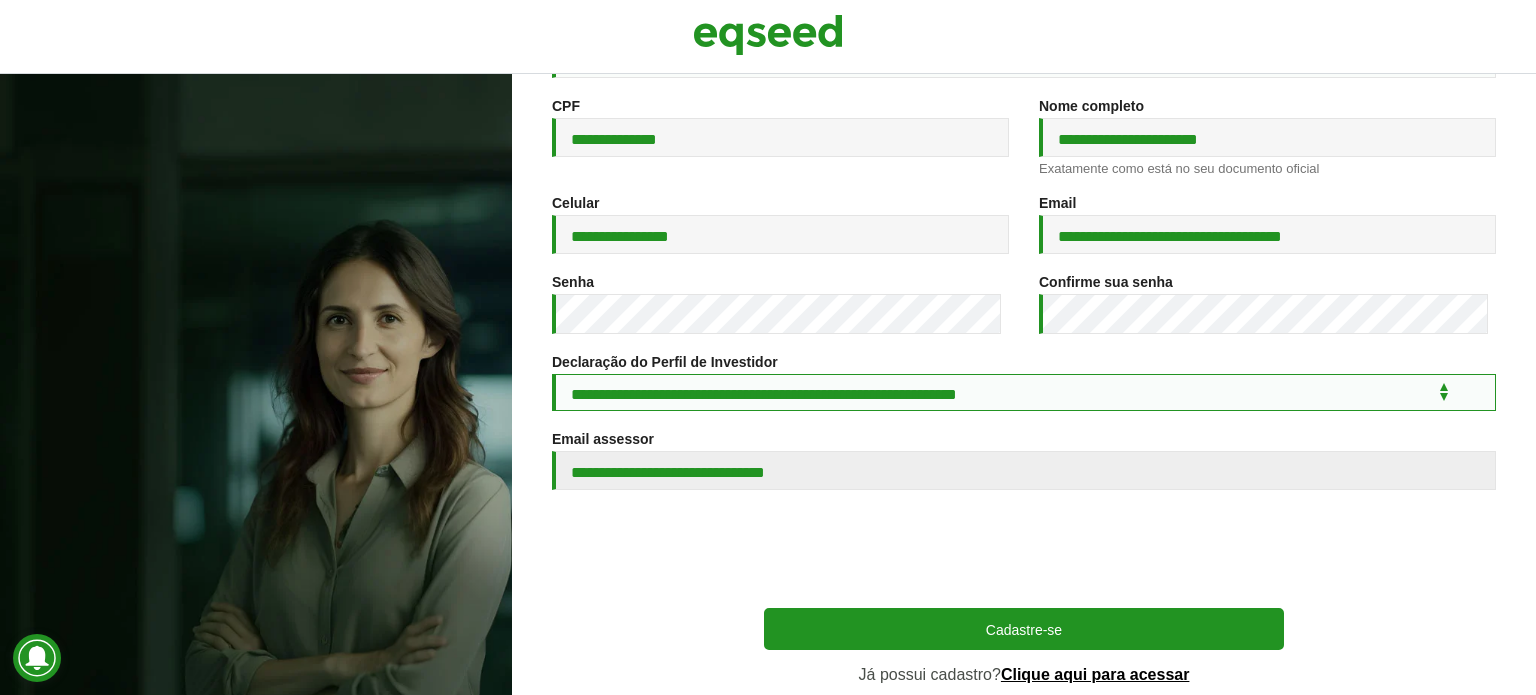 click on "**********" at bounding box center (1024, 392) 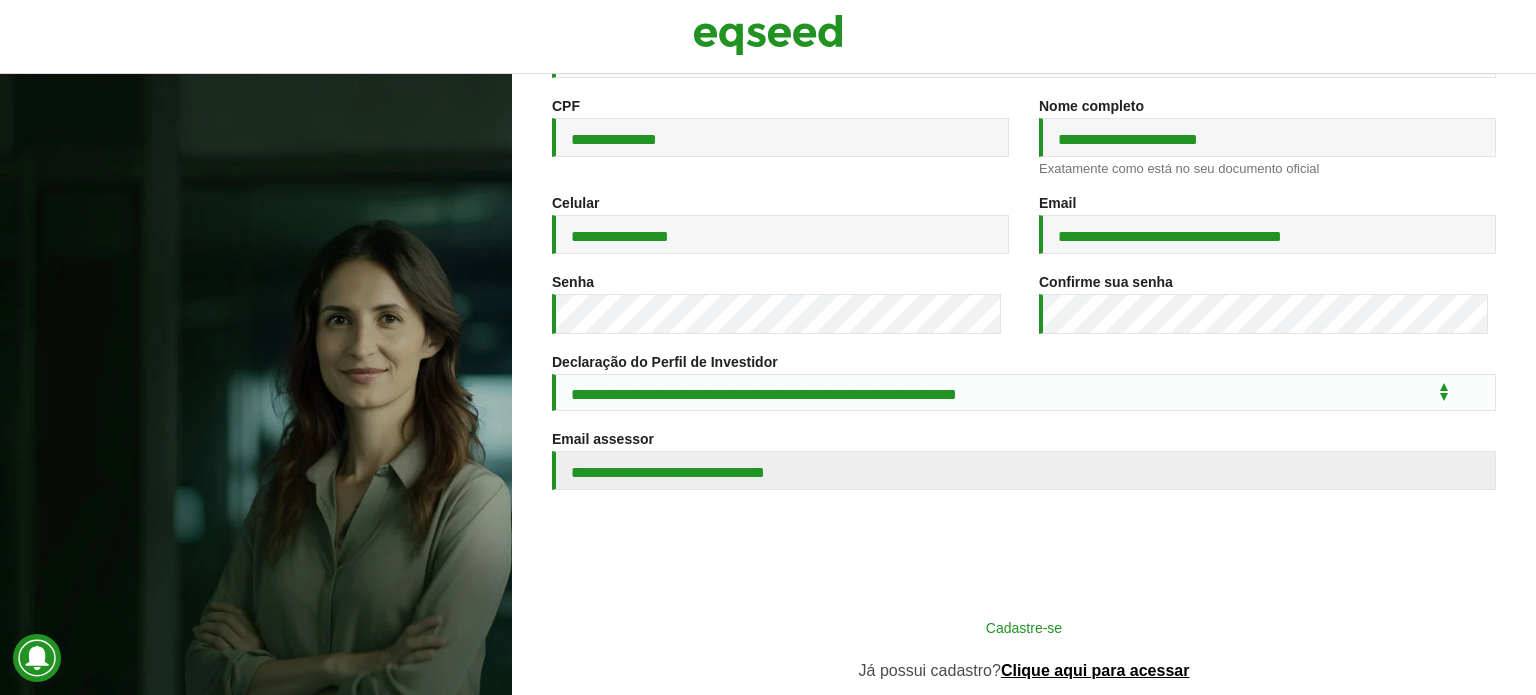 click on "Cadastre-se" at bounding box center (1024, 627) 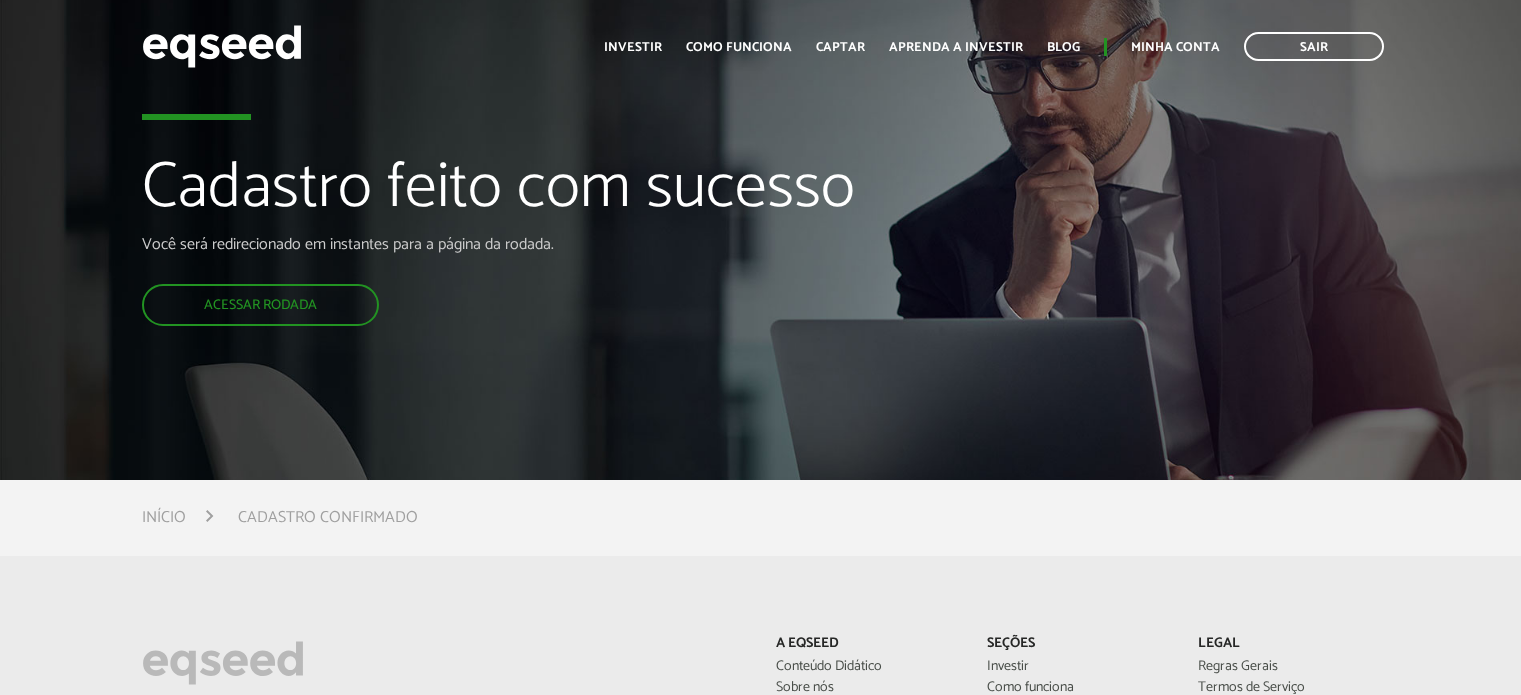 scroll, scrollTop: 0, scrollLeft: 0, axis: both 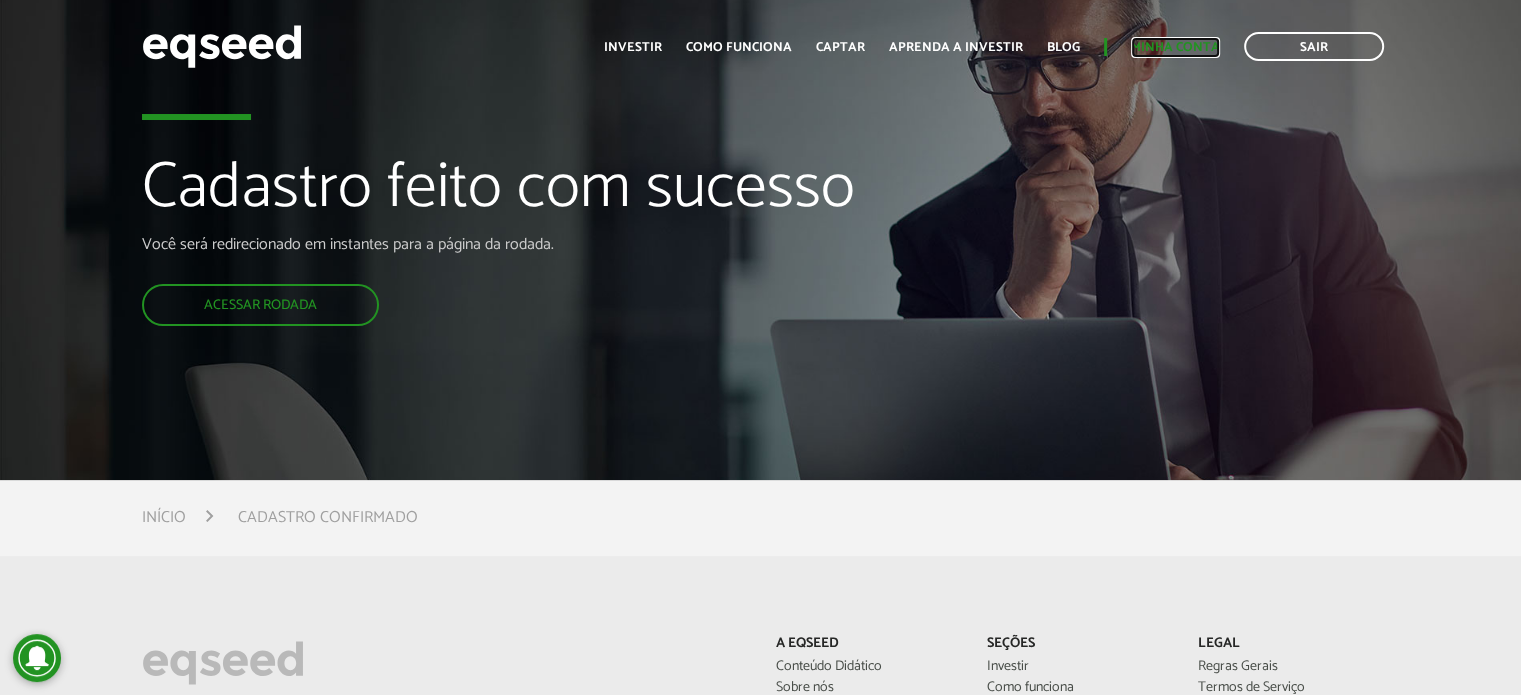 click on "Minha conta" at bounding box center [1175, 47] 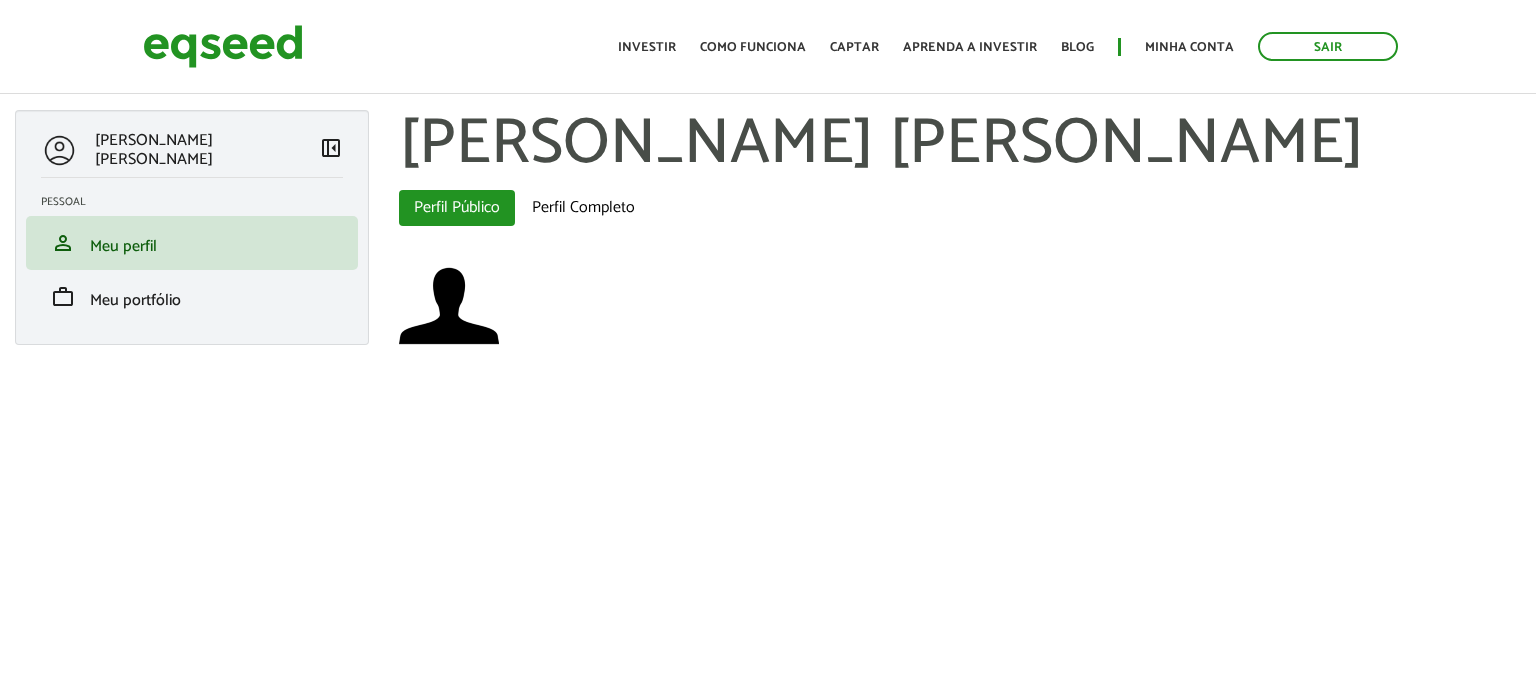 scroll, scrollTop: 0, scrollLeft: 0, axis: both 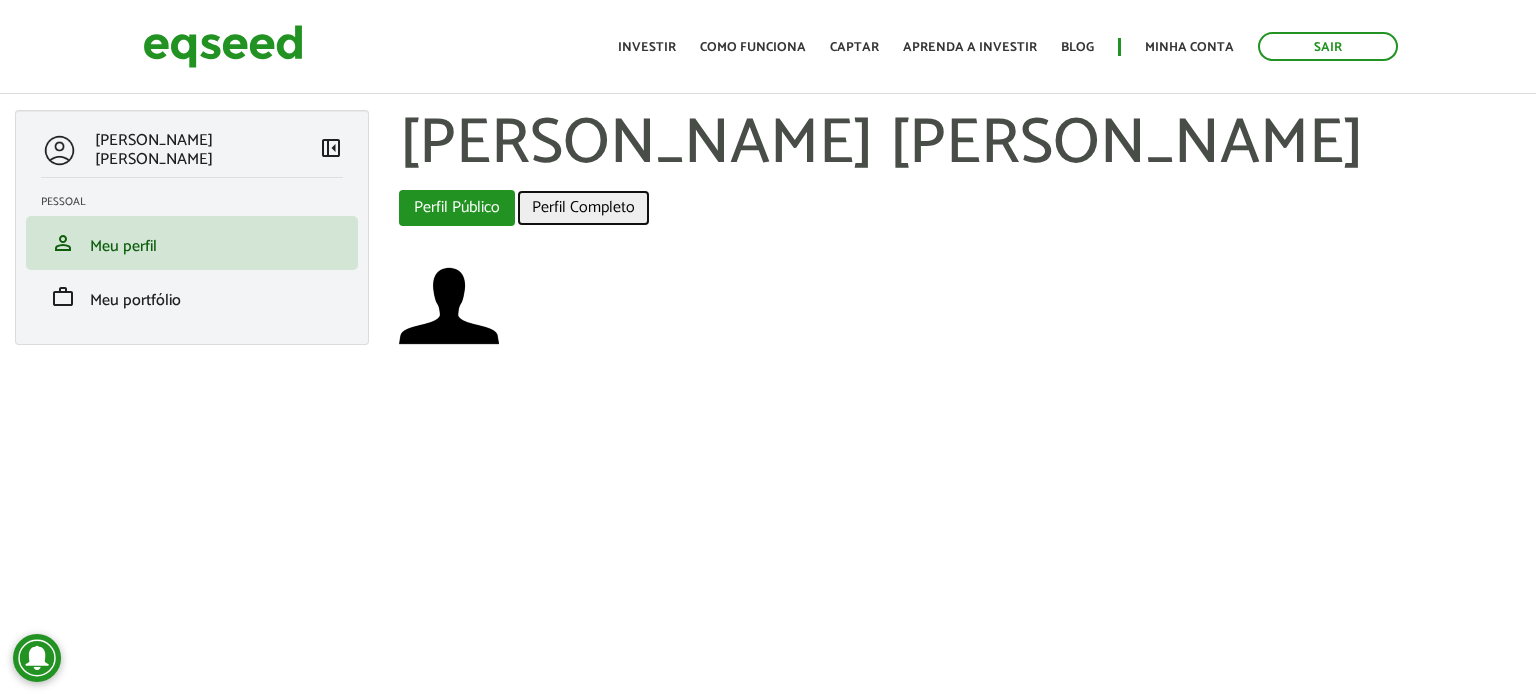 click on "Perfil Completo" at bounding box center [583, 208] 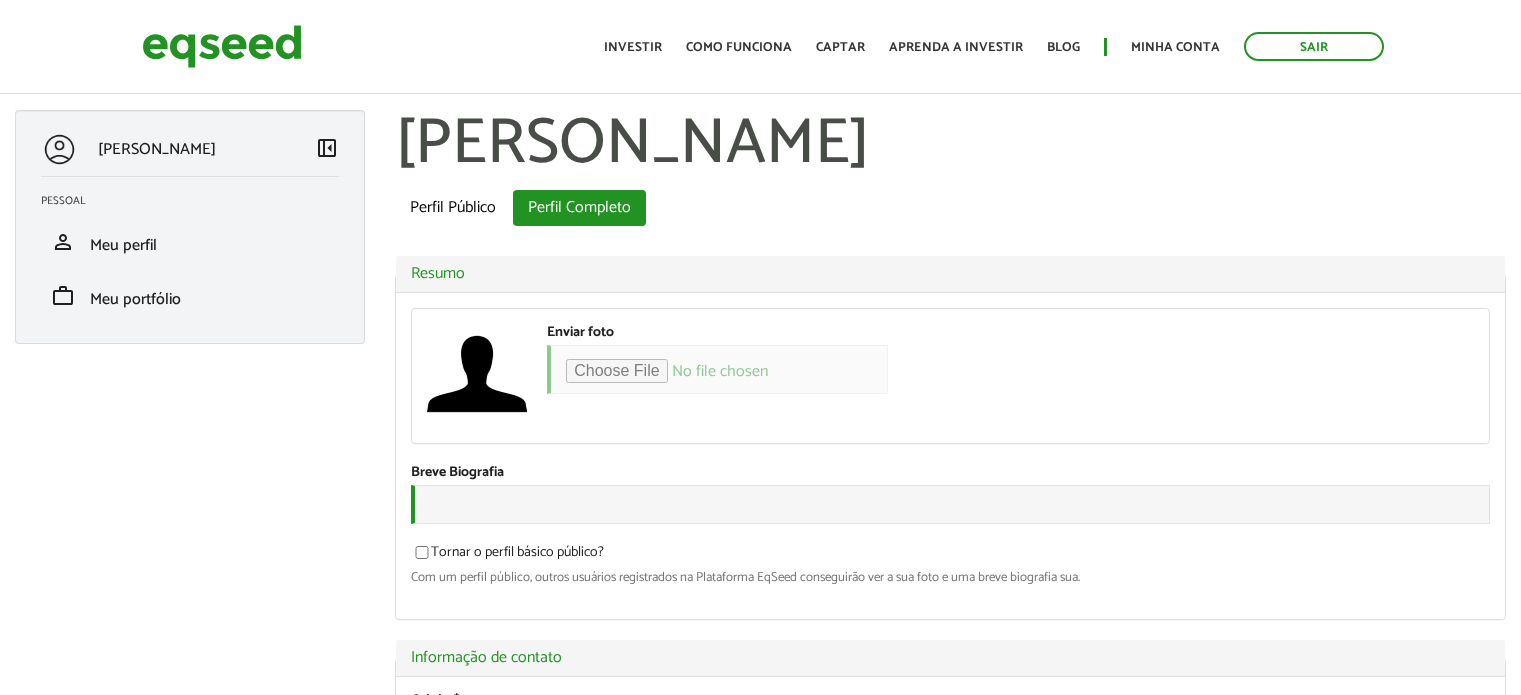 scroll, scrollTop: 0, scrollLeft: 0, axis: both 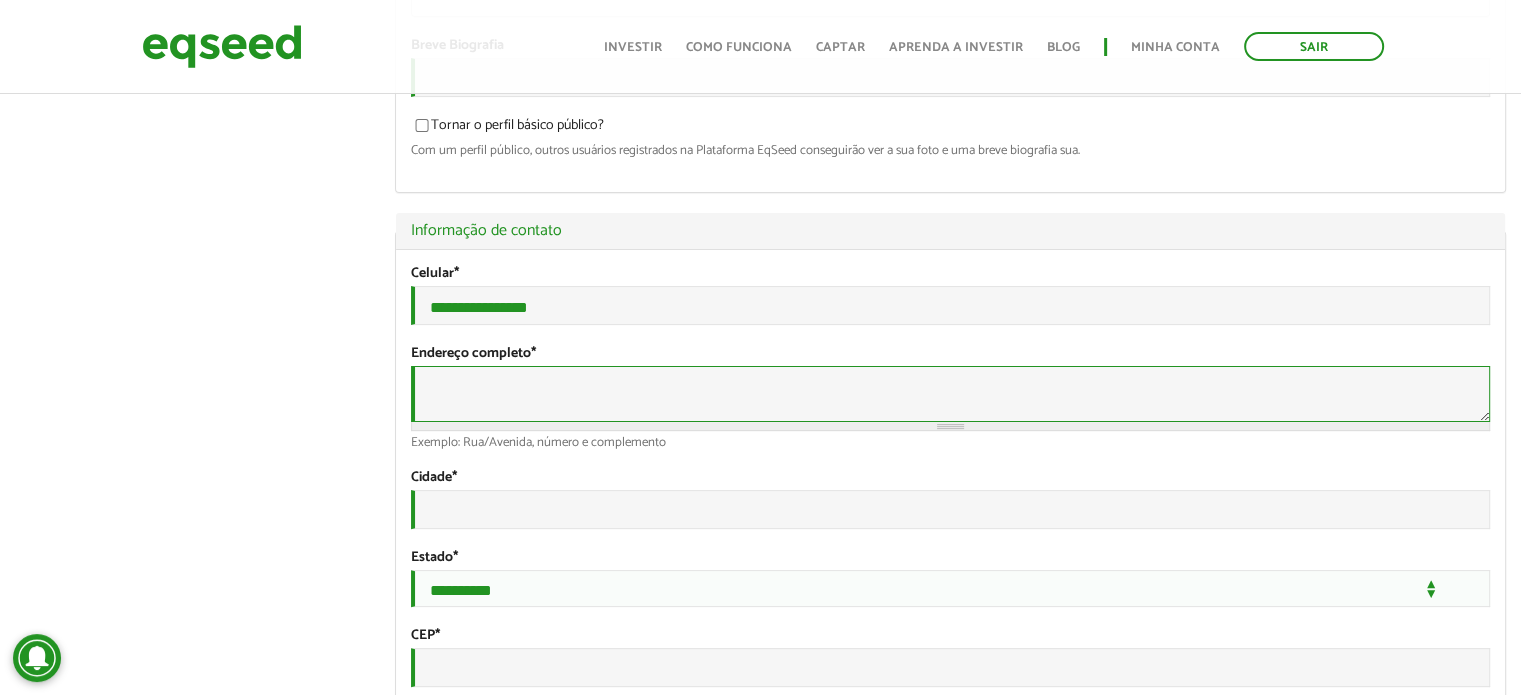 click on "Endereço completo  *" at bounding box center (950, 394) 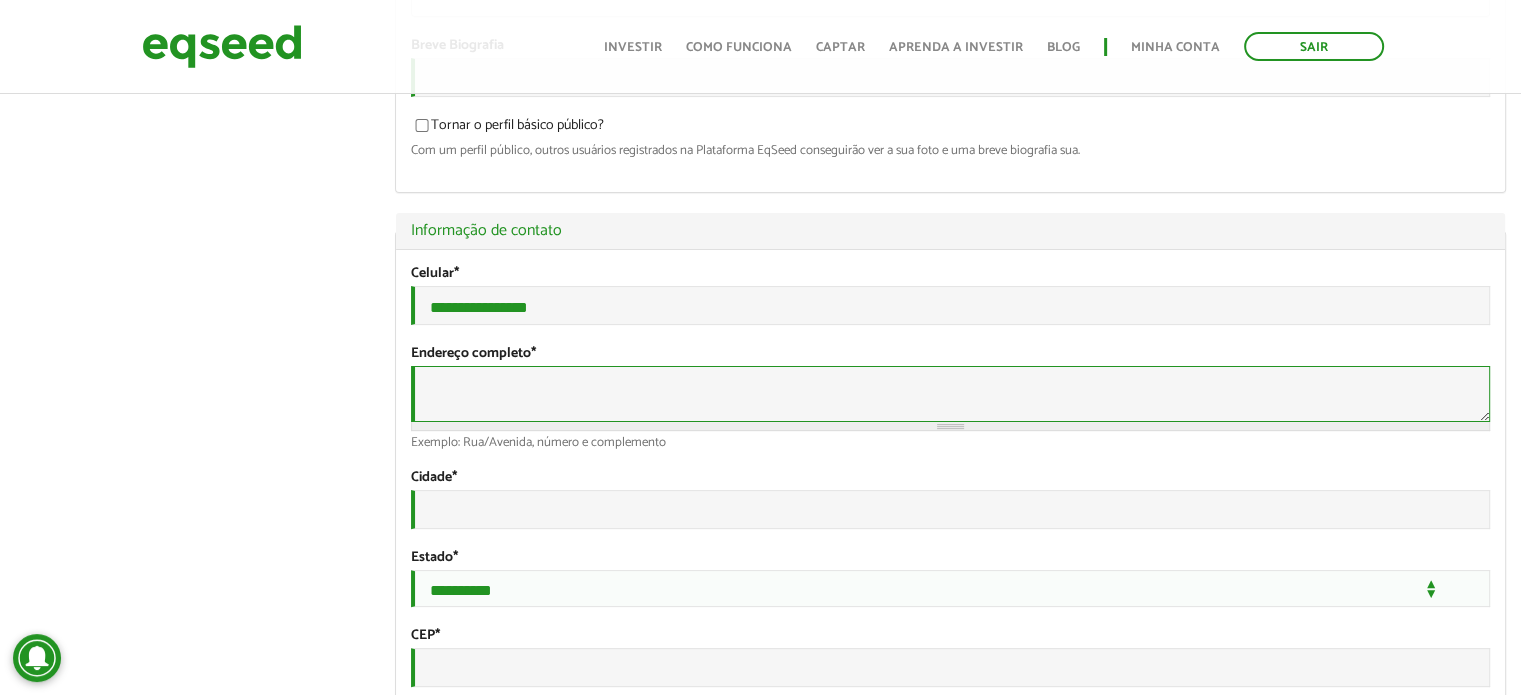 paste on "**********" 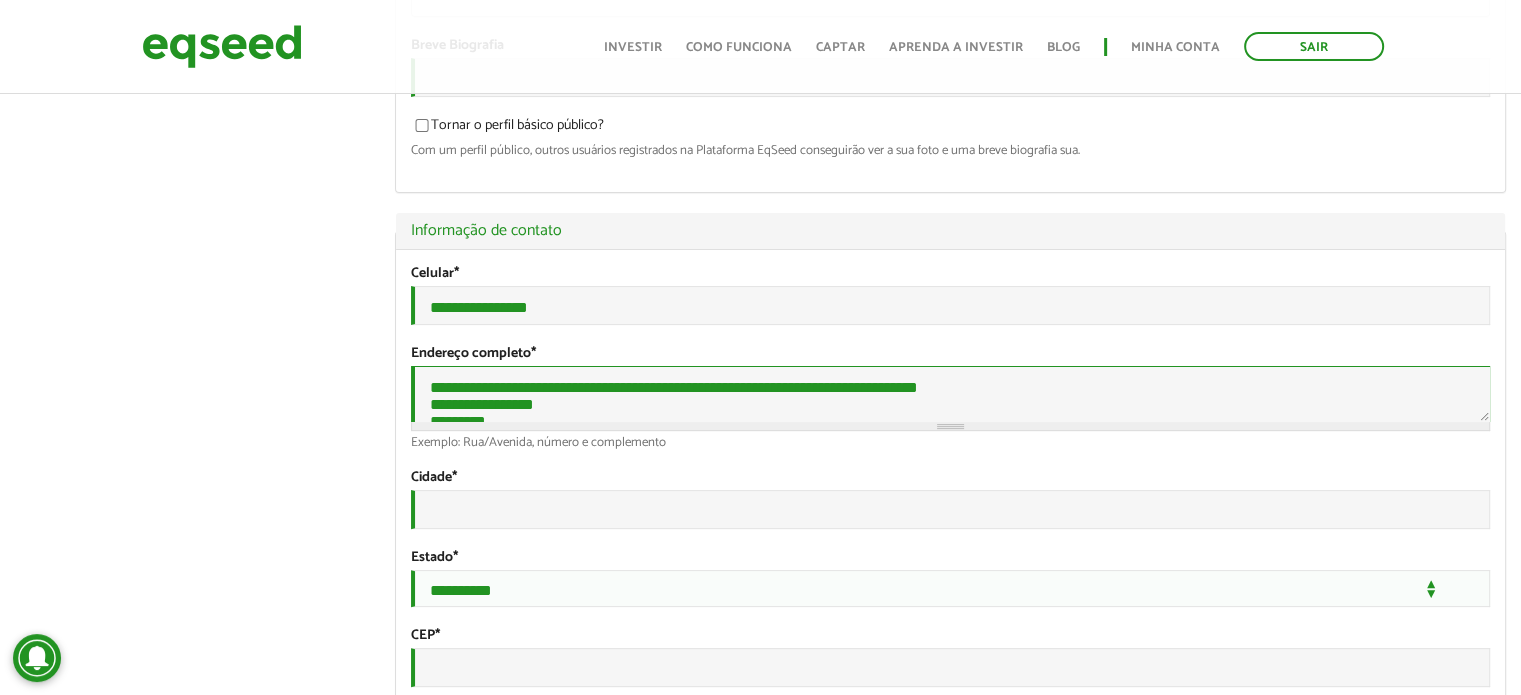 scroll, scrollTop: 18, scrollLeft: 0, axis: vertical 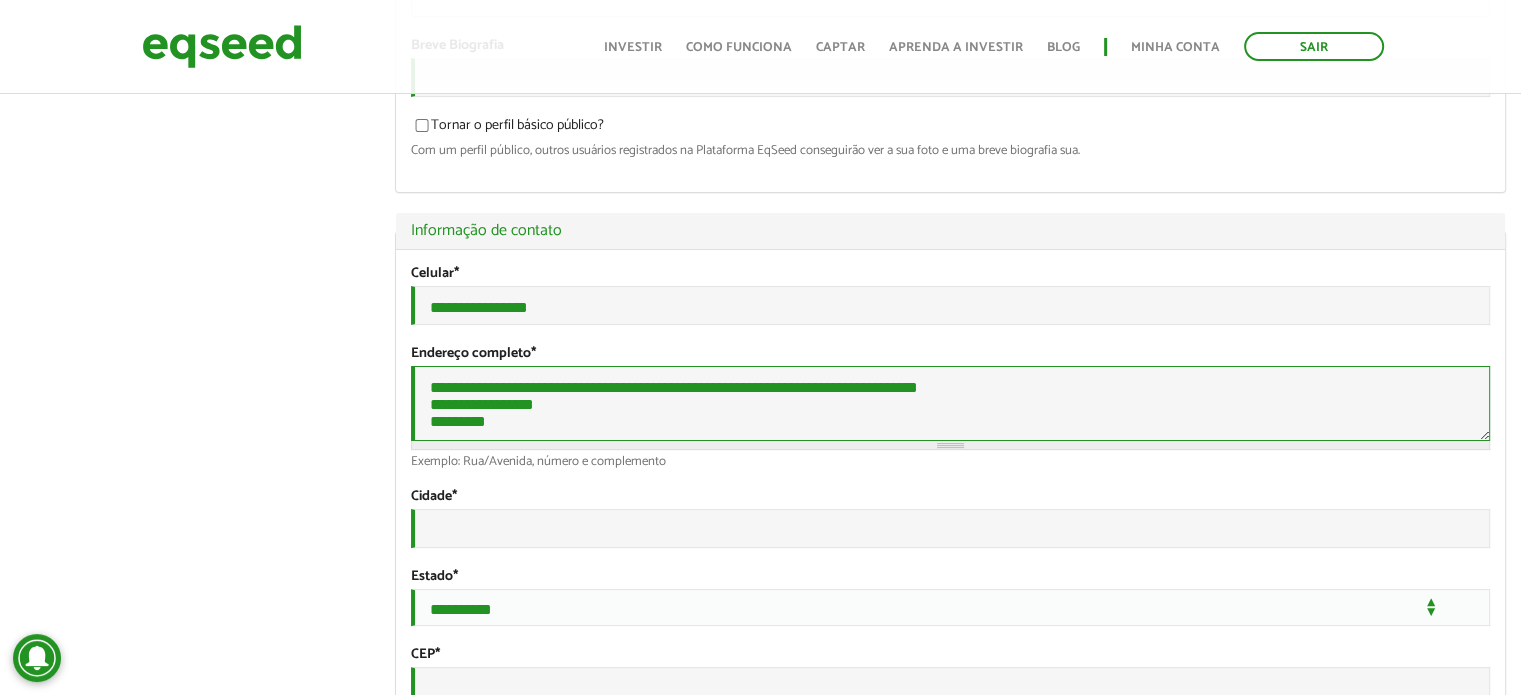 drag, startPoint x: 507, startPoint y: 435, endPoint x: 425, endPoint y: 445, distance: 82.607506 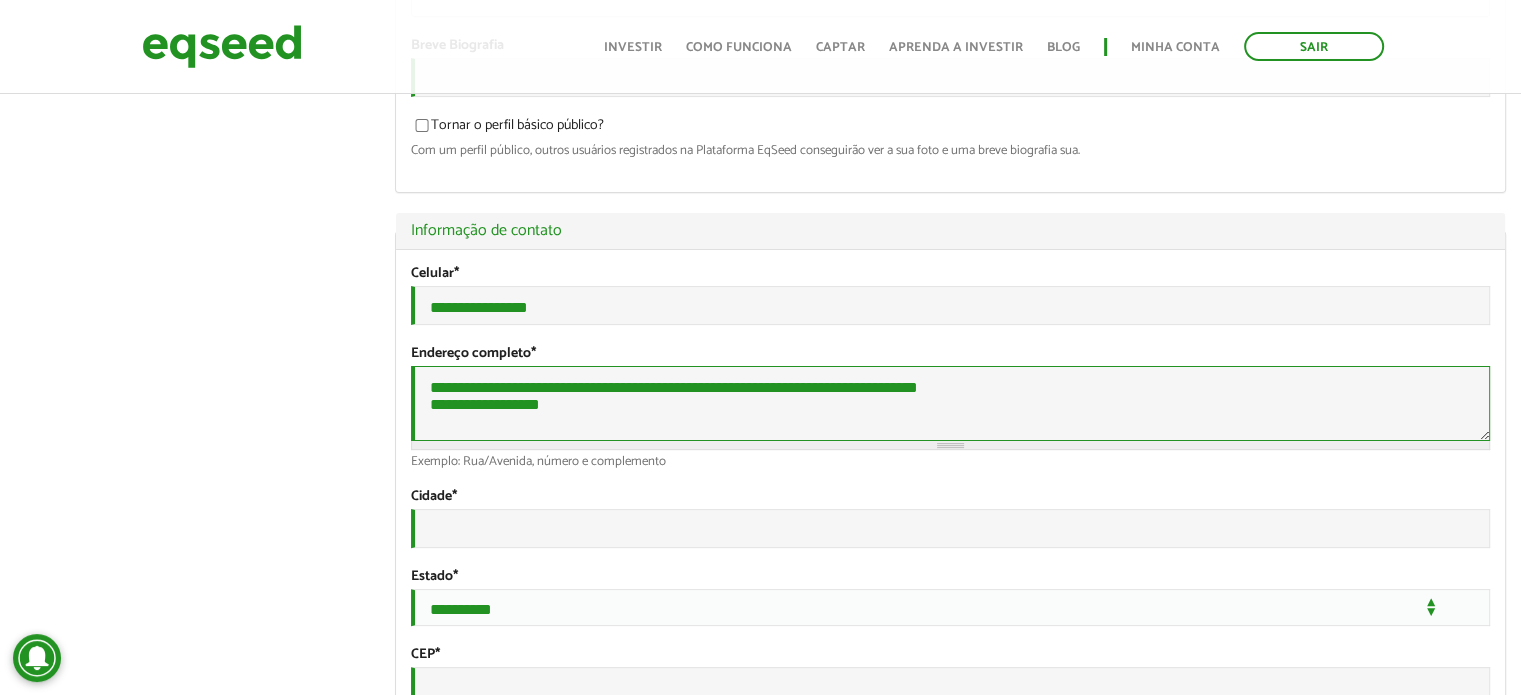scroll, scrollTop: 0, scrollLeft: 0, axis: both 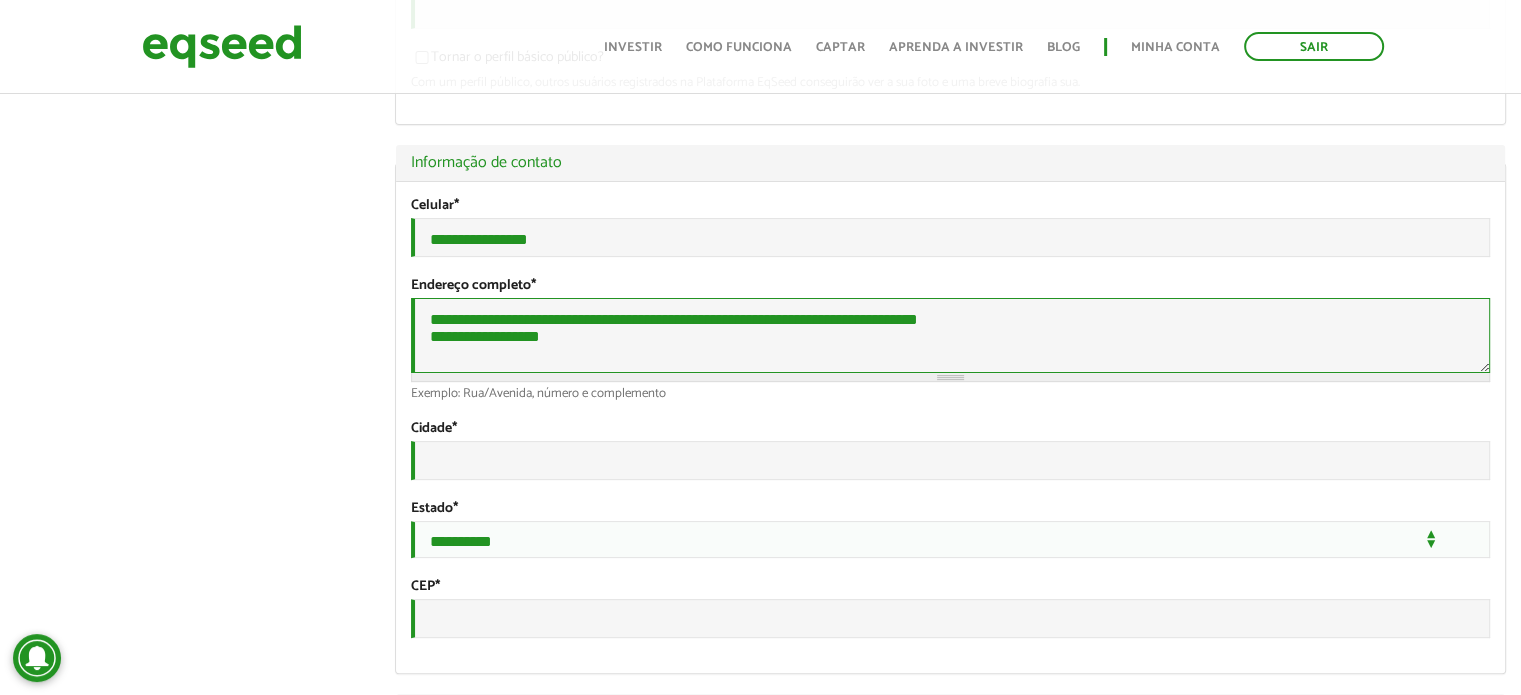 type on "**********" 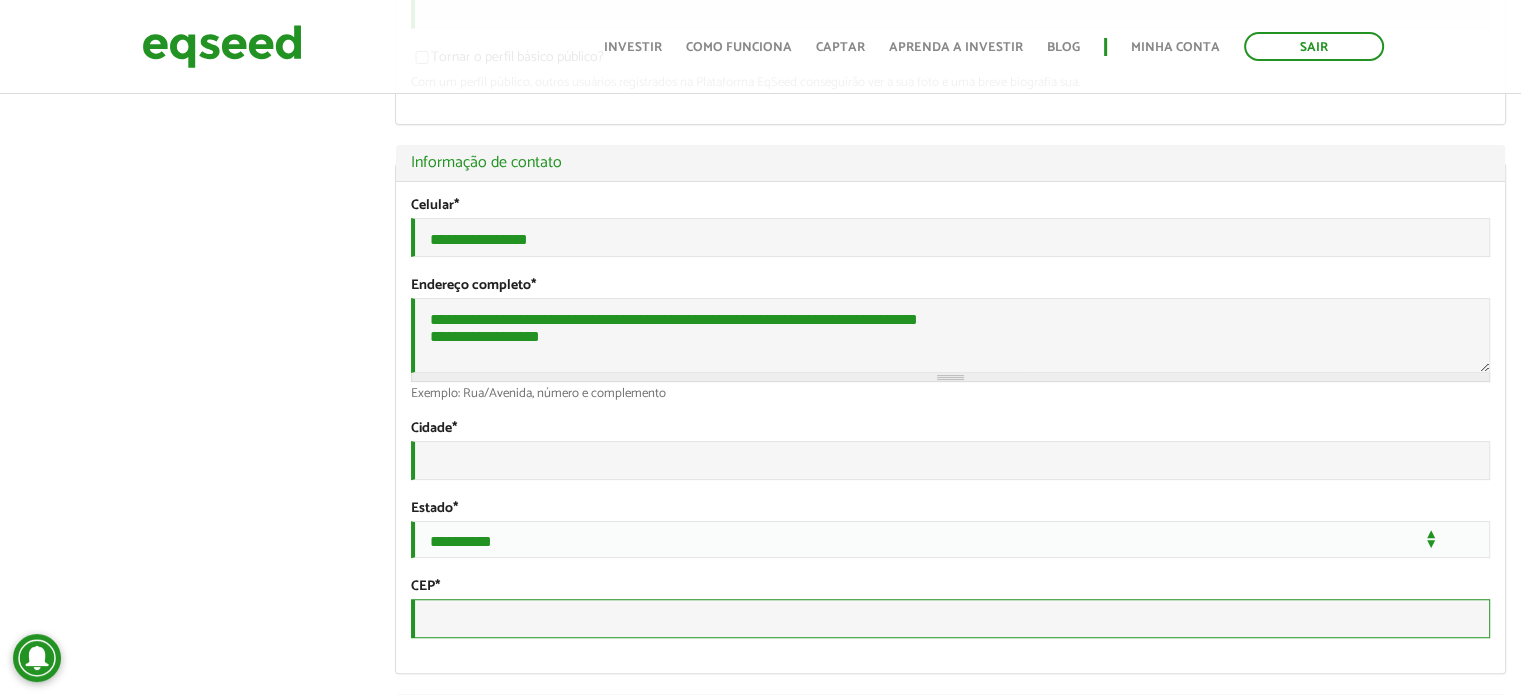 click on "CEP  *" at bounding box center [950, 618] 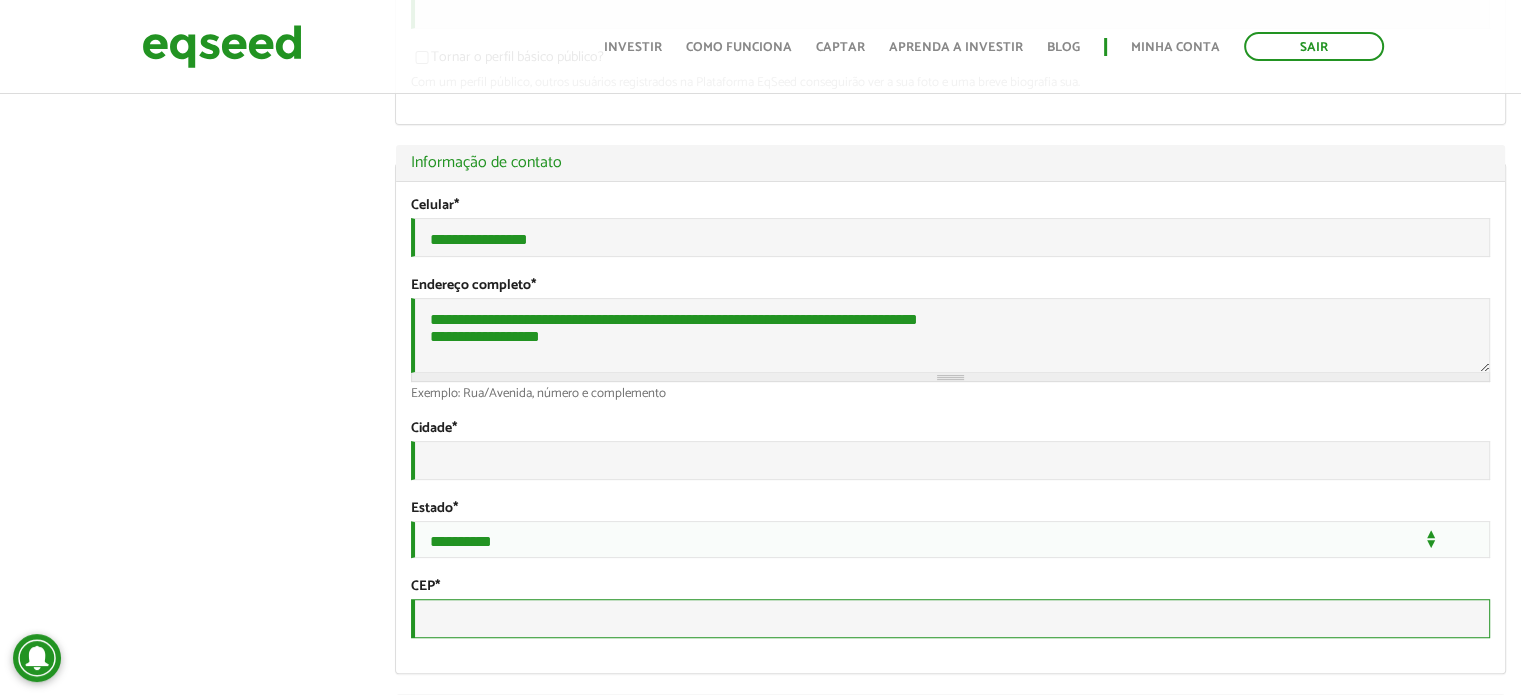 paste on "*********" 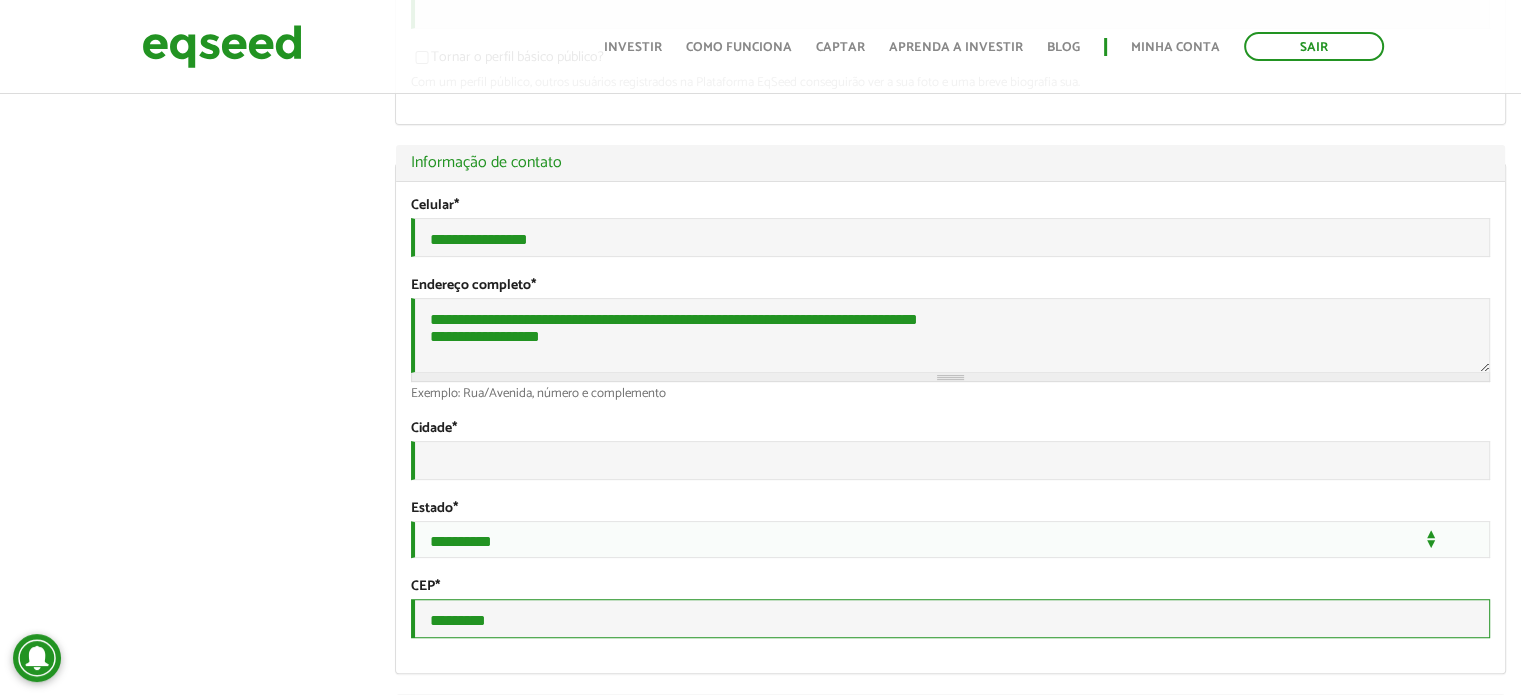 type on "*********" 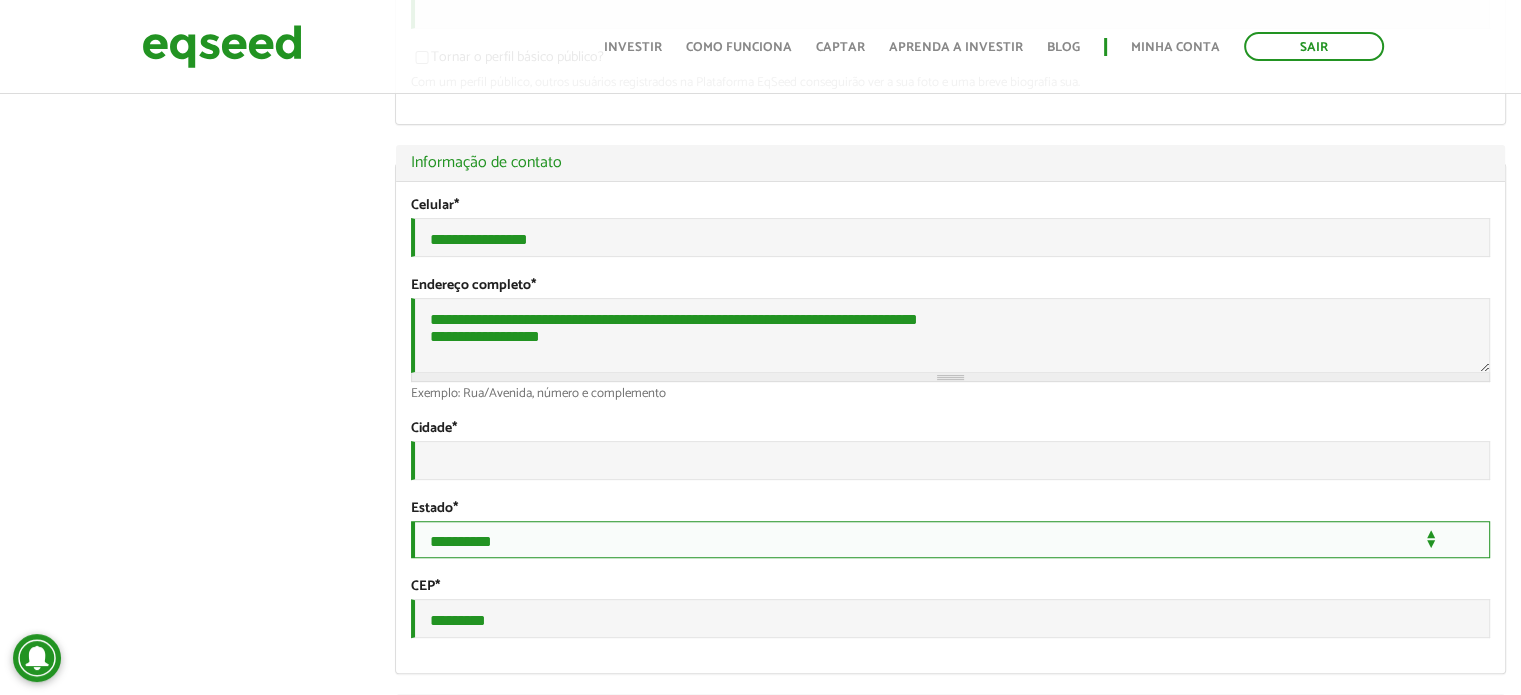 click on "**********" at bounding box center (950, 539) 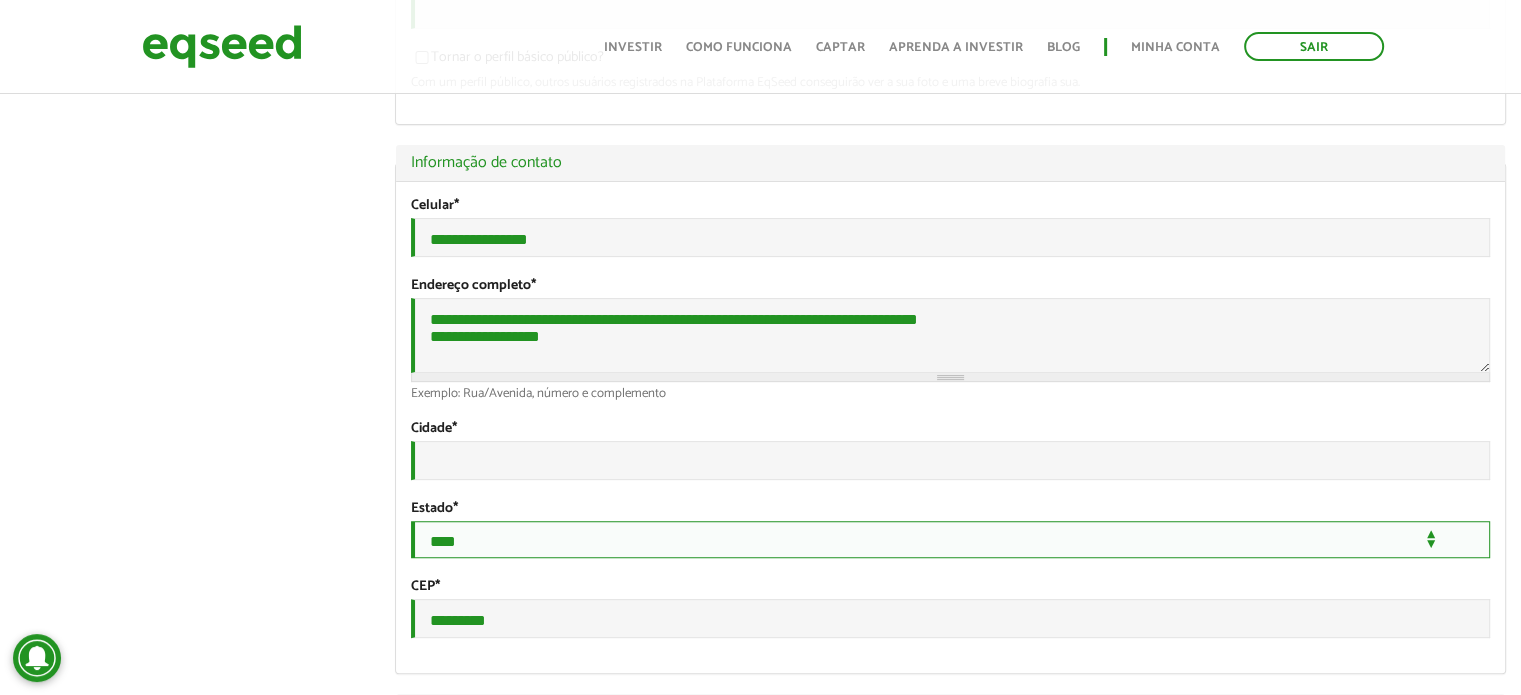 click on "**********" at bounding box center [950, 539] 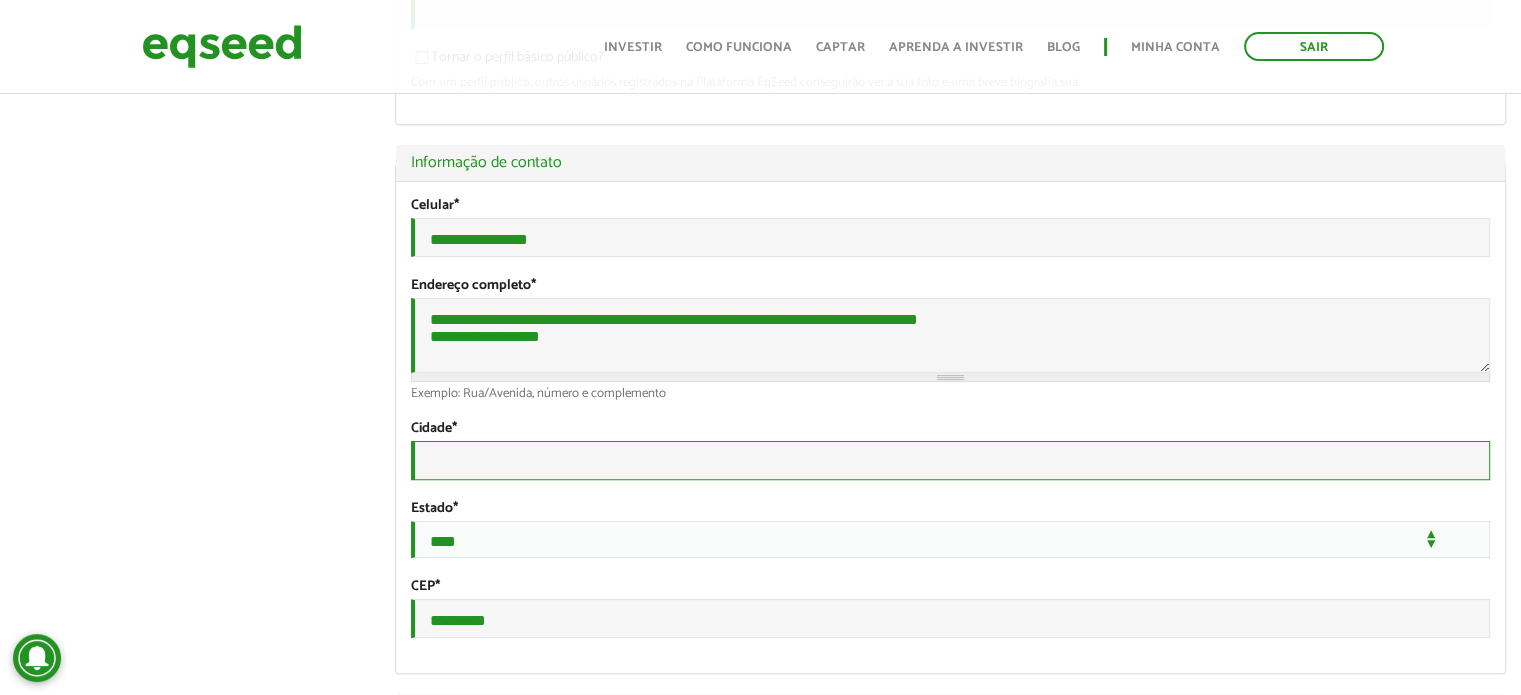 click on "Cidade  *" at bounding box center [950, 460] 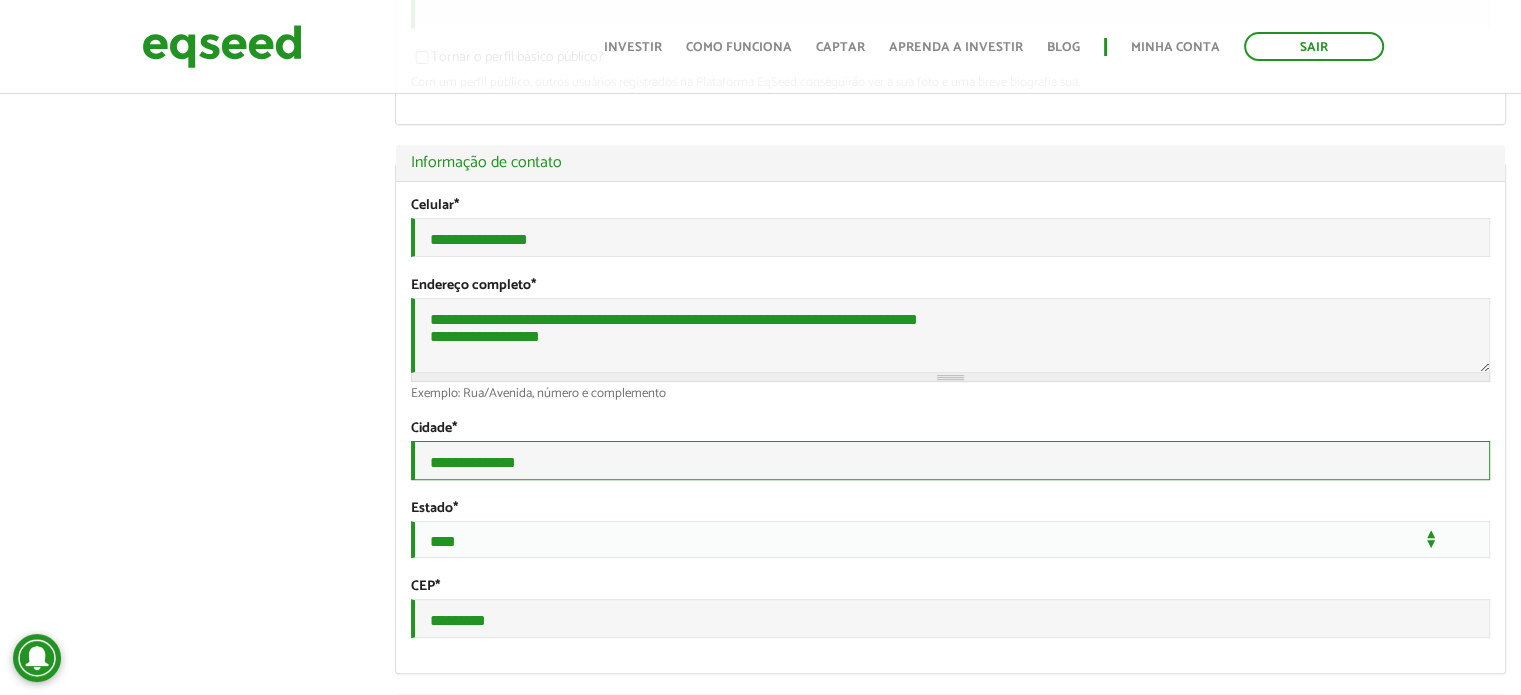 type on "**********" 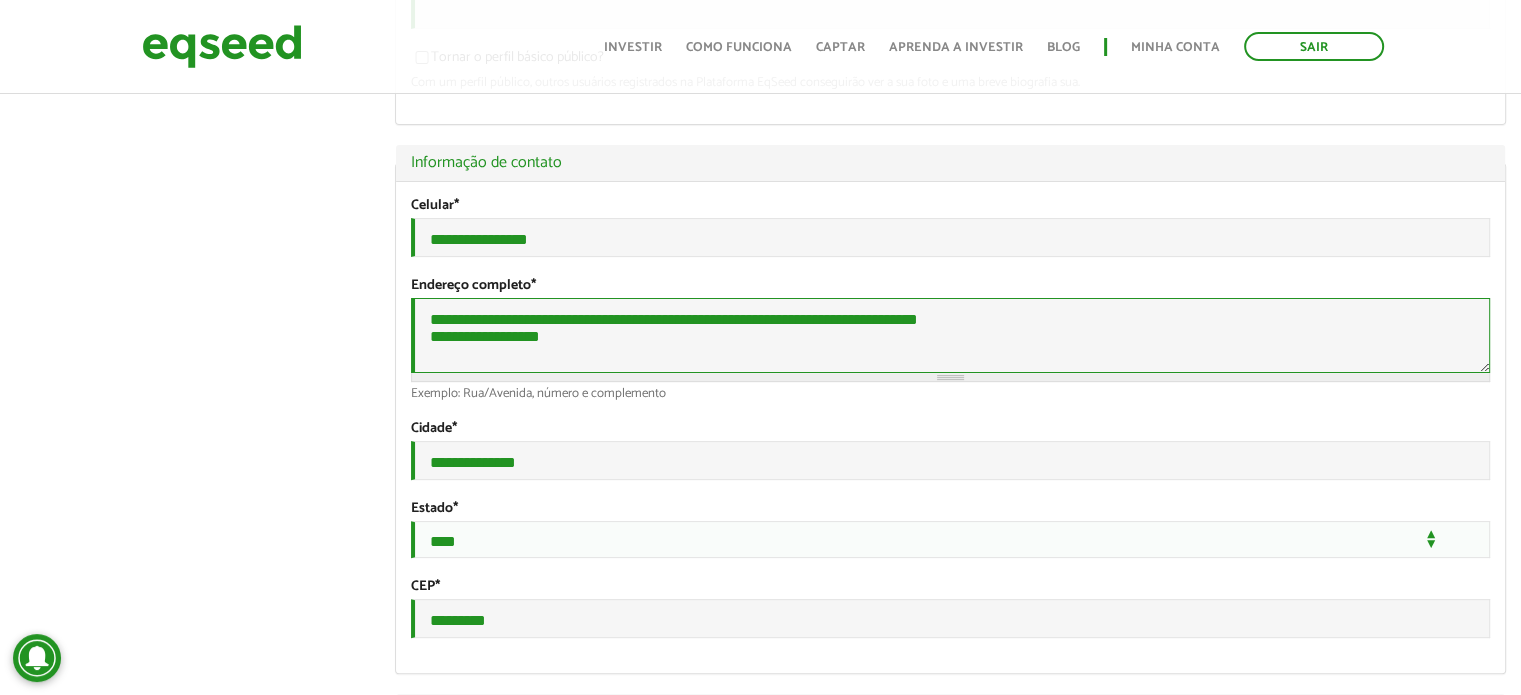 click on "**********" at bounding box center (950, 335) 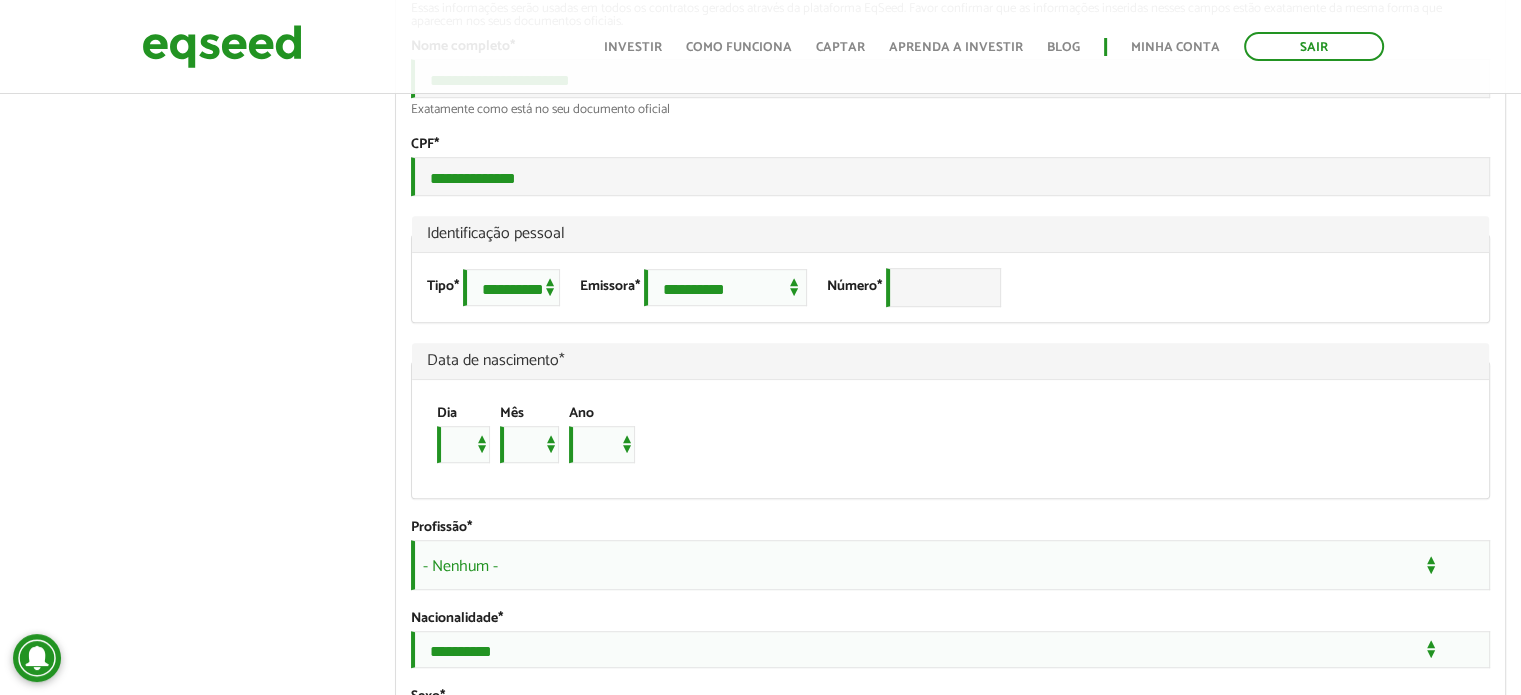 scroll, scrollTop: 1248, scrollLeft: 0, axis: vertical 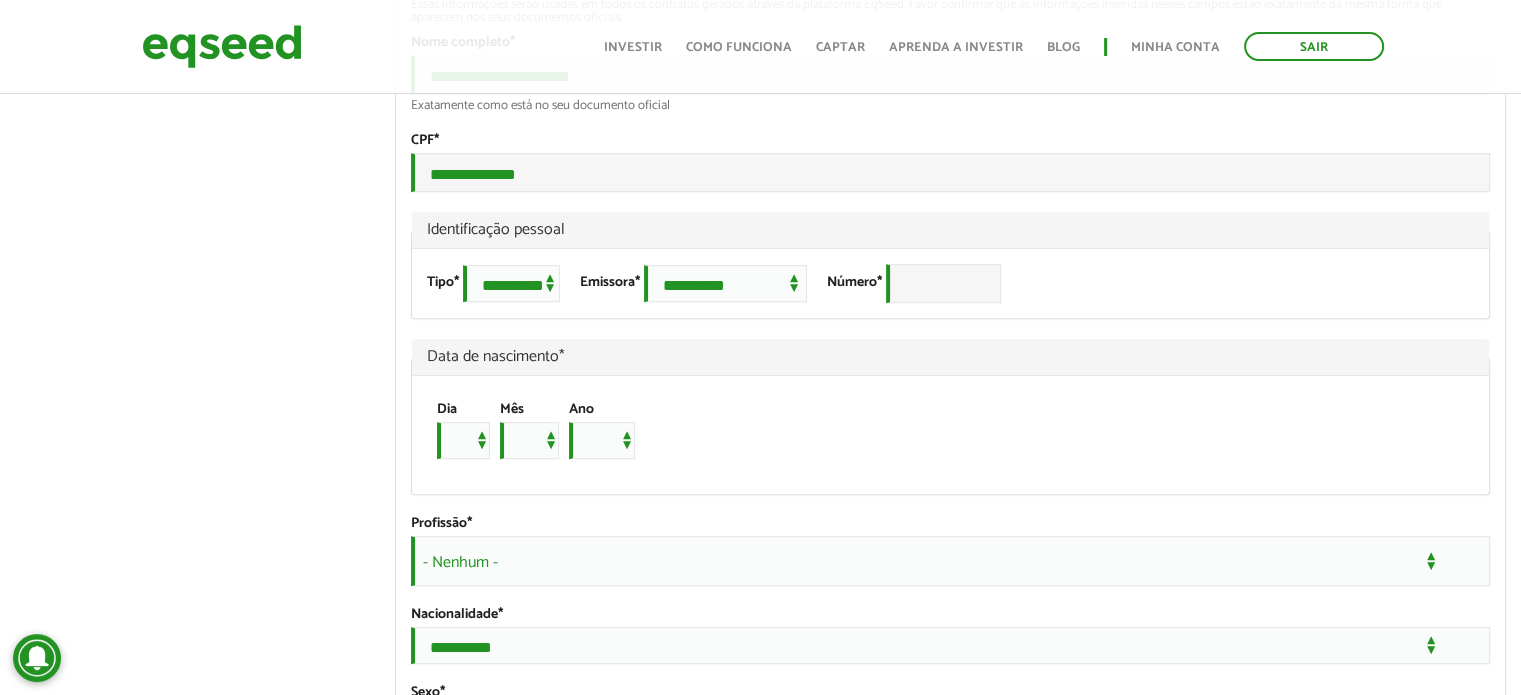 type on "**********" 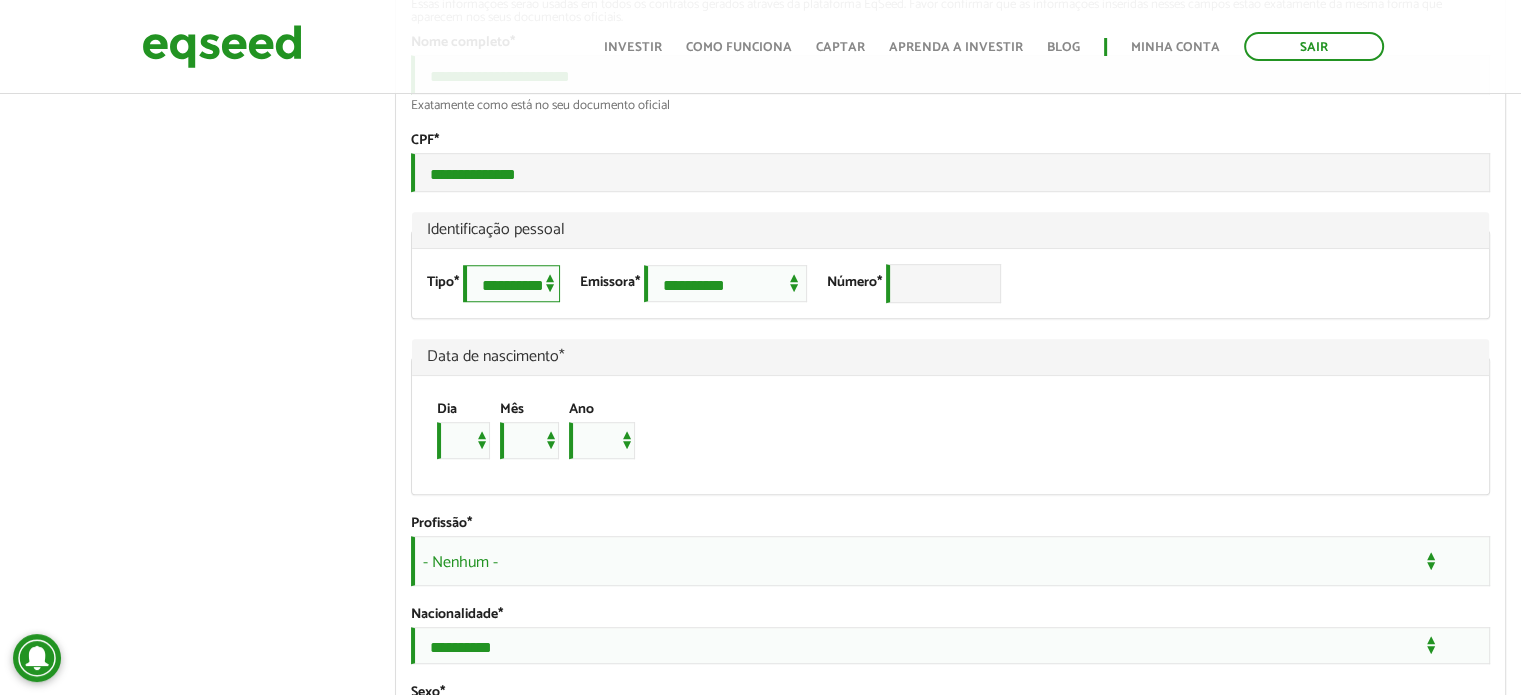 click on "**********" at bounding box center [511, 283] 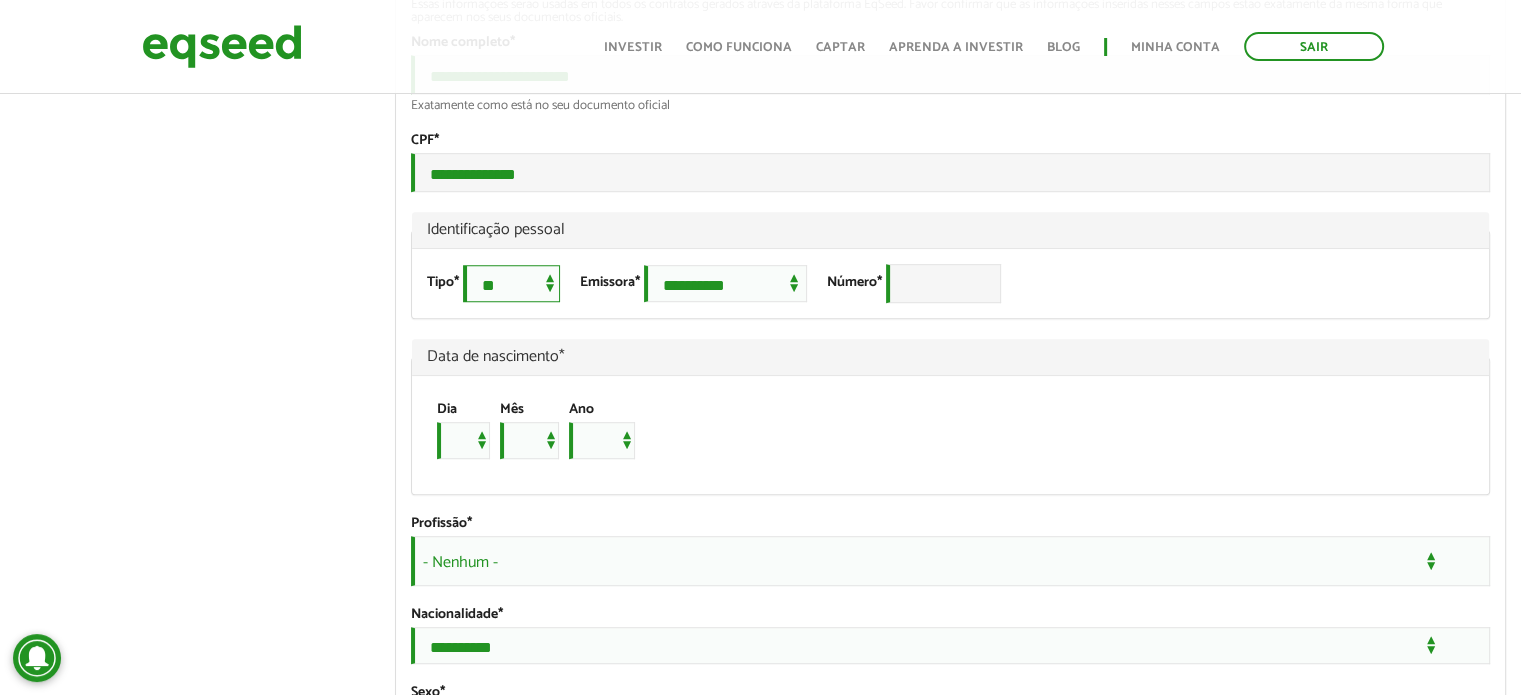 click on "**********" at bounding box center (511, 283) 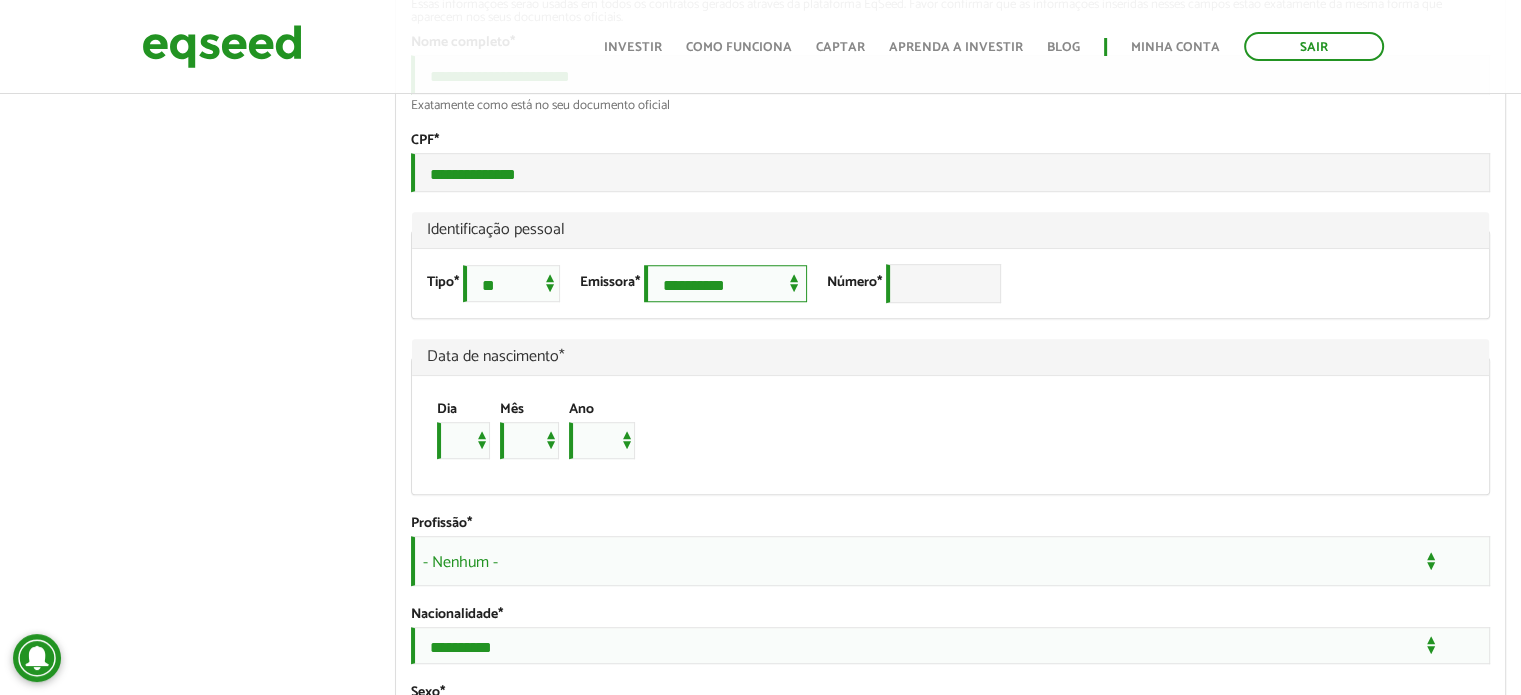 click on "**********" at bounding box center (725, 283) 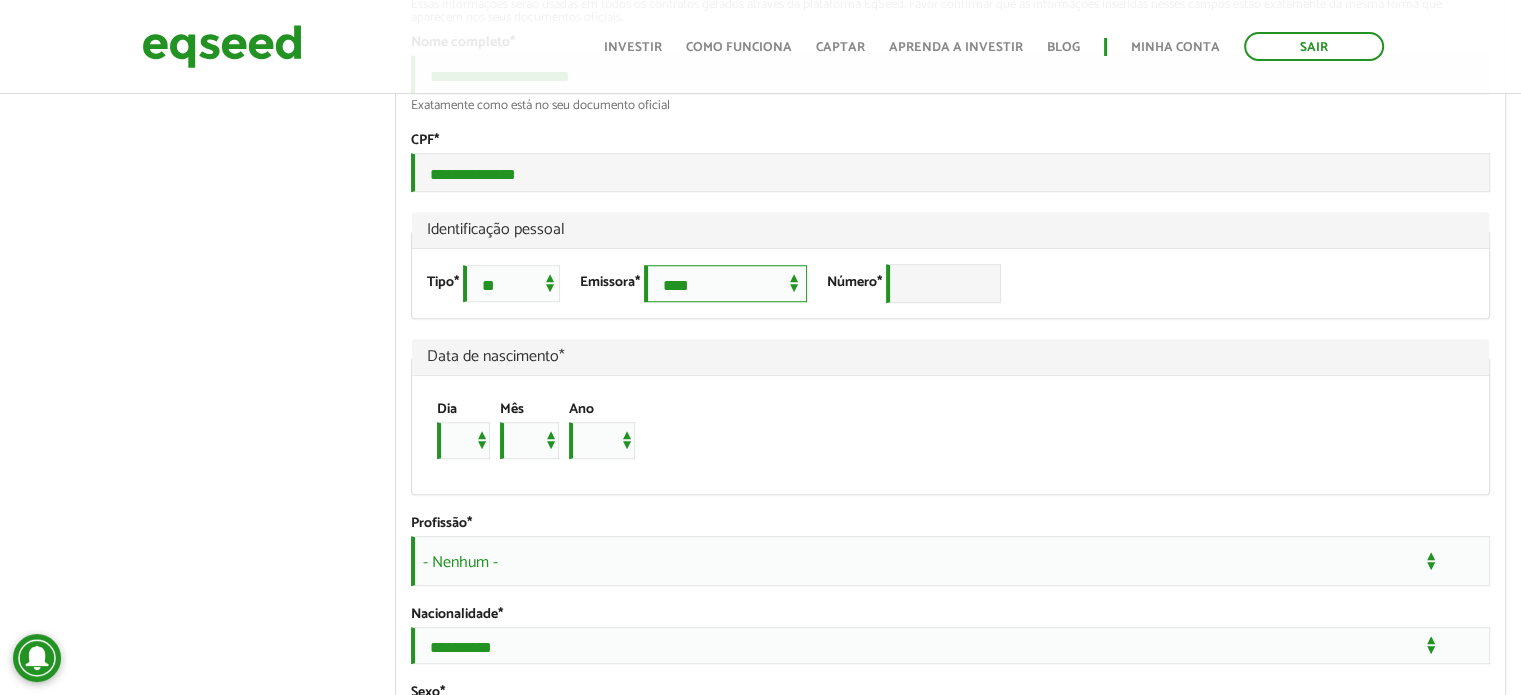 click on "**********" at bounding box center (725, 283) 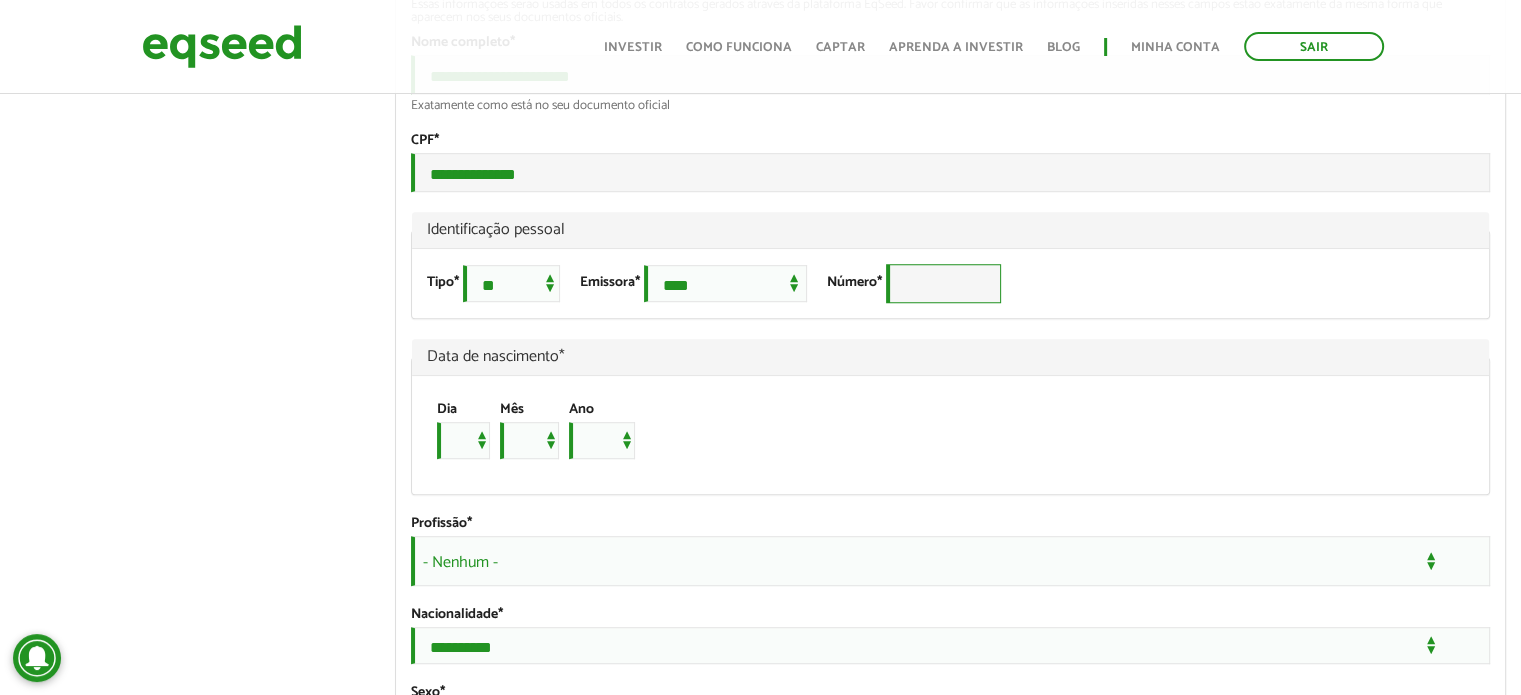 click on "Número  *" at bounding box center [943, 283] 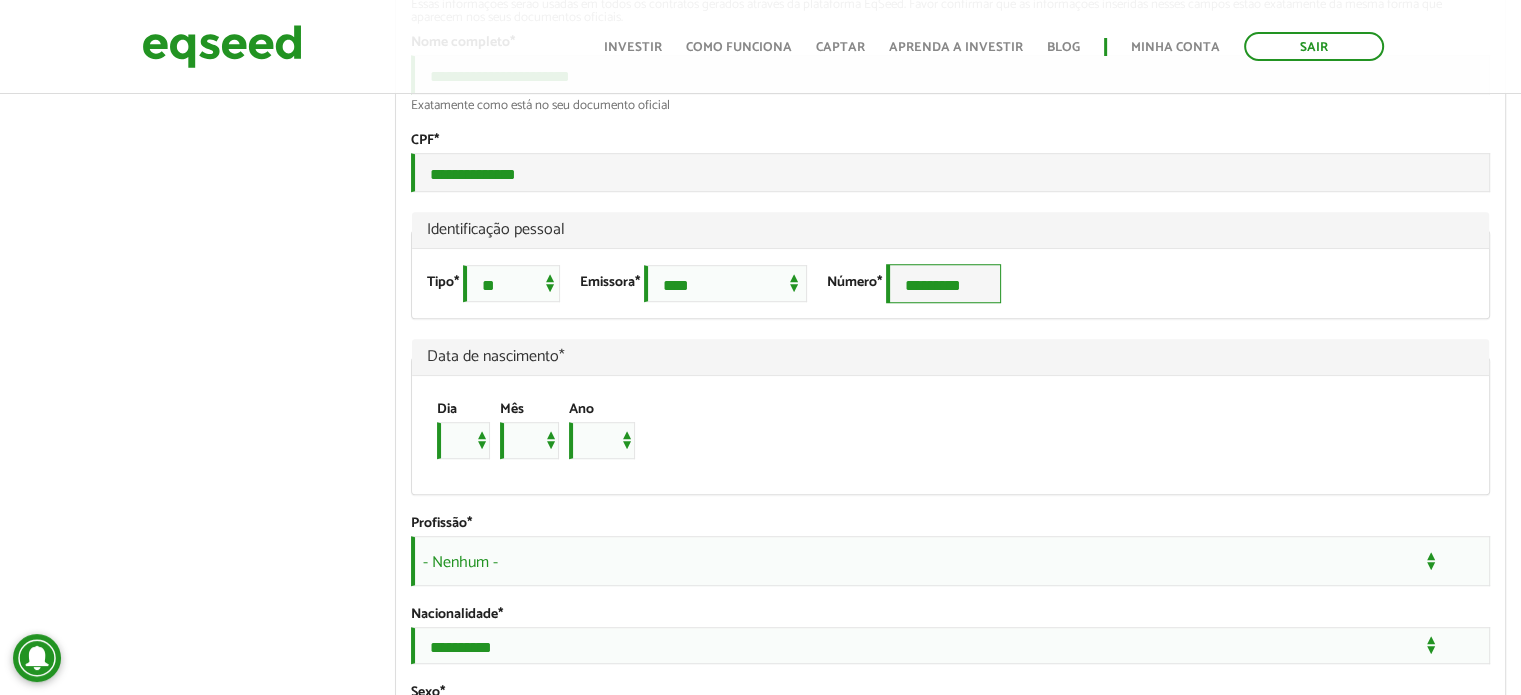 type on "*********" 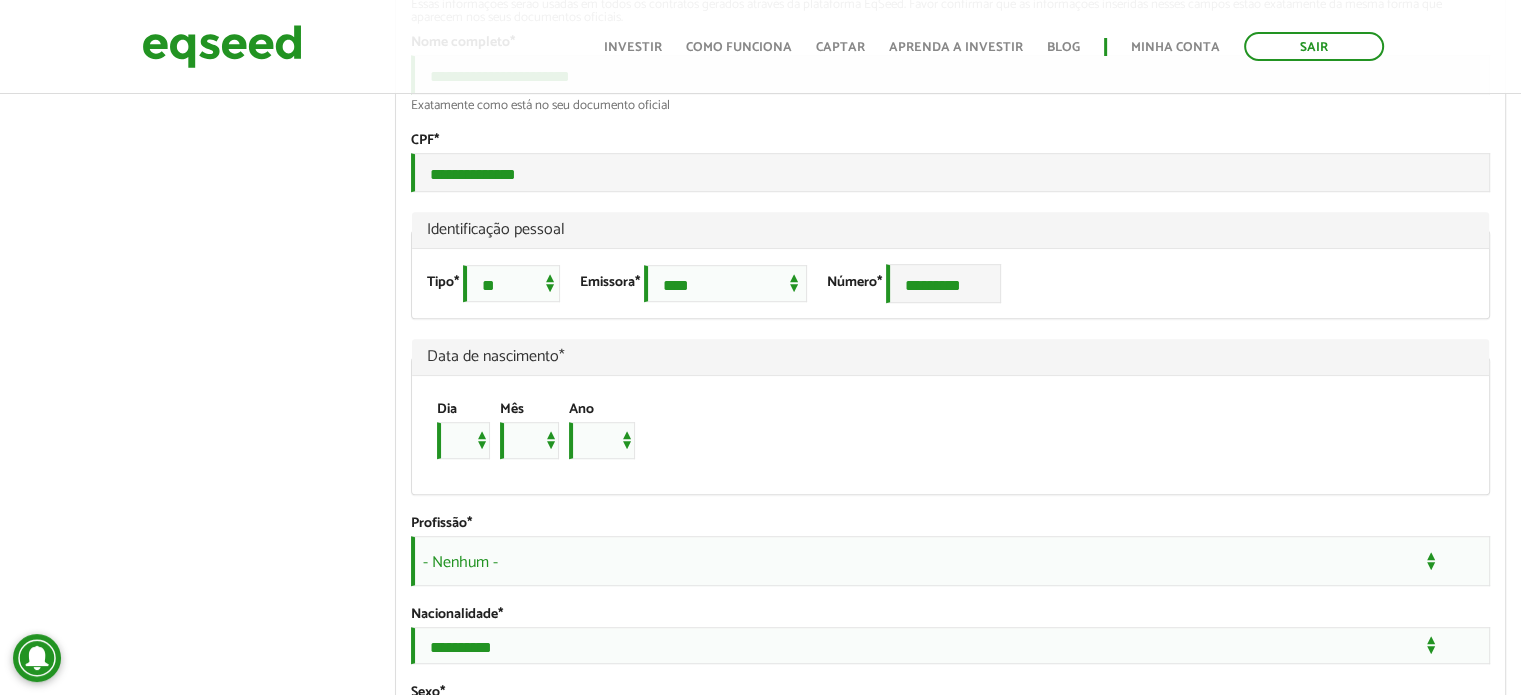 click on "Dia
* * * * * * * * * ** ** ** ** ** ** ** ** ** ** ** ** ** ** ** ** ** ** ** ** ** **   Mês
*** *** *** *** *** *** *** *** *** *** *** ***   Ano
**** **** **** **** **** **** **** **** **** **** **** **** **** **** **** **** **** **** **** **** **** **** **** **** **** **** **** **** **** **** **** **** **** **** **** **** **** **** **** **** **** **** **** **** **** **** **** **** **** **** **** **** **** **** **** **** **** **** **** **** **** **** **** **** **** **** **** **** **** **** **** **** **** **** **** **** **** **** **** **** **** **** **** **** **** **** **** **** **** **** **** **** **** **** **** **** **** **** **** **** **** **** **** **** **** **** **** **** **** **** **** **** **** **** **** **** **** **** **** **** **** **** **** **** **** ****" at bounding box center (940, 435) 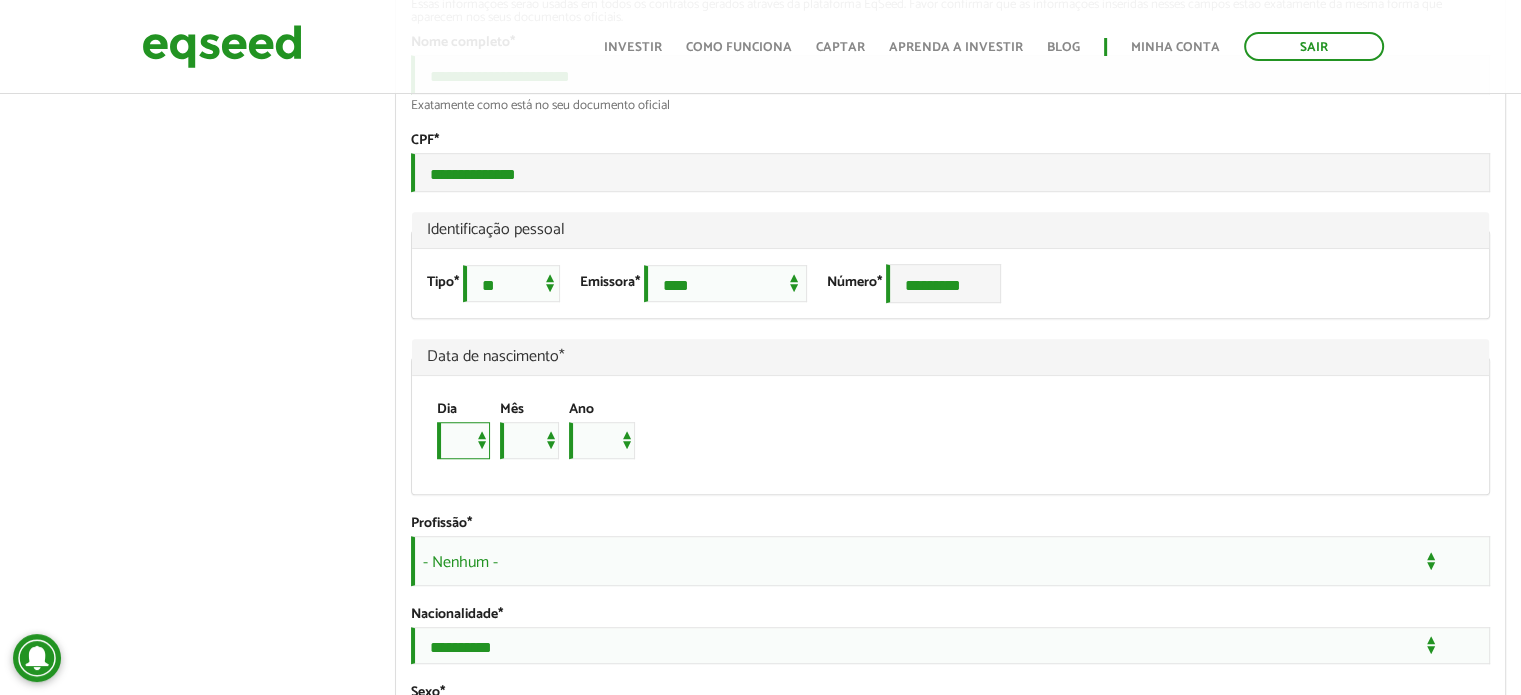 click on "* * * * * * * * * ** ** ** ** ** ** ** ** ** ** ** ** ** ** ** ** ** ** ** ** ** **" at bounding box center (463, 440) 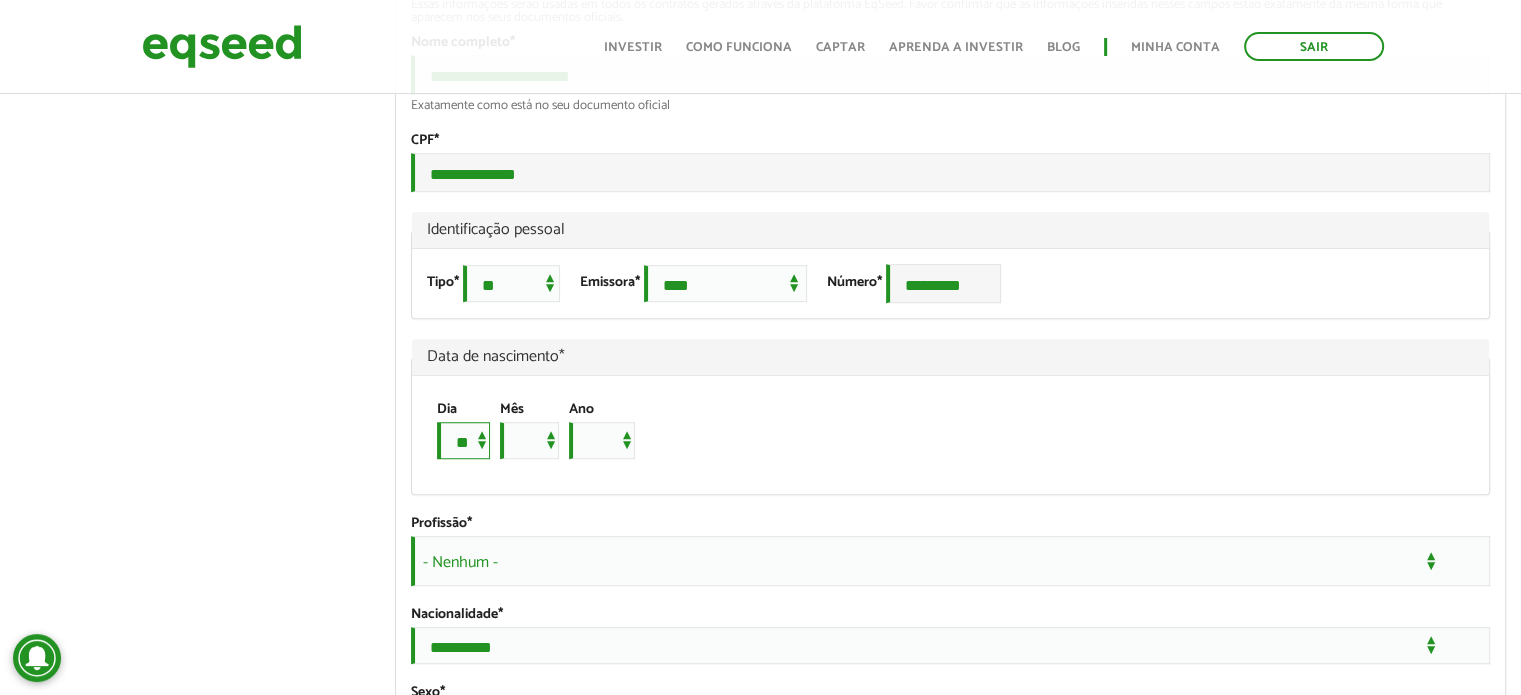 click on "* * * * * * * * * ** ** ** ** ** ** ** ** ** ** ** ** ** ** ** ** ** ** ** ** ** **" at bounding box center (463, 440) 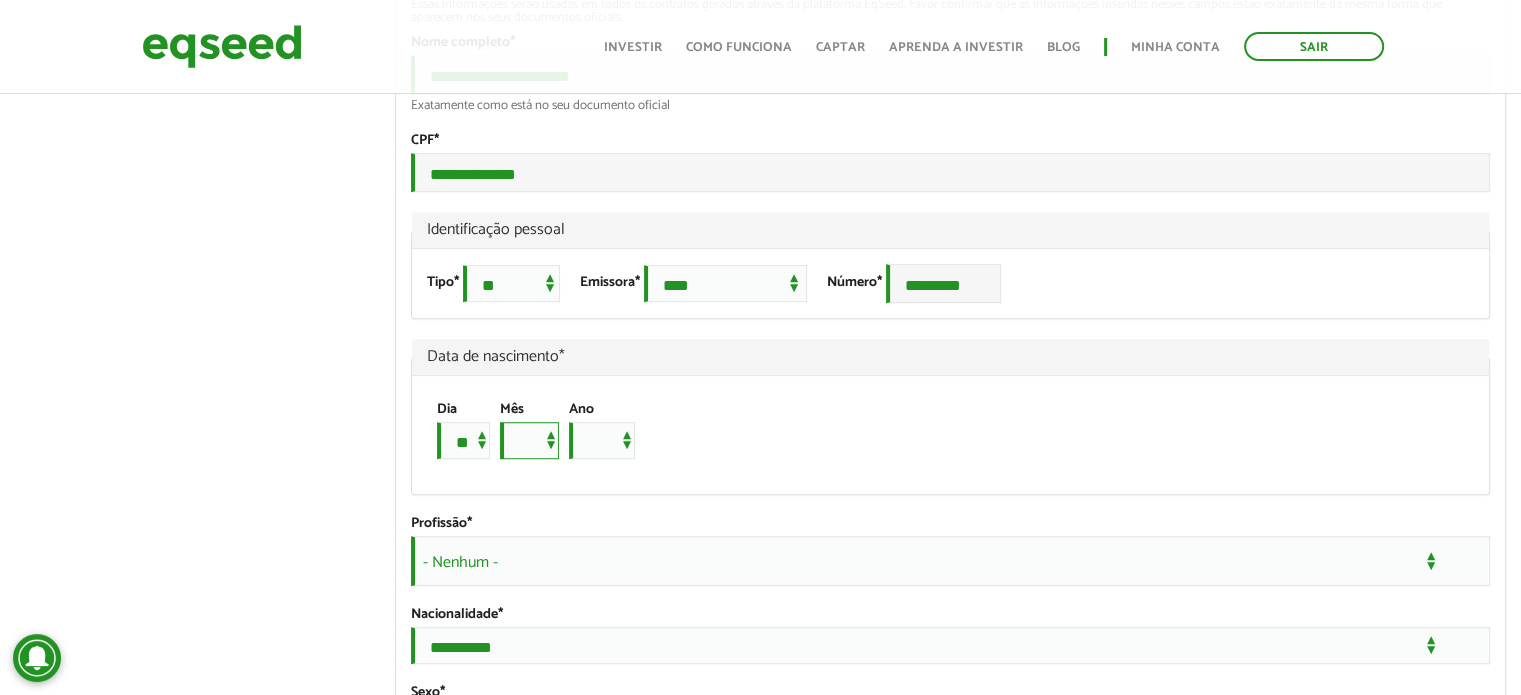 click on "*** *** *** *** *** *** *** *** *** *** *** ***" at bounding box center [529, 440] 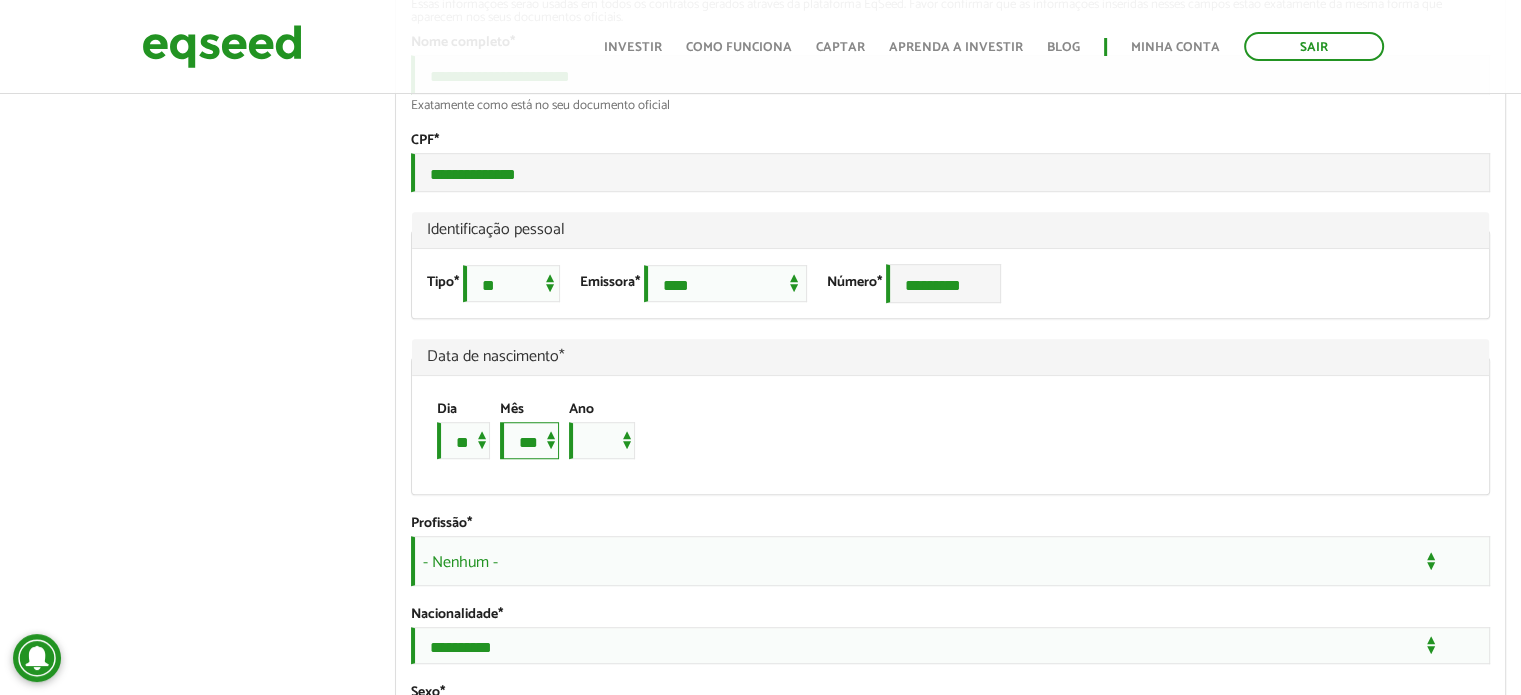 click on "*** *** *** *** *** *** *** *** *** *** *** ***" at bounding box center [529, 440] 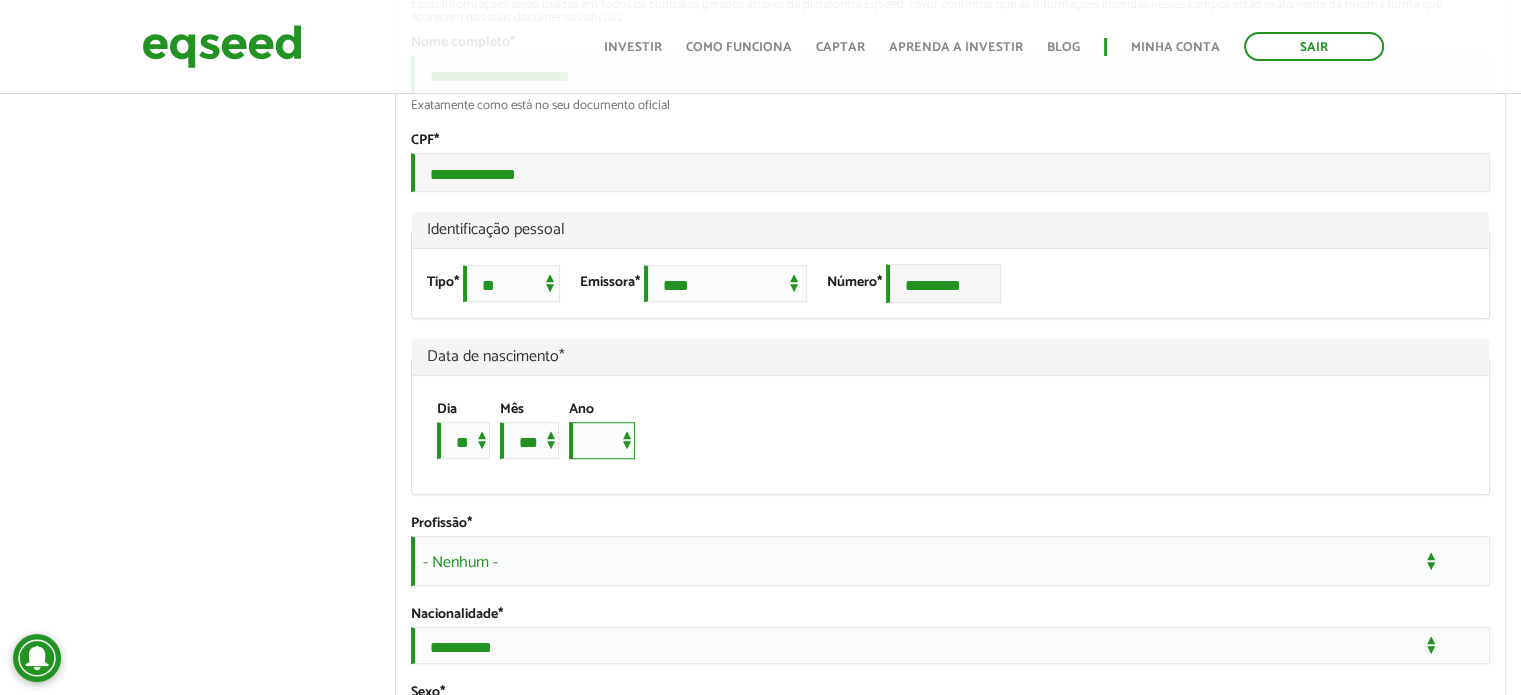 click on "**** **** **** **** **** **** **** **** **** **** **** **** **** **** **** **** **** **** **** **** **** **** **** **** **** **** **** **** **** **** **** **** **** **** **** **** **** **** **** **** **** **** **** **** **** **** **** **** **** **** **** **** **** **** **** **** **** **** **** **** **** **** **** **** **** **** **** **** **** **** **** **** **** **** **** **** **** **** **** **** **** **** **** **** **** **** **** **** **** **** **** **** **** **** **** **** **** **** **** **** **** **** **** **** **** **** **** **** **** **** **** **** **** **** **** **** **** **** **** **** **** **** **** **** **** ****" at bounding box center [602, 440] 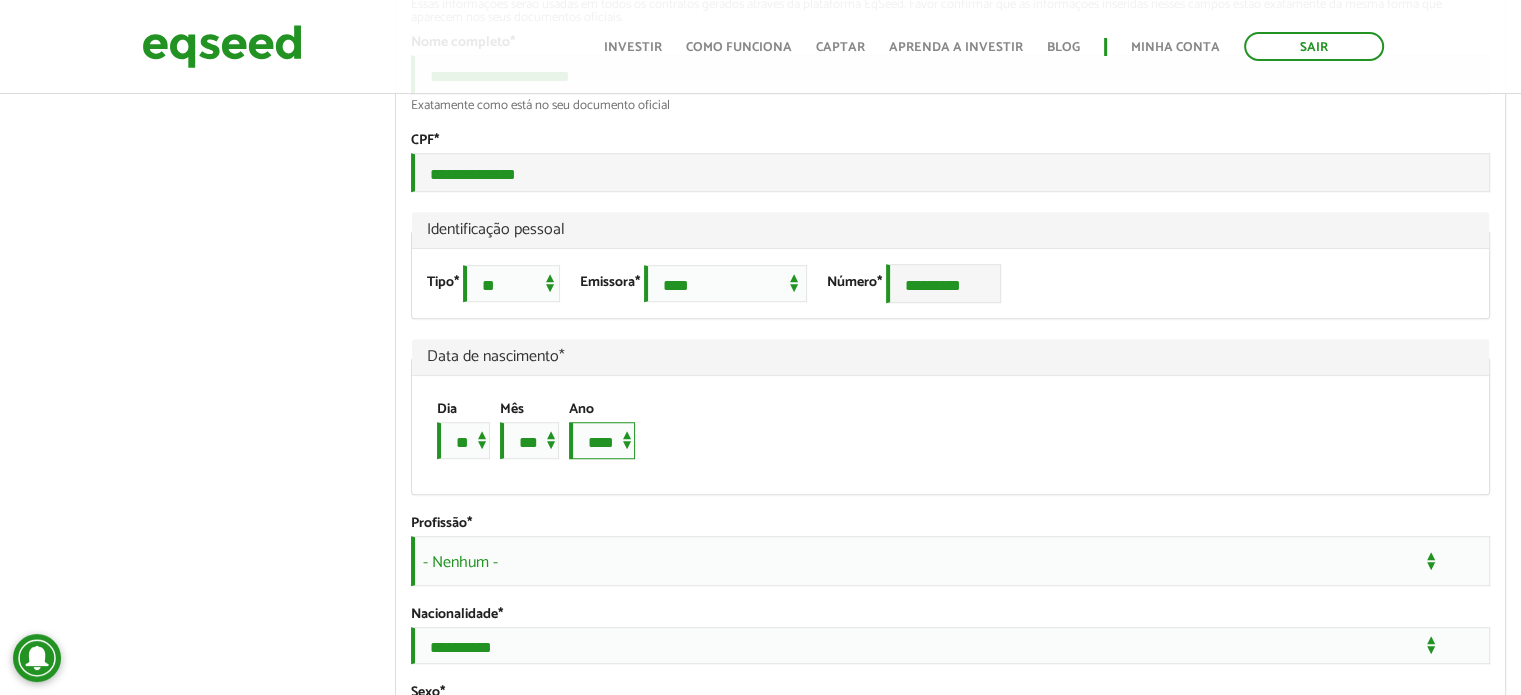 click on "**** **** **** **** **** **** **** **** **** **** **** **** **** **** **** **** **** **** **** **** **** **** **** **** **** **** **** **** **** **** **** **** **** **** **** **** **** **** **** **** **** **** **** **** **** **** **** **** **** **** **** **** **** **** **** **** **** **** **** **** **** **** **** **** **** **** **** **** **** **** **** **** **** **** **** **** **** **** **** **** **** **** **** **** **** **** **** **** **** **** **** **** **** **** **** **** **** **** **** **** **** **** **** **** **** **** **** **** **** **** **** **** **** **** **** **** **** **** **** **** **** **** **** **** **** ****" at bounding box center (602, 440) 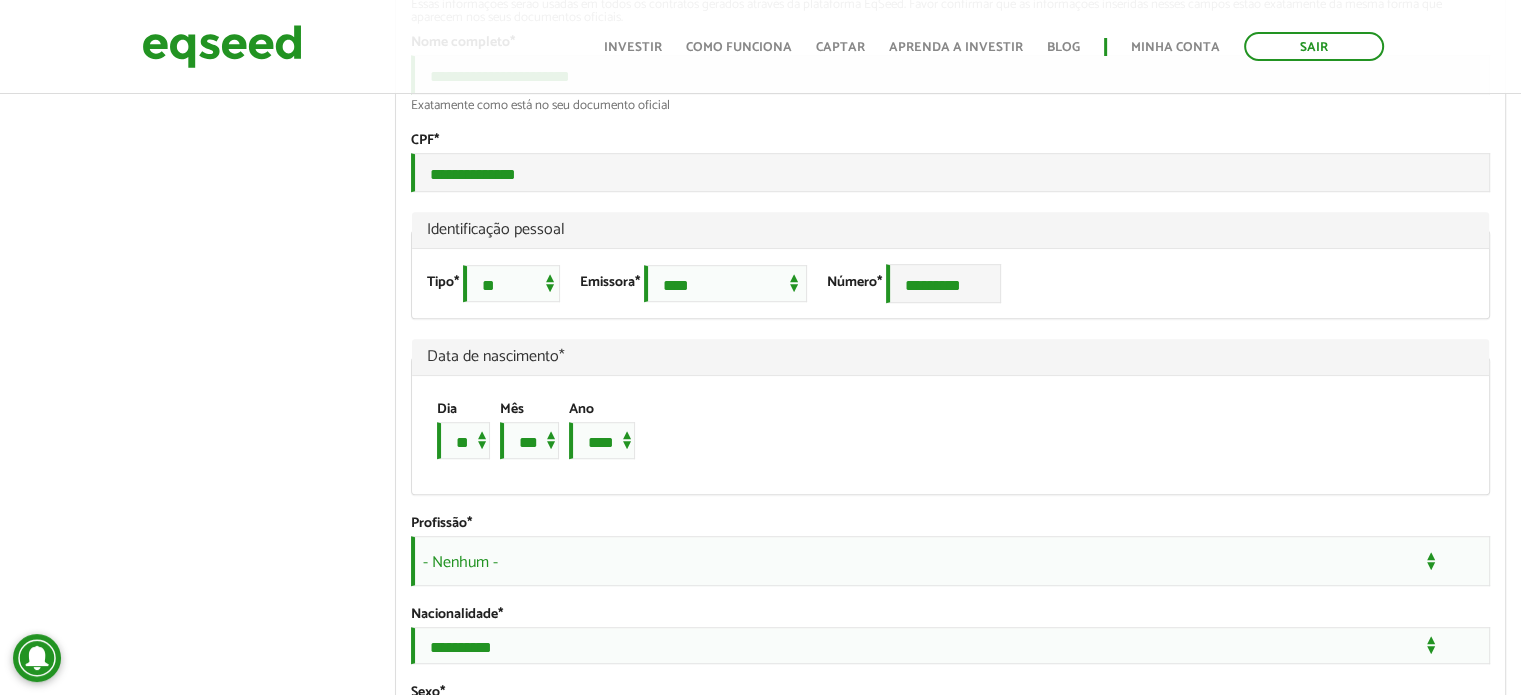 click on "Dia
* * * * * * * * * ** ** ** ** ** ** ** ** ** ** ** ** ** ** ** ** ** ** ** ** ** **   Mês
*** *** *** *** *** *** *** *** *** *** *** ***   Ano
**** **** **** **** **** **** **** **** **** **** **** **** **** **** **** **** **** **** **** **** **** **** **** **** **** **** **** **** **** **** **** **** **** **** **** **** **** **** **** **** **** **** **** **** **** **** **** **** **** **** **** **** **** **** **** **** **** **** **** **** **** **** **** **** **** **** **** **** **** **** **** **** **** **** **** **** **** **** **** **** **** **** **** **** **** **** **** **** **** **** **** **** **** **** **** **** **** **** **** **** **** **** **** **** **** **** **** **** **** **** **** **** **** **** **** **** **** **** **** **** **** **** **** **** **** ****" at bounding box center (940, 435) 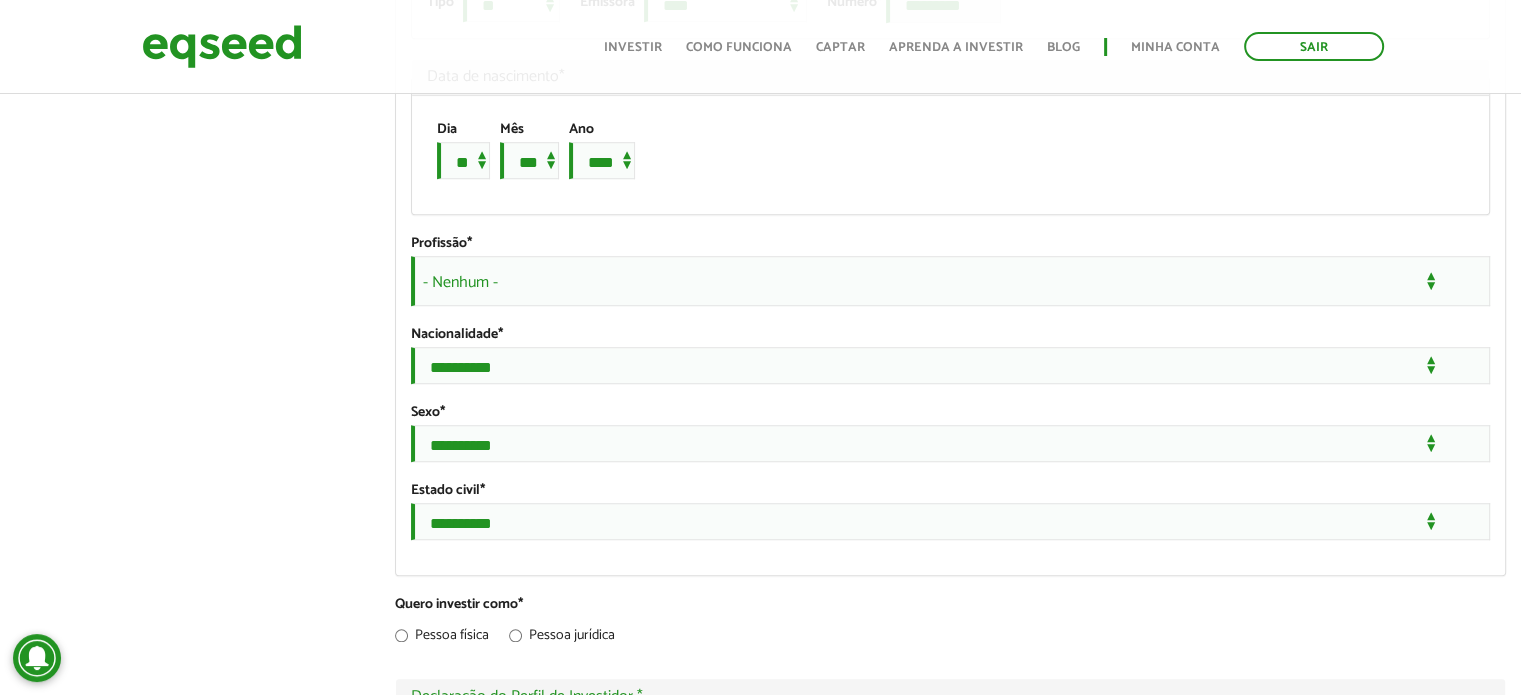 scroll, scrollTop: 1600, scrollLeft: 0, axis: vertical 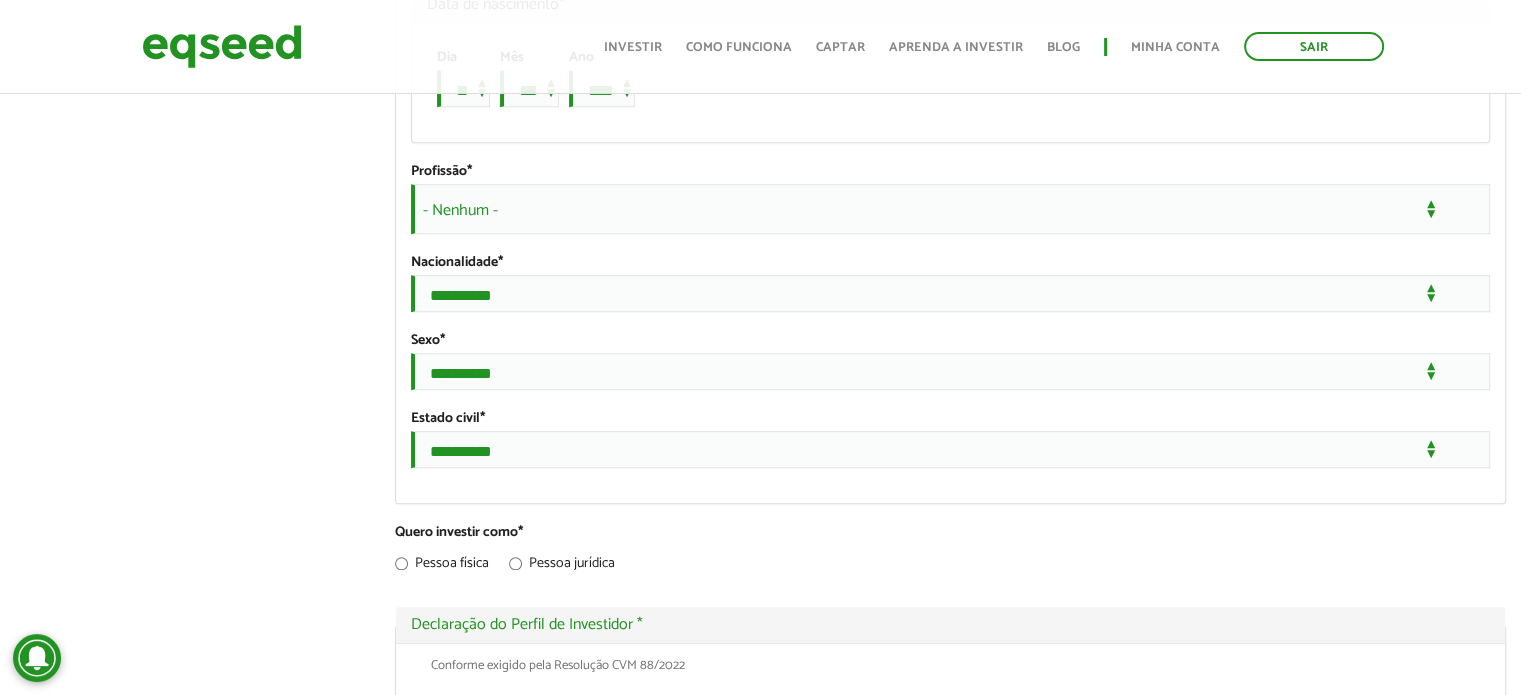 click on "- Nenhum -" at bounding box center (950, 209) 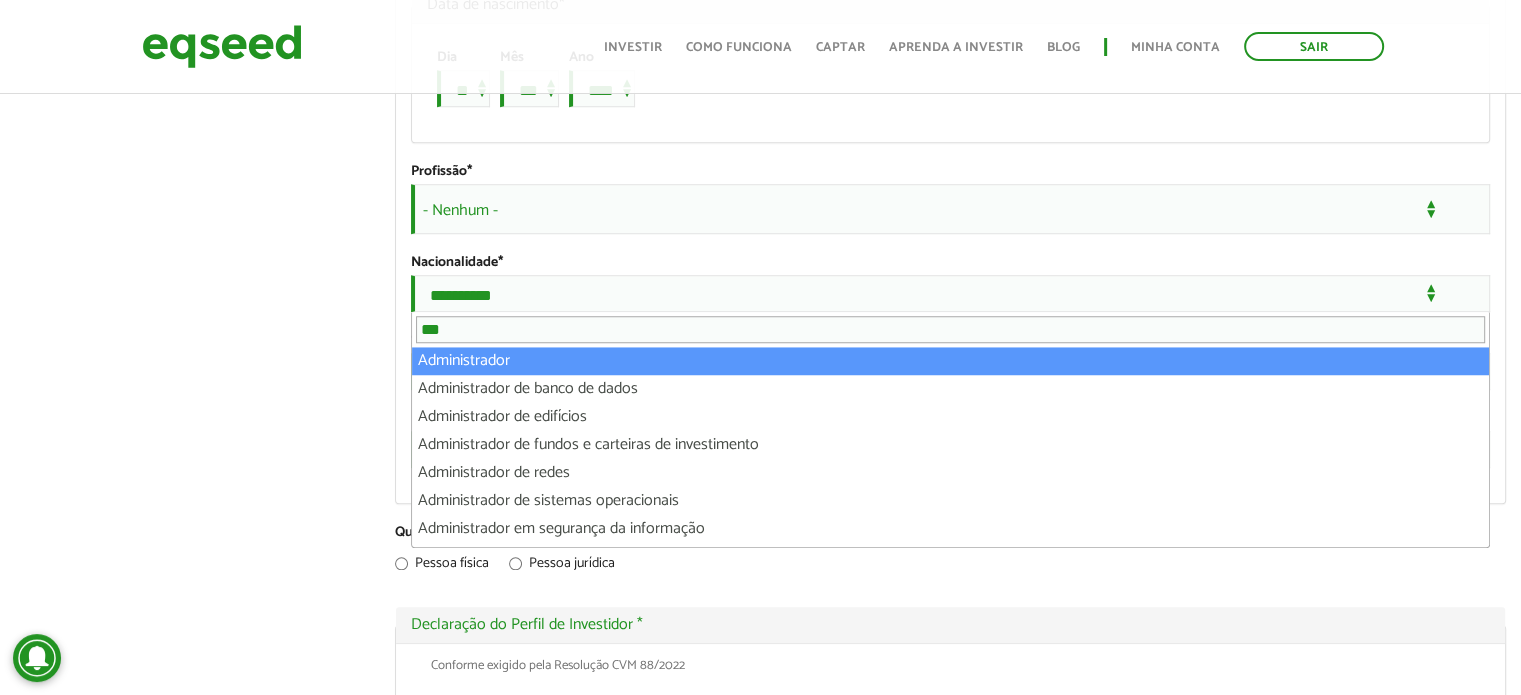 type on "***" 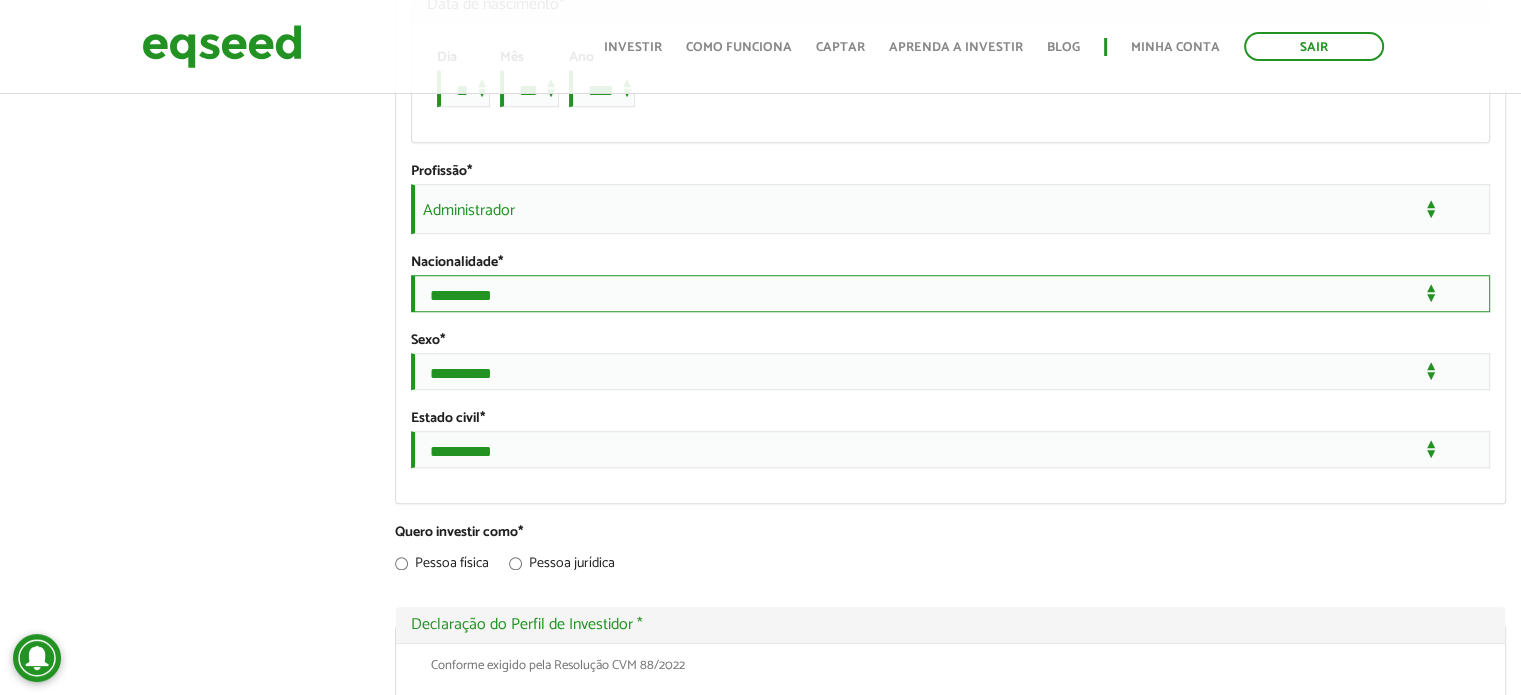 click on "**********" at bounding box center (950, 293) 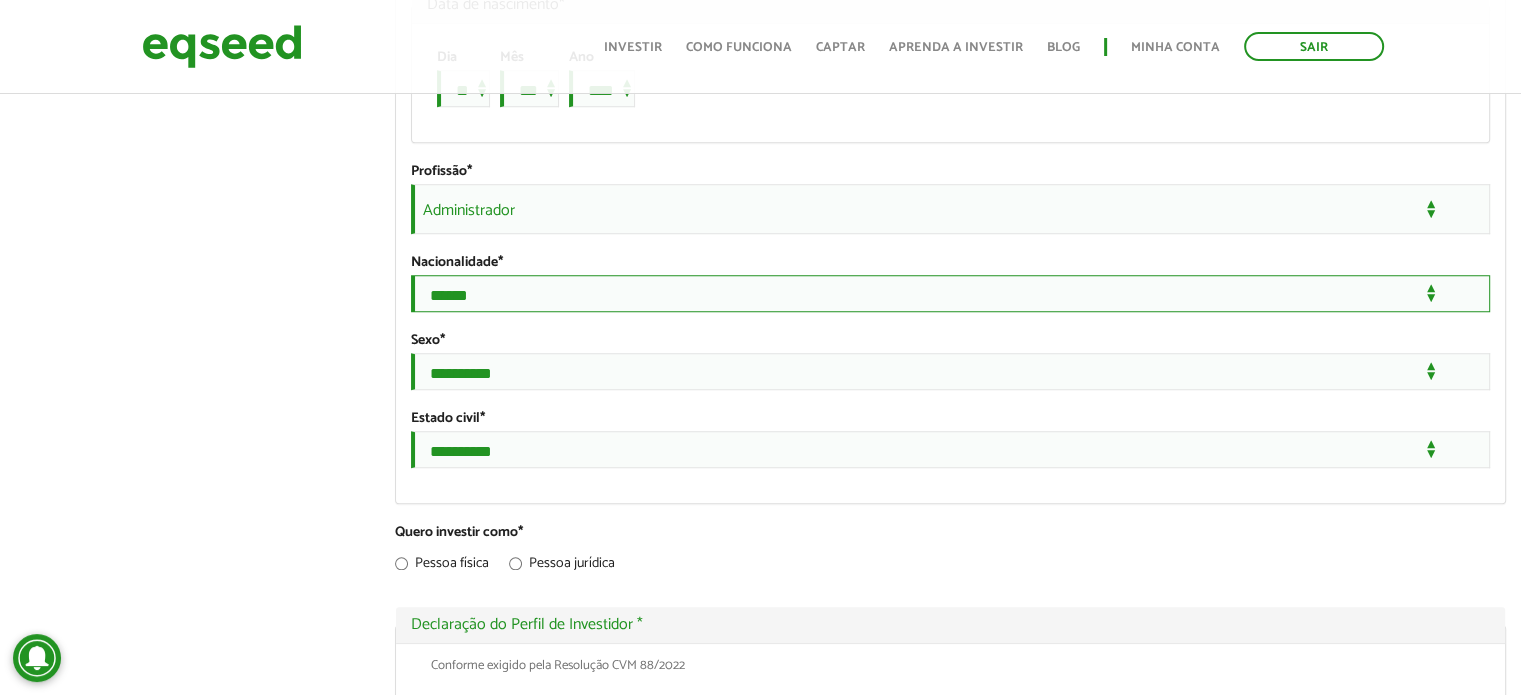click on "**********" at bounding box center [950, 293] 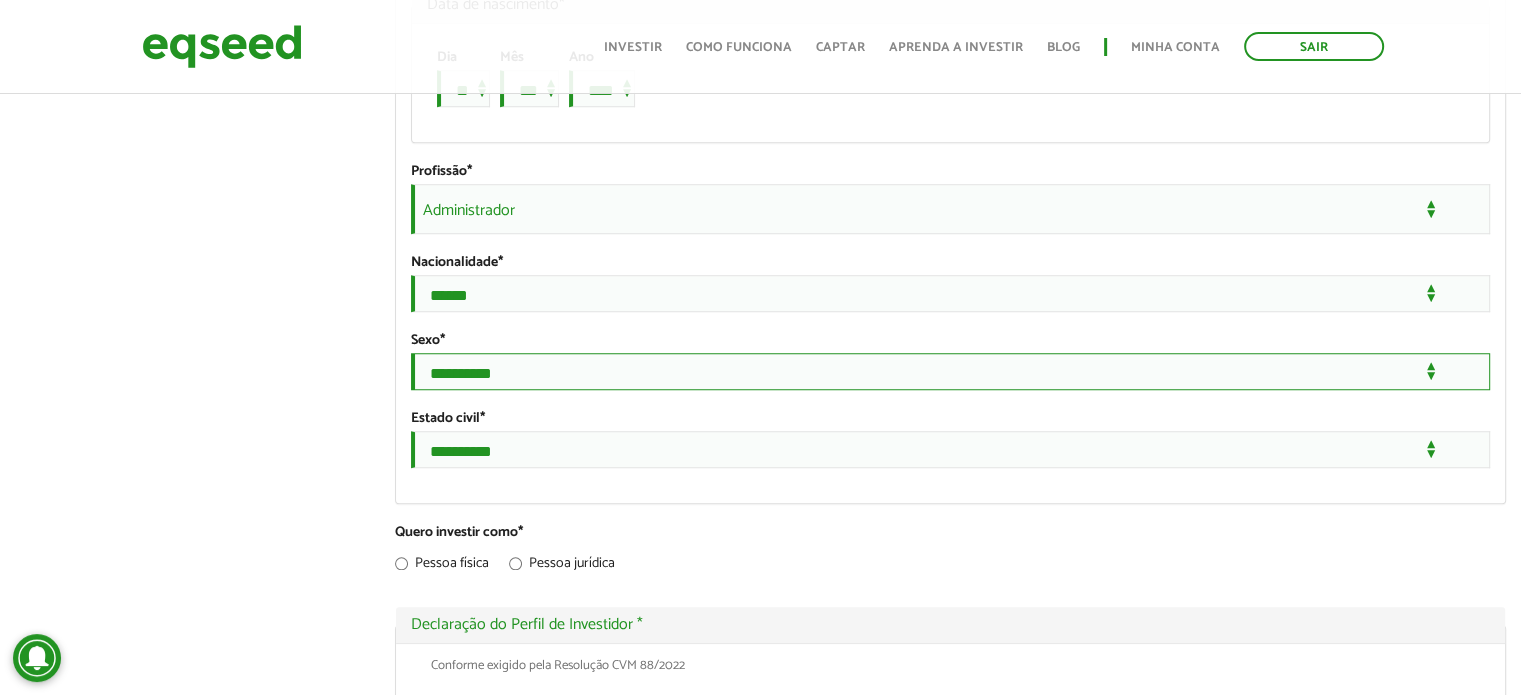 click on "**********" at bounding box center [950, 371] 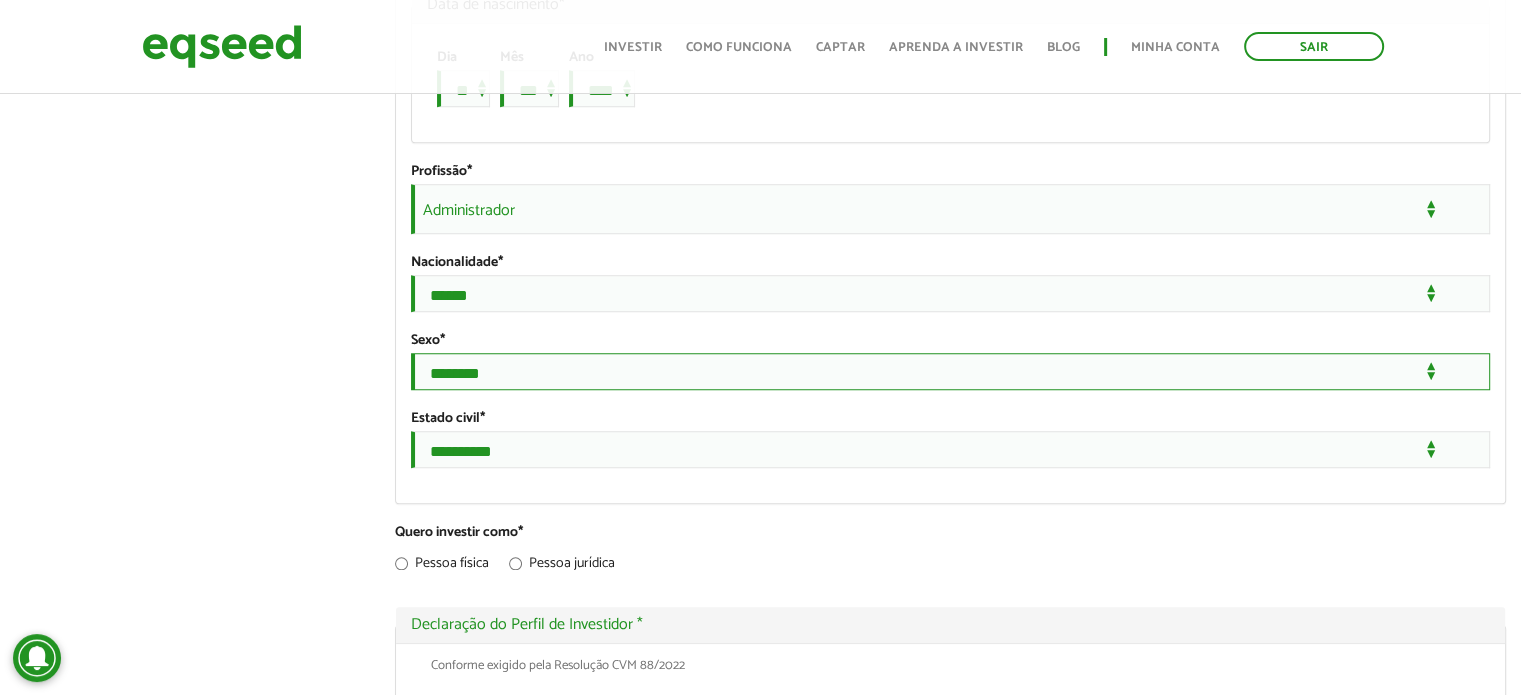 click on "**********" at bounding box center [950, 371] 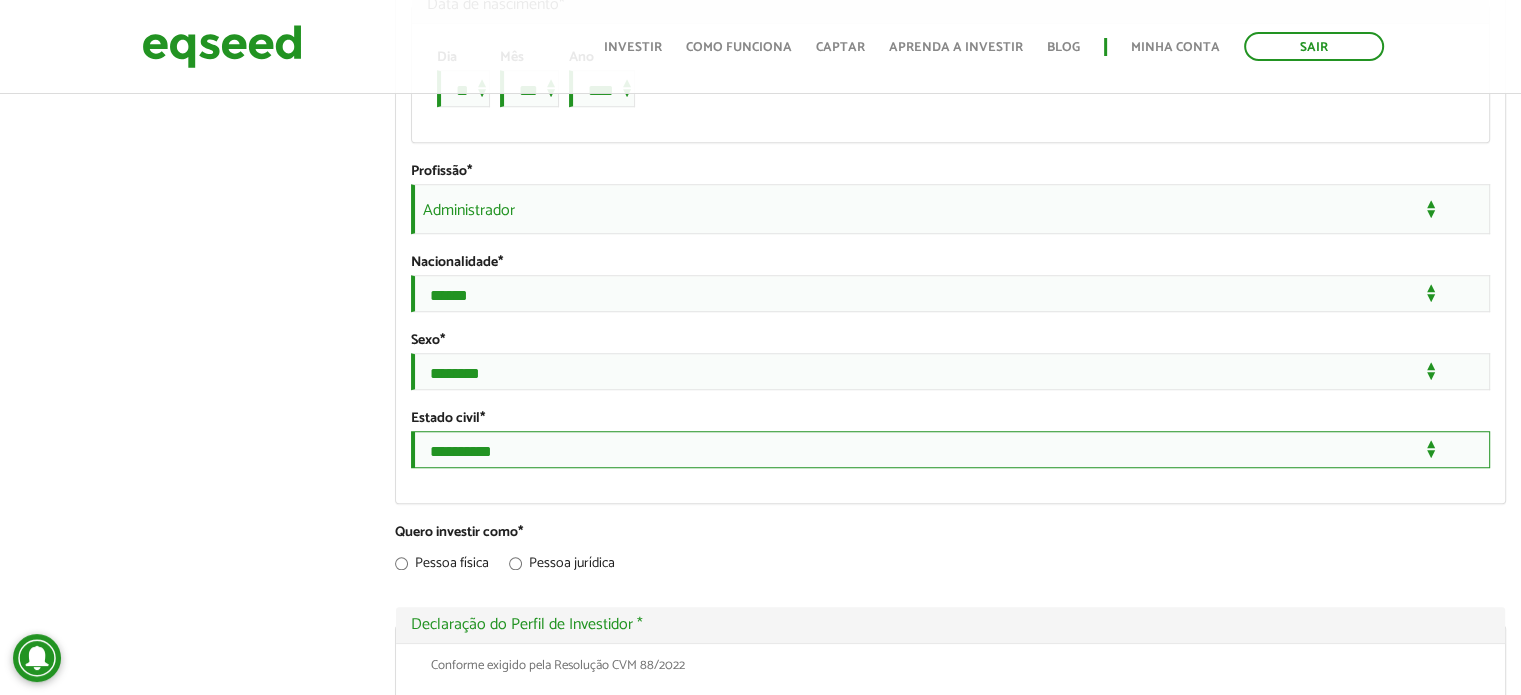 click on "**********" at bounding box center (950, 449) 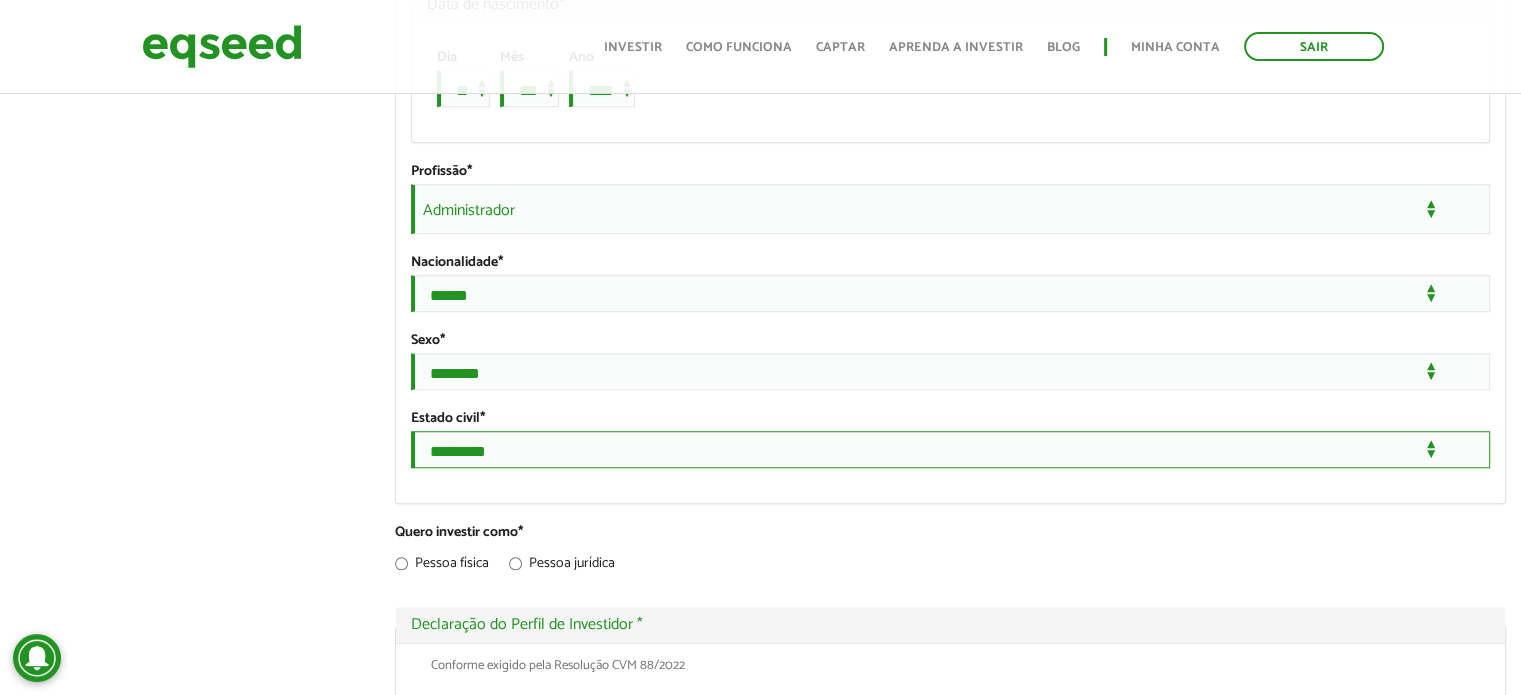 click on "**********" at bounding box center (950, 449) 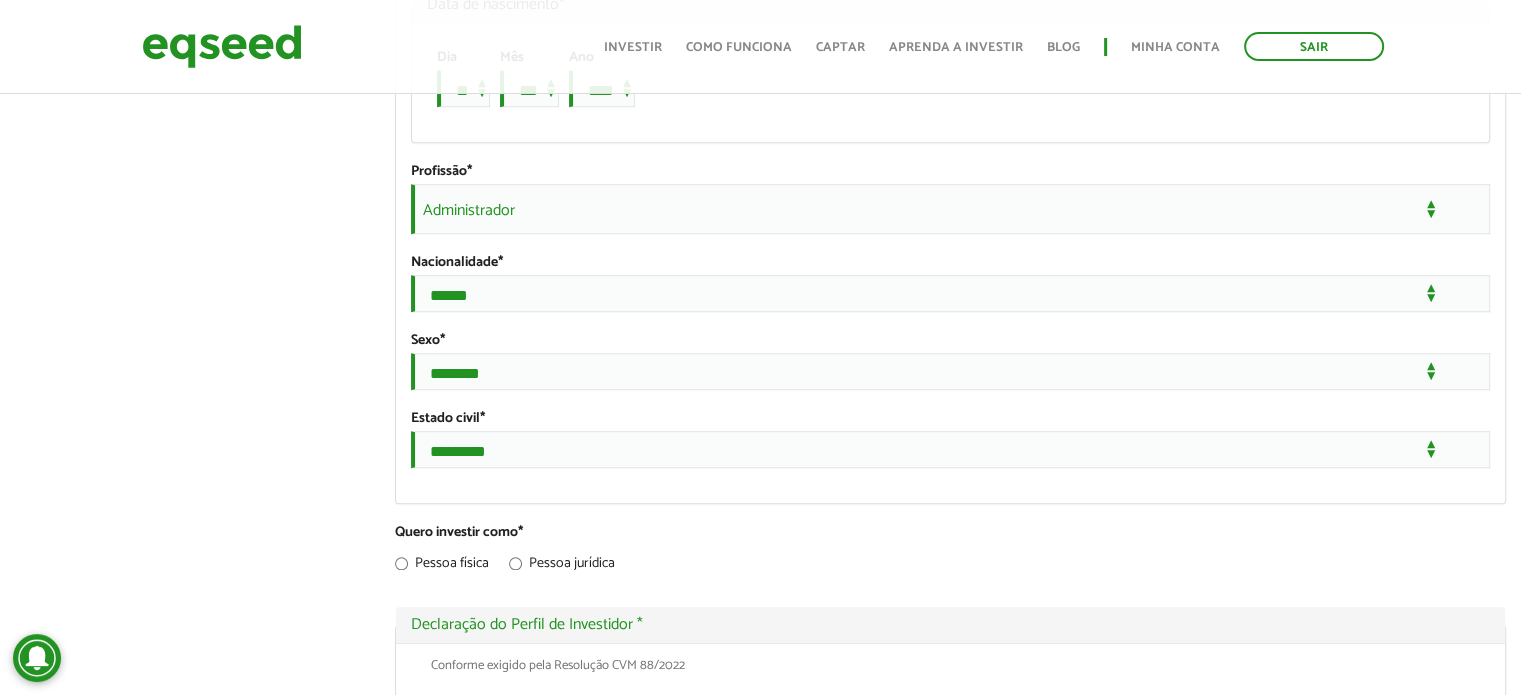 click on "LUCIANA MARA DE FREITAS
left_panel_close
Pessoal
person Meu perfil
finance_mode Minha simulação
work Meu portfólio
LUCIANA MARA DE FREITAS
Abas primárias Perfil Público
Perfil Completo (aba ativa)
Ocultar Resumo
Foto
Enviar foto
Seu rosto virtual ou imagem. Imagens maiores que 1024x1024 pixels serão reduzidas.
Breve Biografia
Tornar o perfil básico público?
Ocultar Informação de contato
Celular  *
*
*" at bounding box center (760, 424) 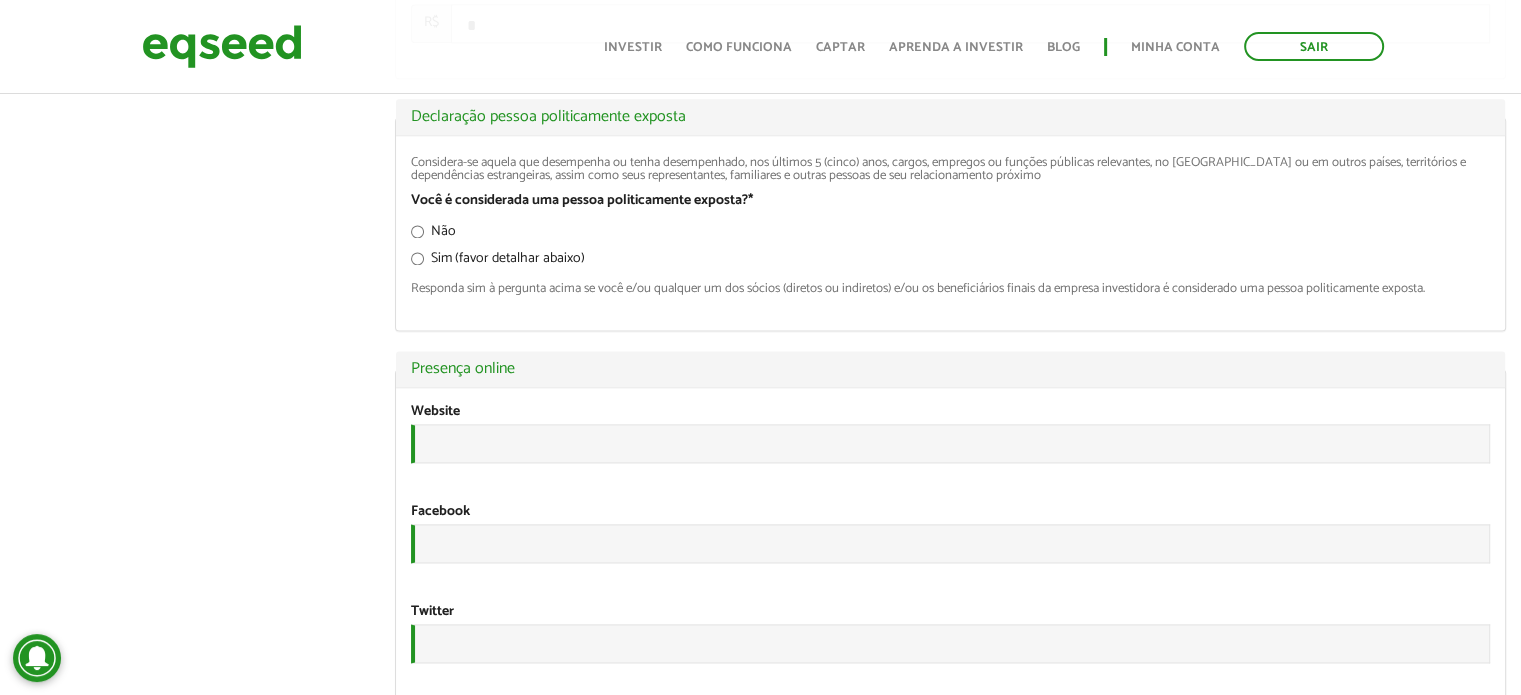scroll, scrollTop: 2747, scrollLeft: 0, axis: vertical 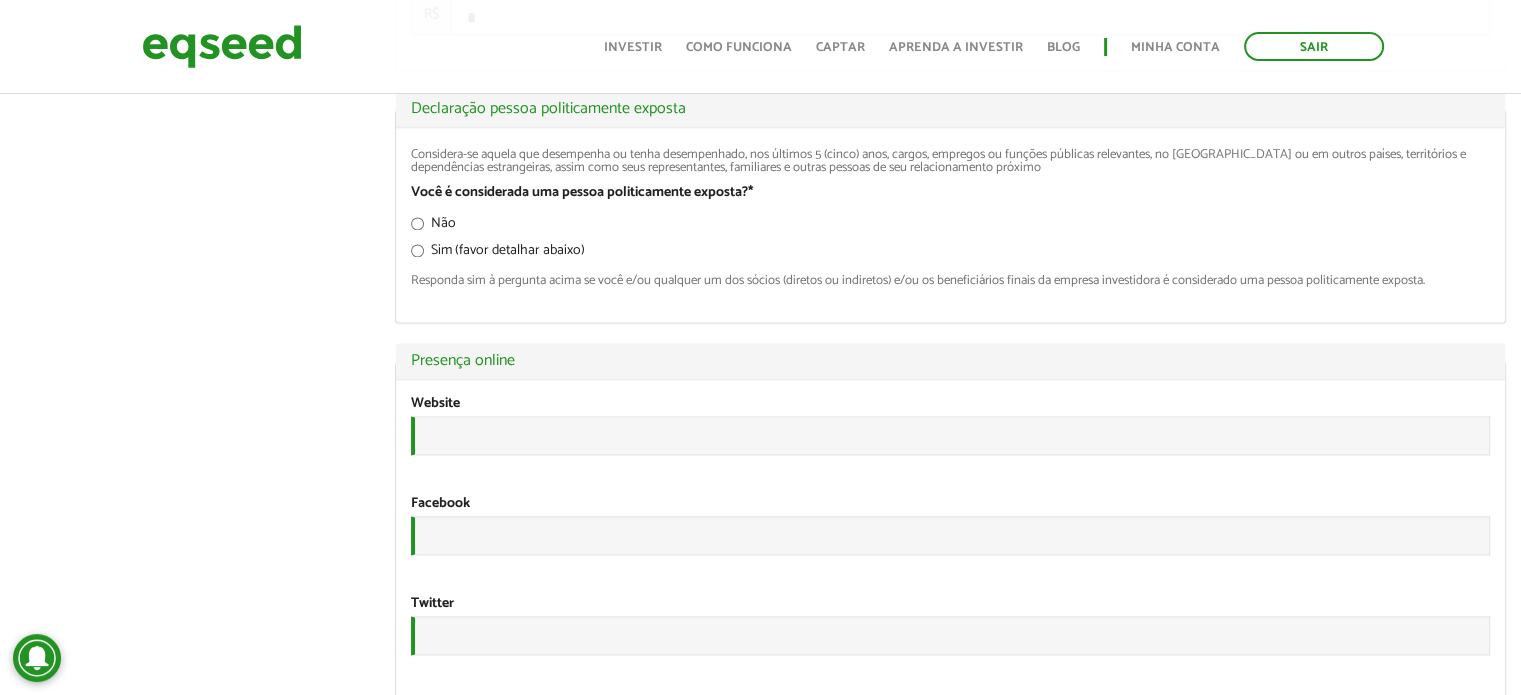 click on "Não" at bounding box center [433, 227] 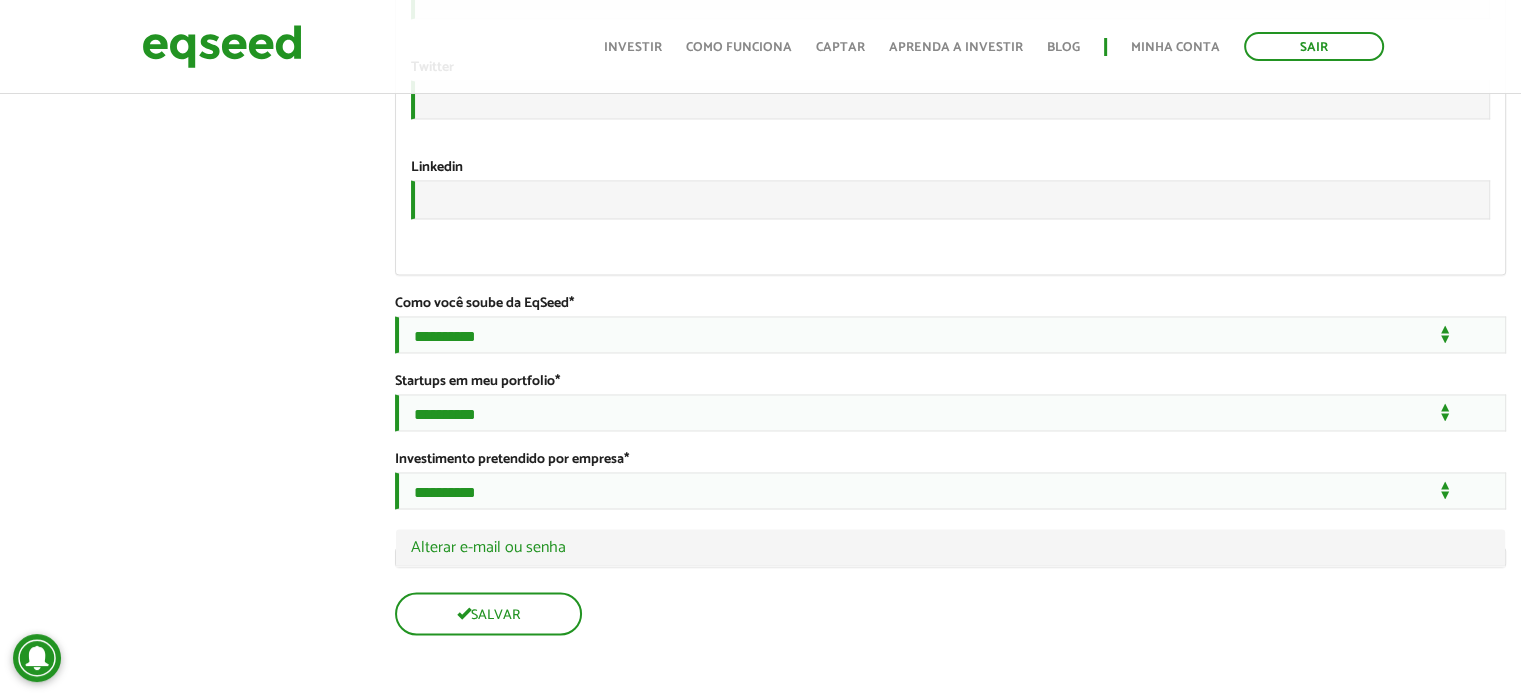 scroll, scrollTop: 3479, scrollLeft: 0, axis: vertical 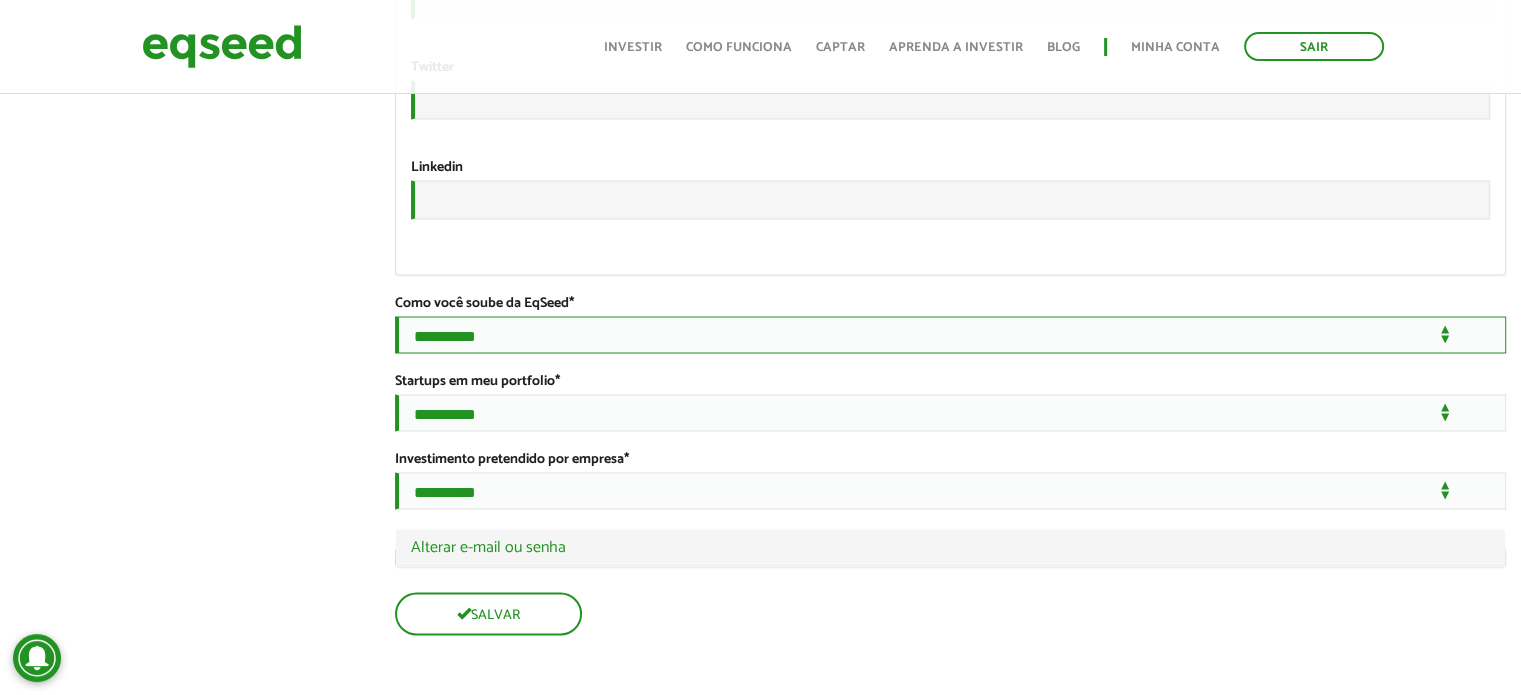 click on "**********" at bounding box center (950, 334) 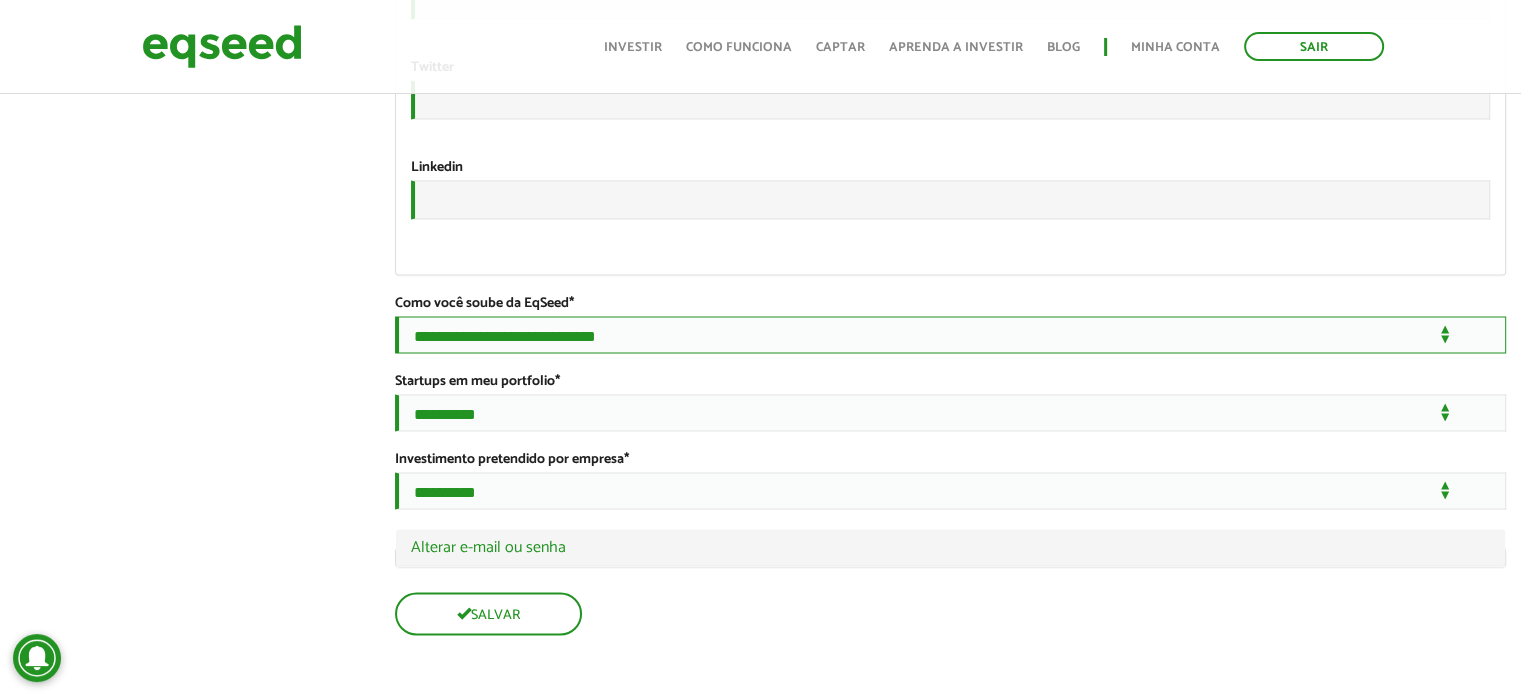 click on "**********" at bounding box center [950, 334] 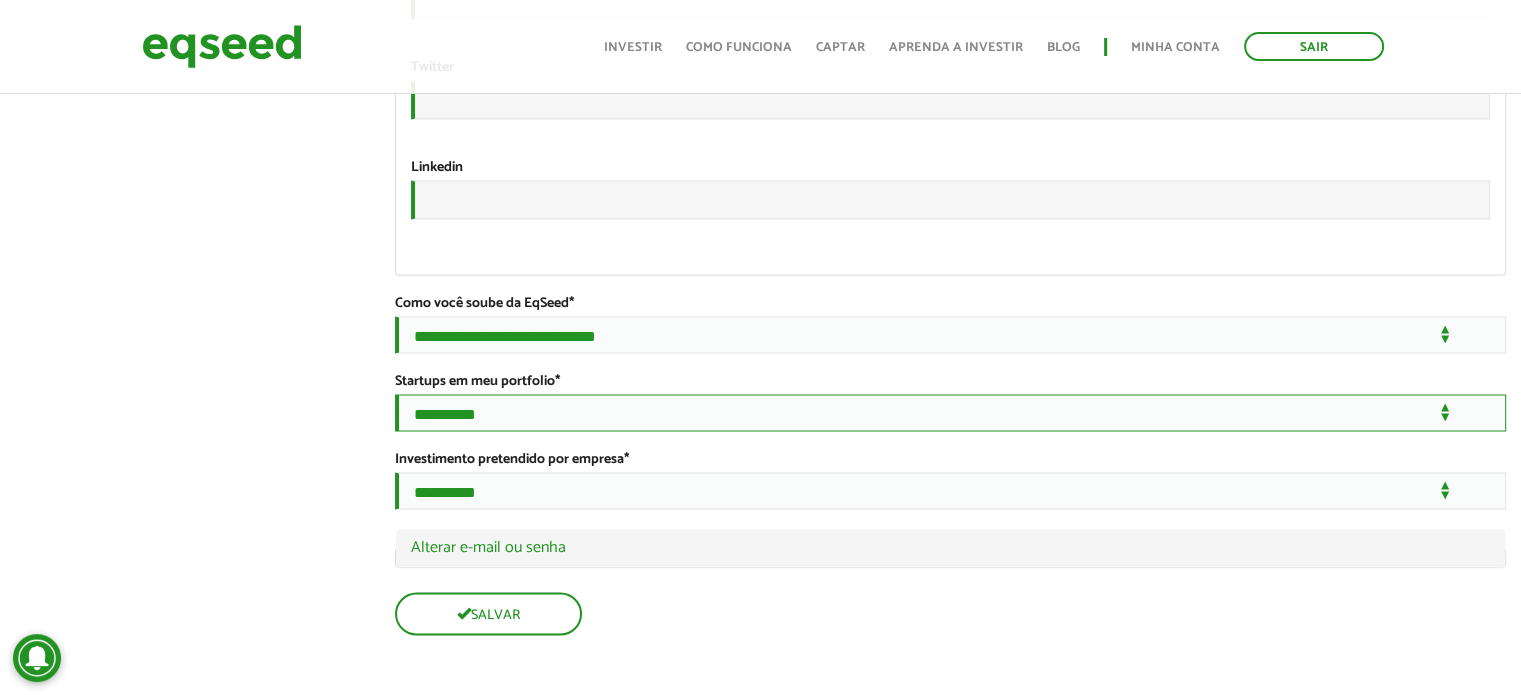 click on "**********" at bounding box center [950, 412] 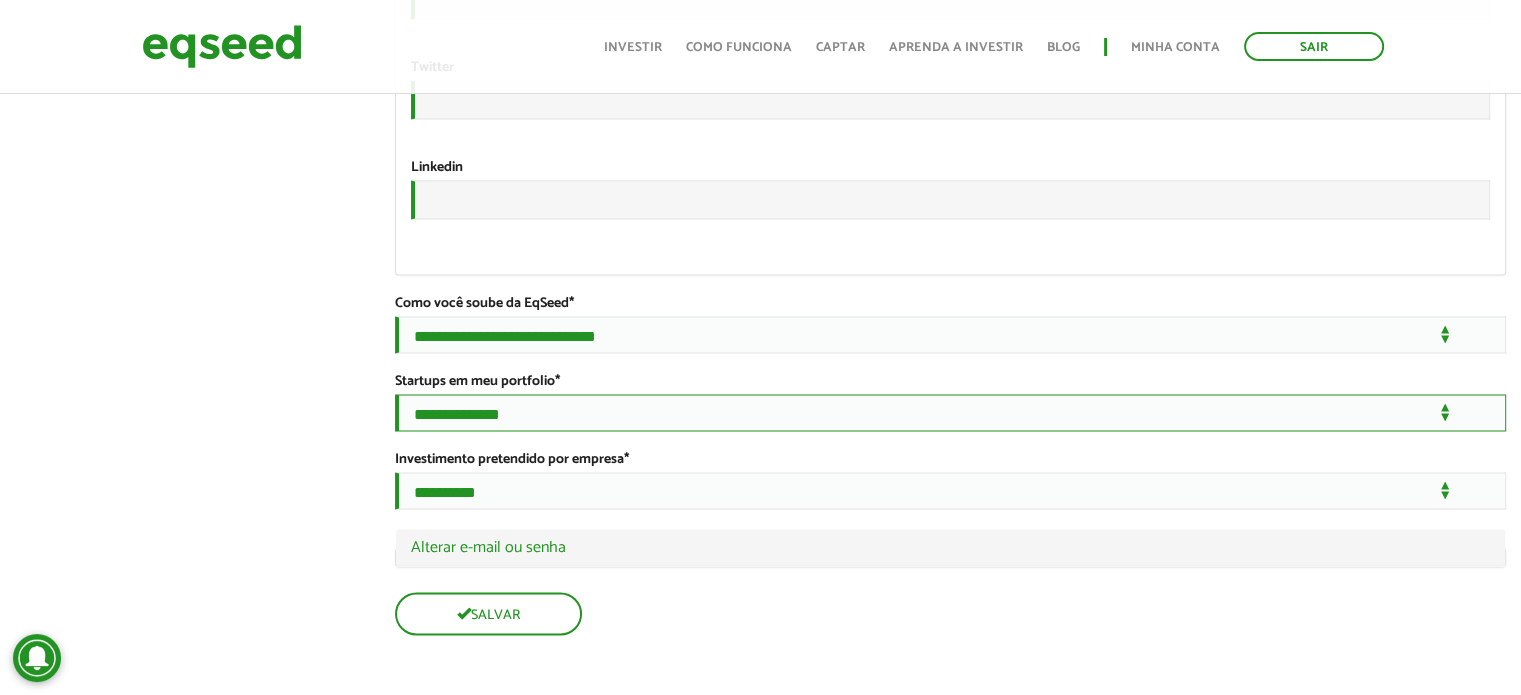 click on "**********" at bounding box center [950, 412] 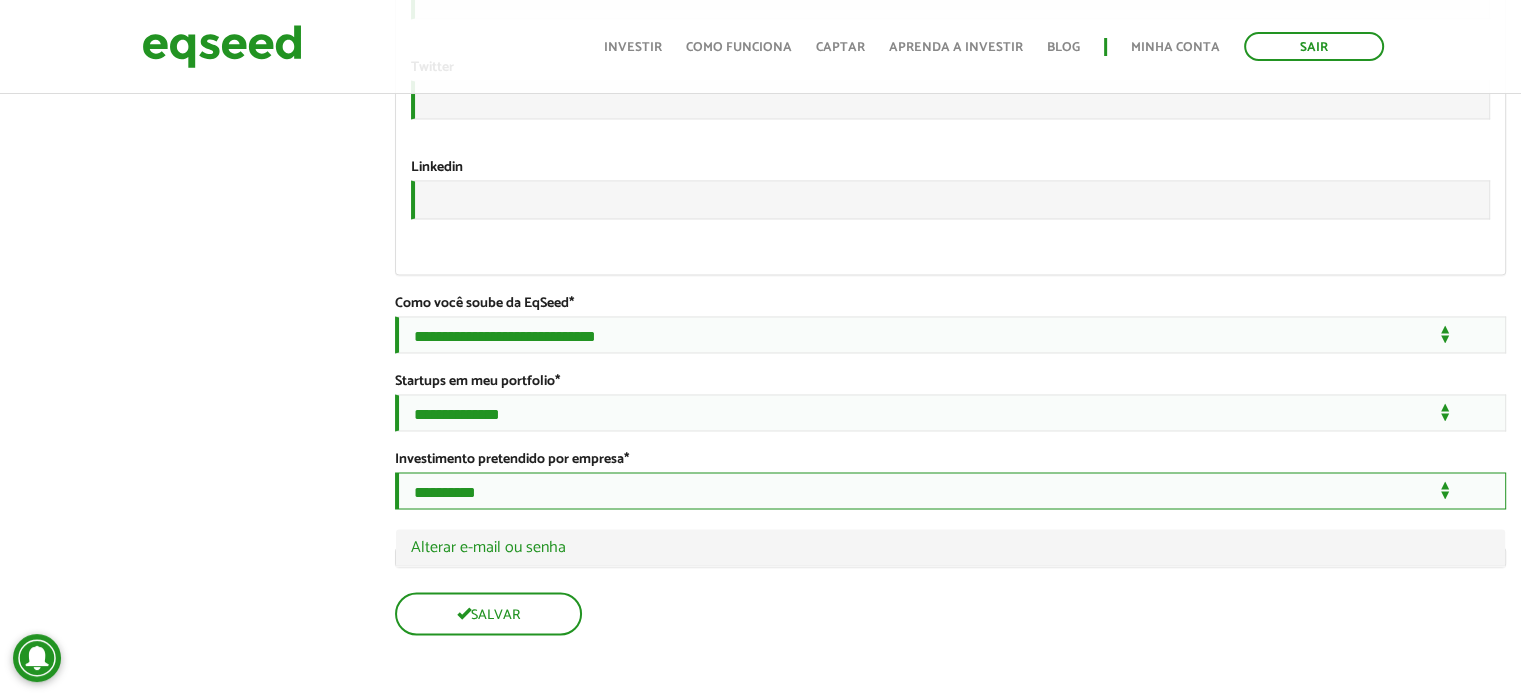 click on "**********" at bounding box center (950, 490) 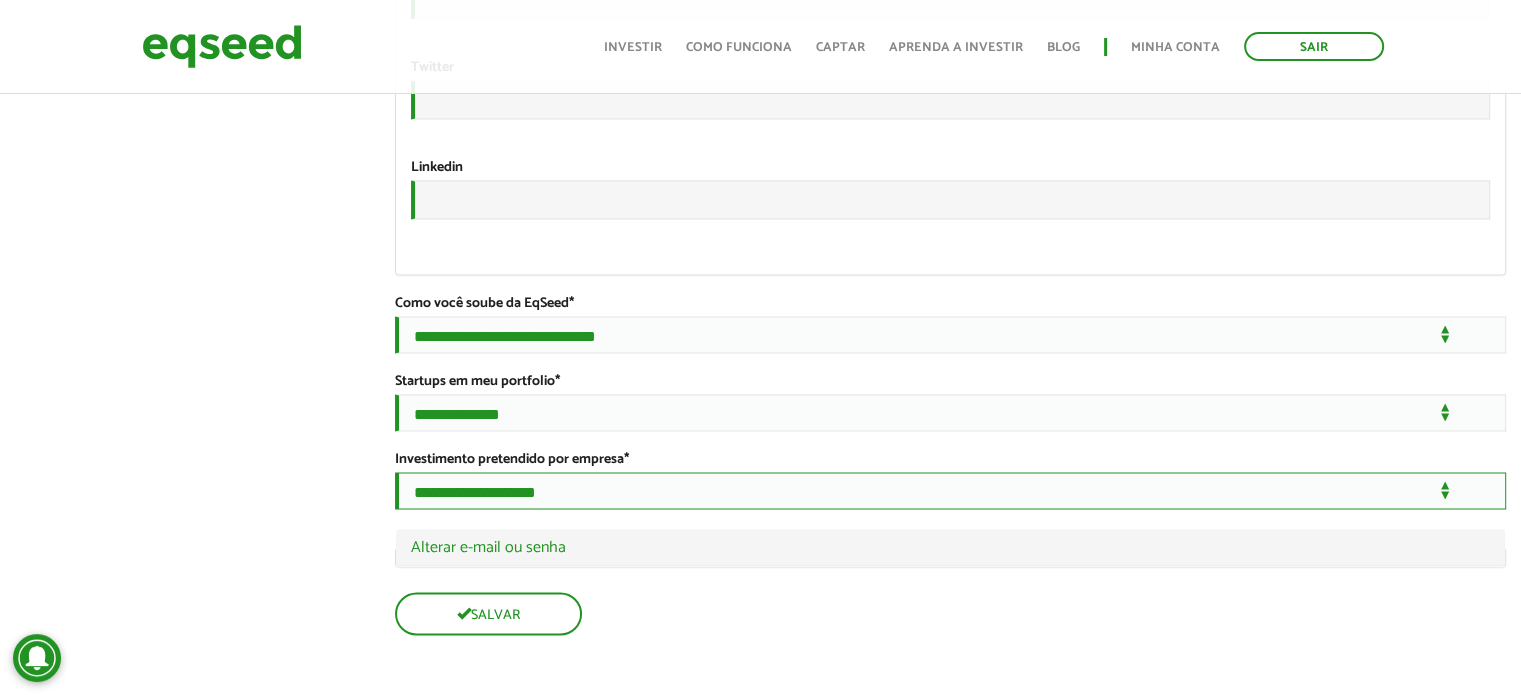 click on "**********" at bounding box center (950, 490) 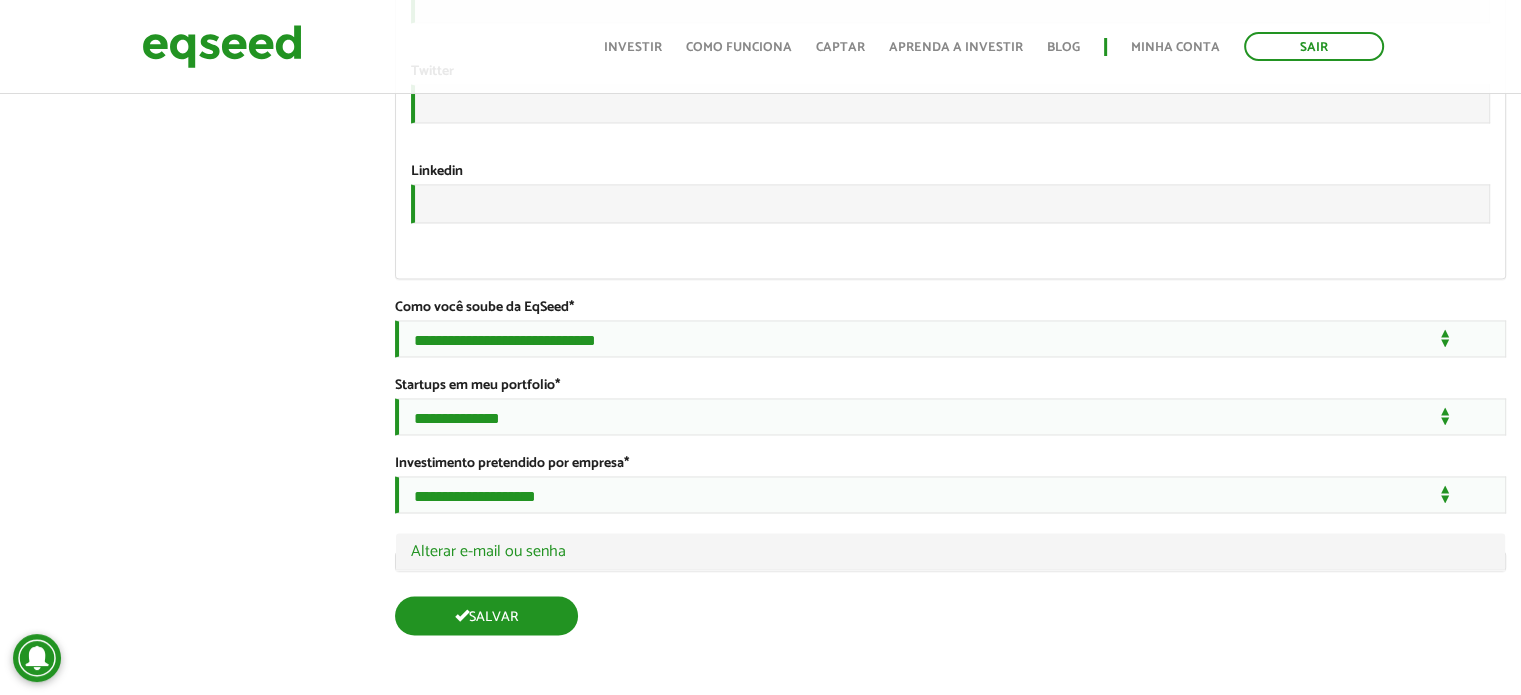 scroll, scrollTop: 3476, scrollLeft: 0, axis: vertical 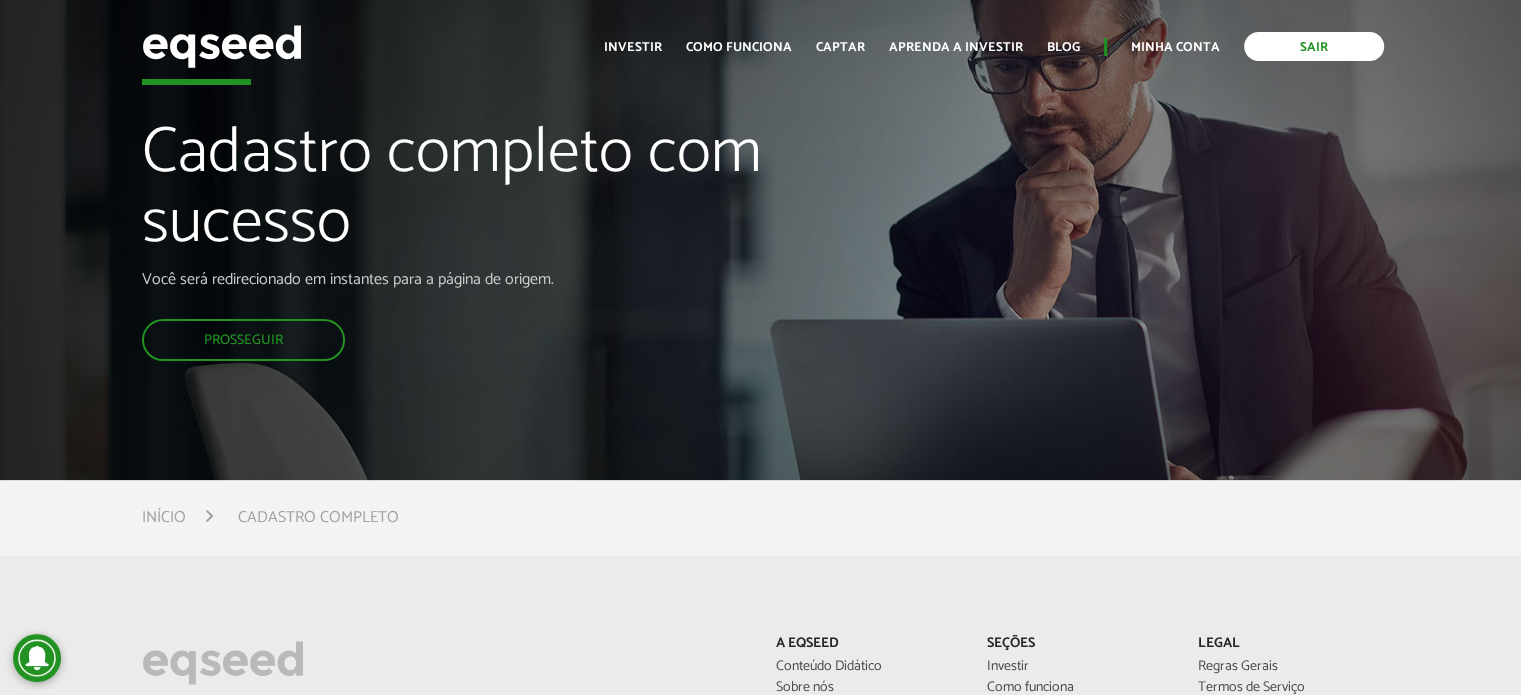 click on "Sair" at bounding box center [1314, 46] 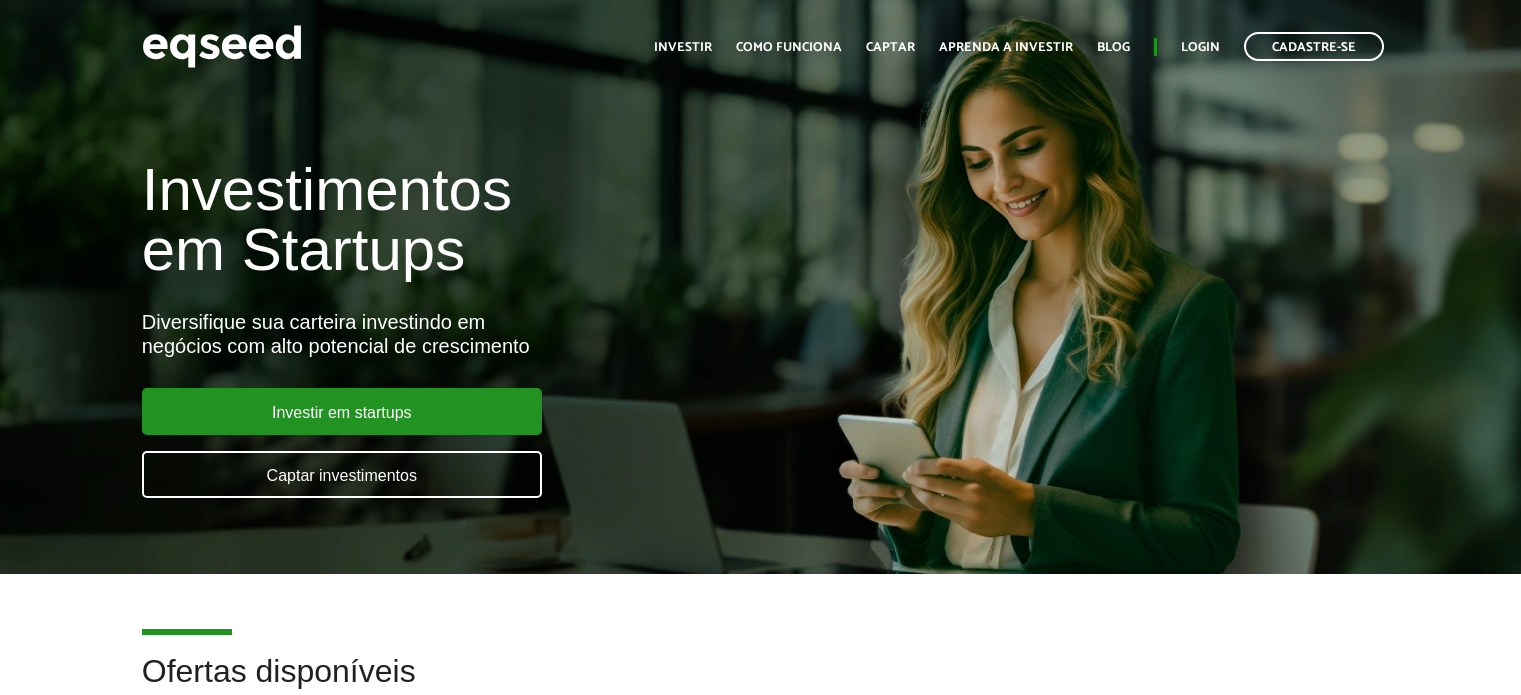 scroll, scrollTop: 0, scrollLeft: 0, axis: both 